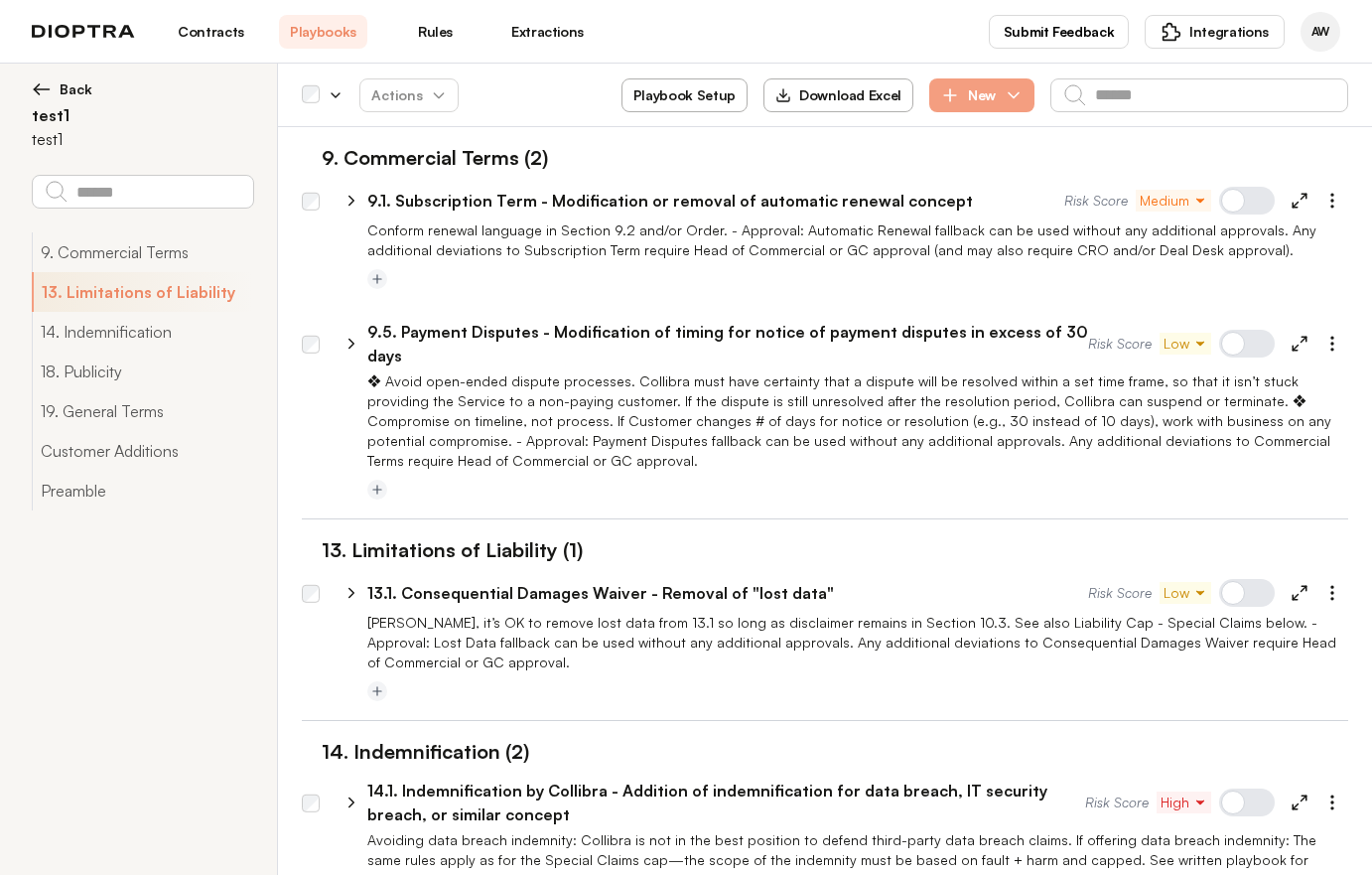 select on "*******" 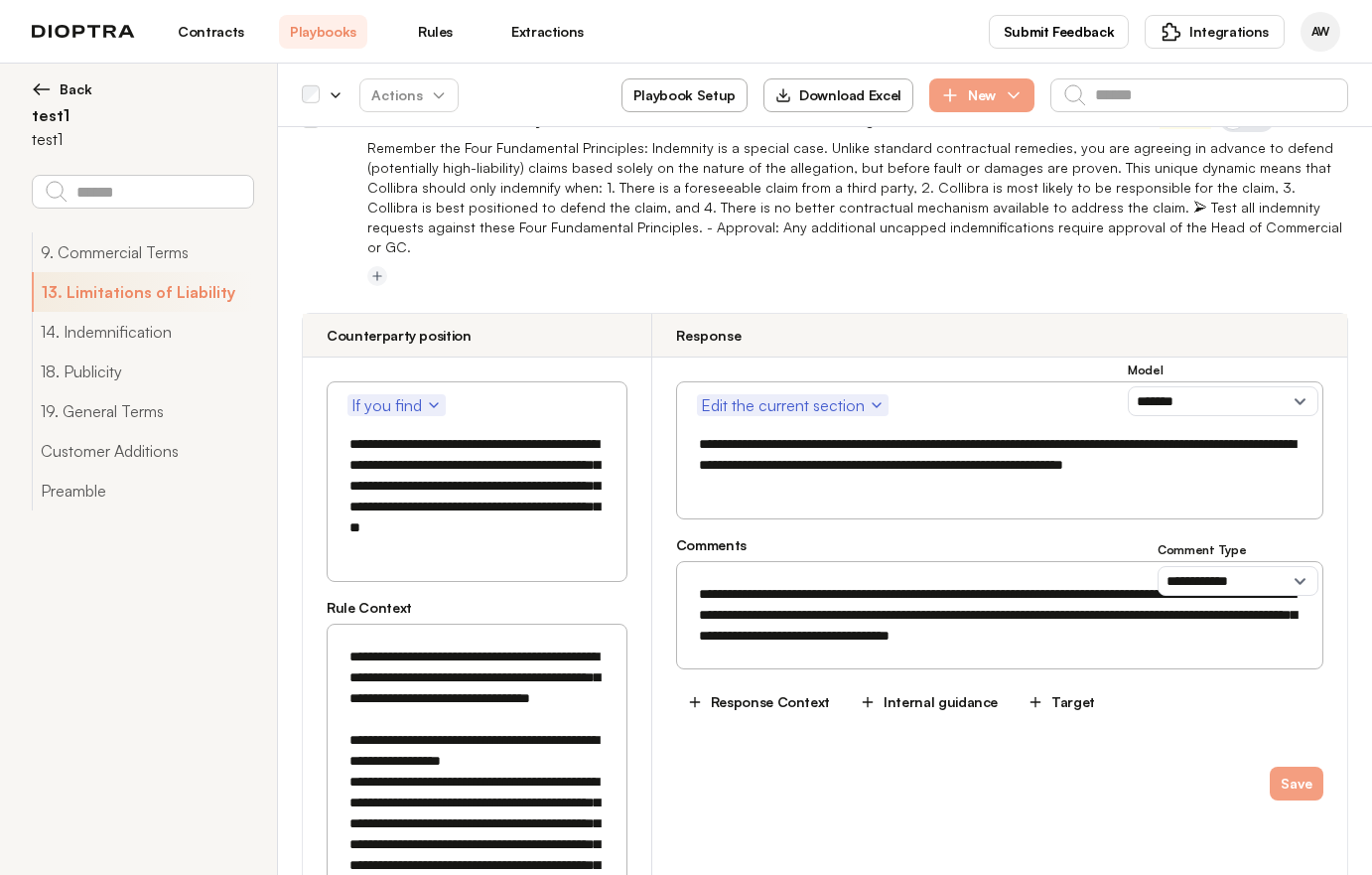click at bounding box center (42, 89) 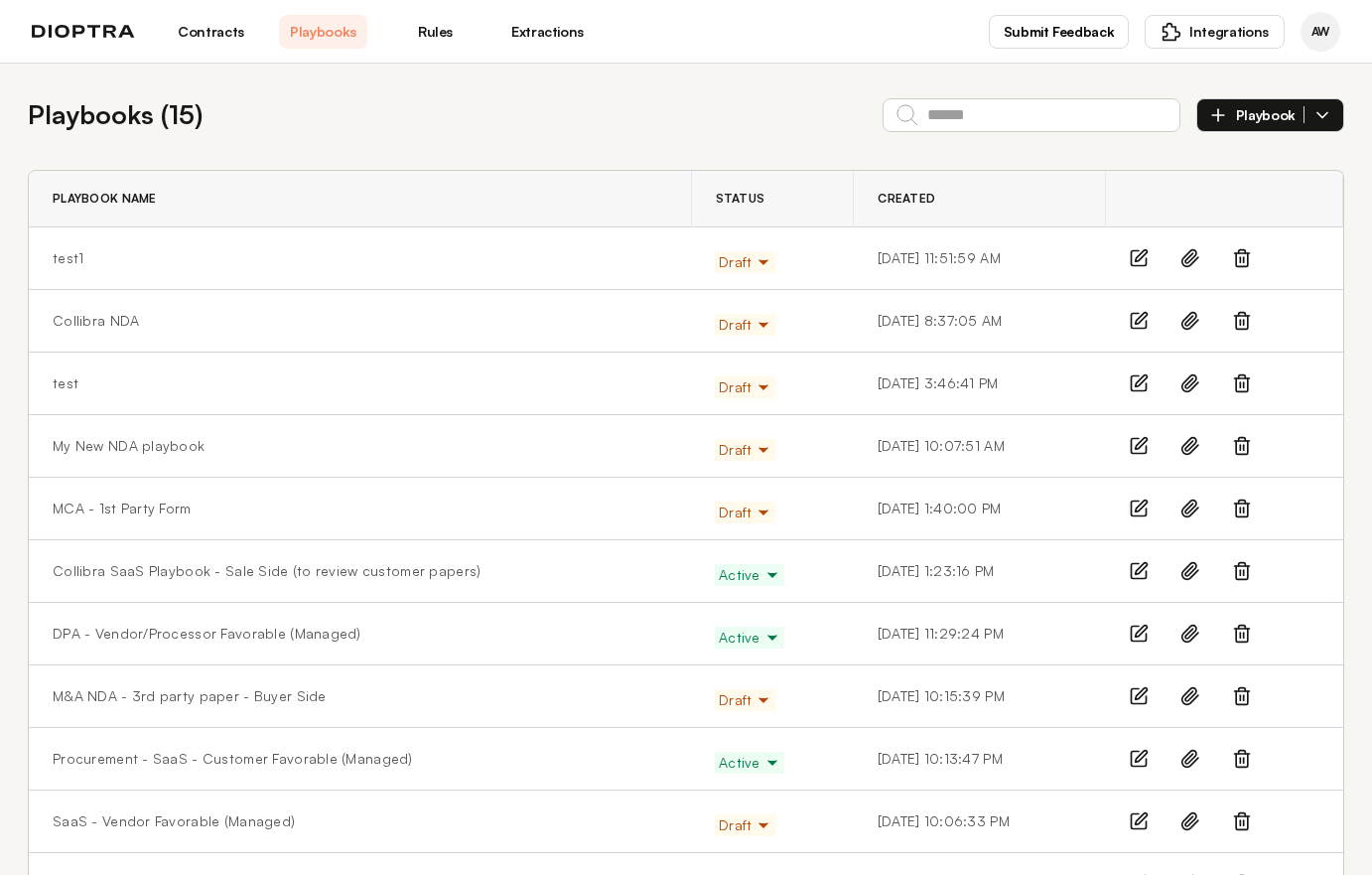 click on "Playbook" at bounding box center [1270, 115] 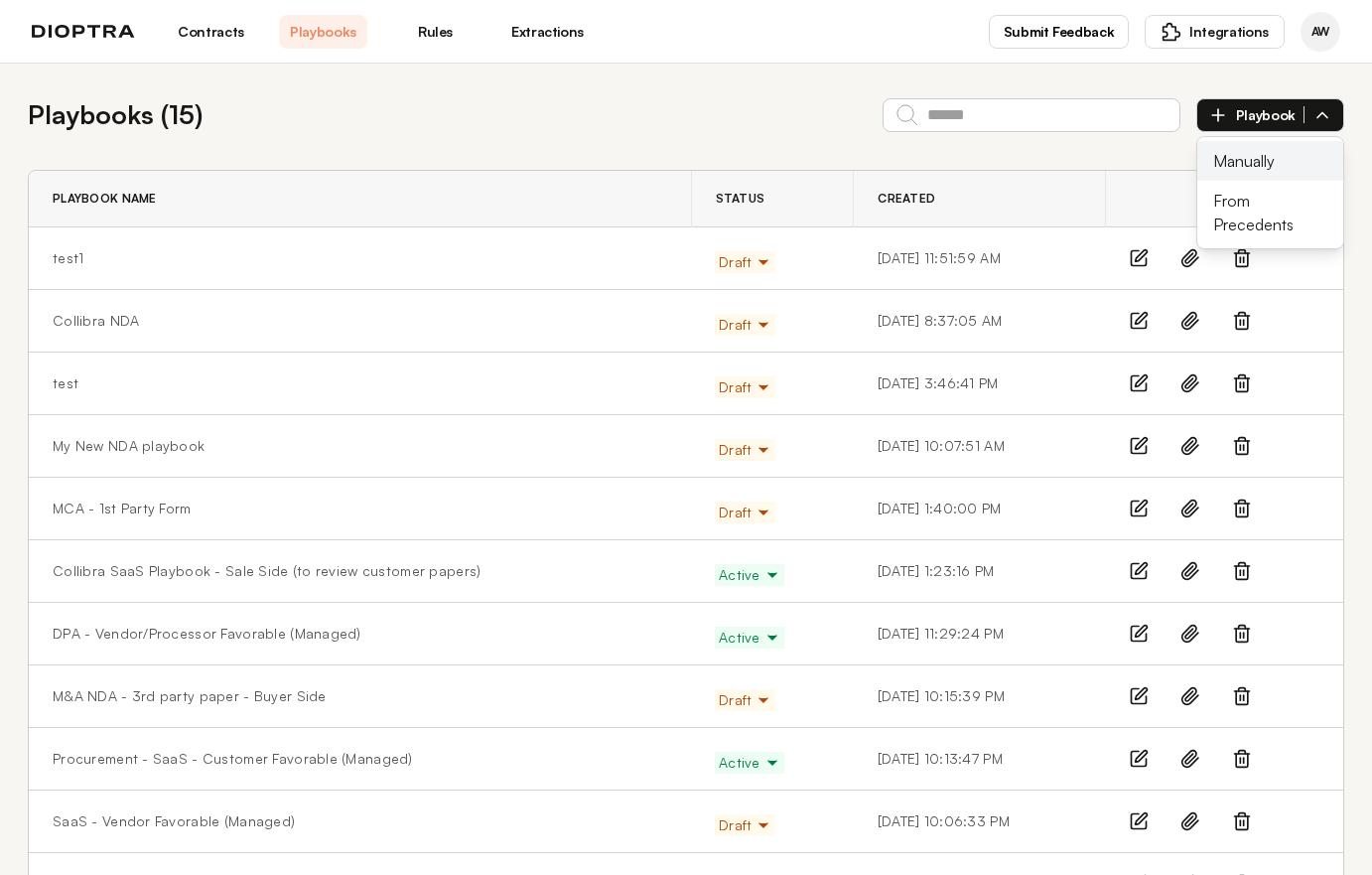 click on "Manually" at bounding box center (1270, 161) 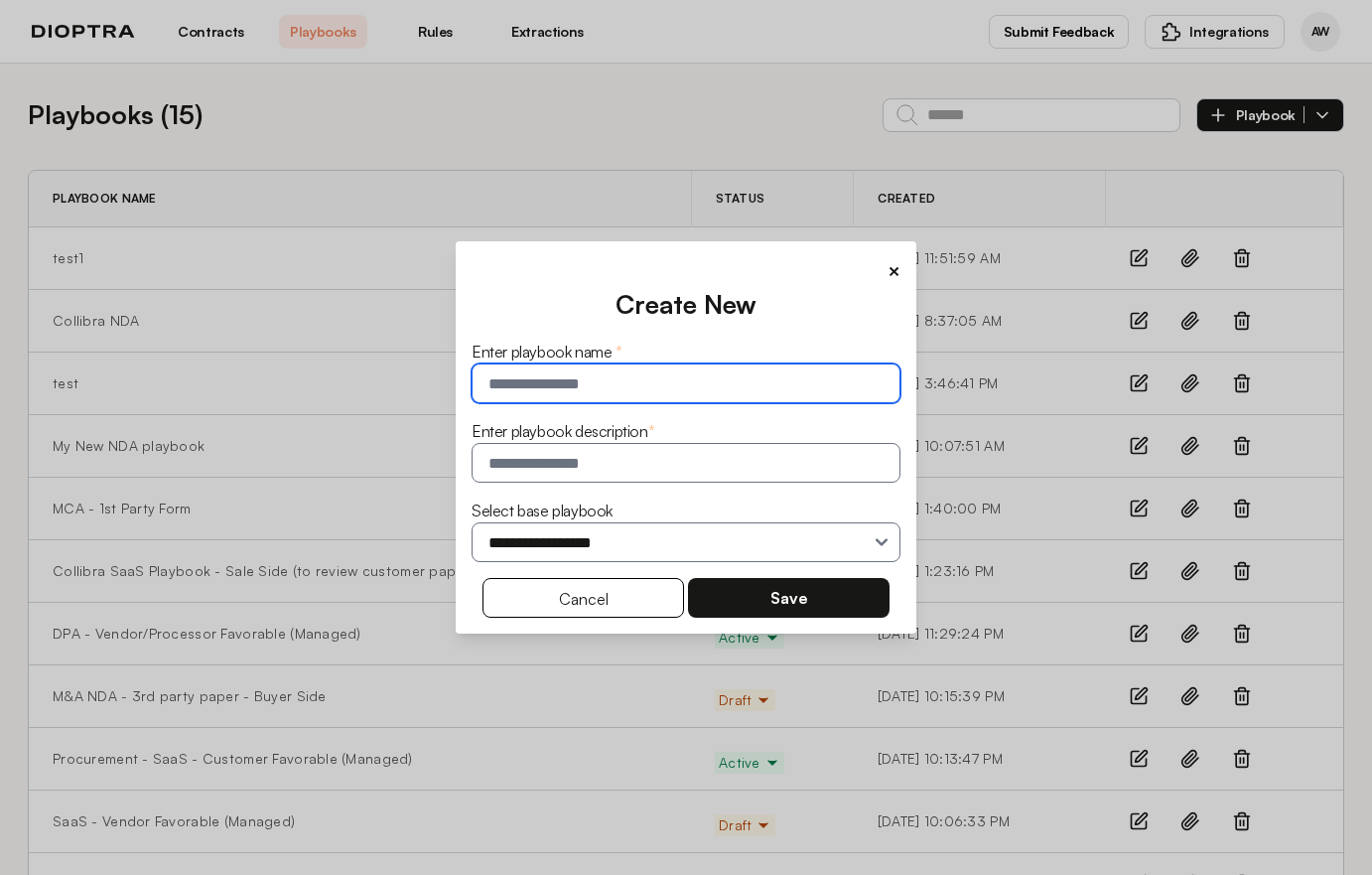 click at bounding box center [686, 383] 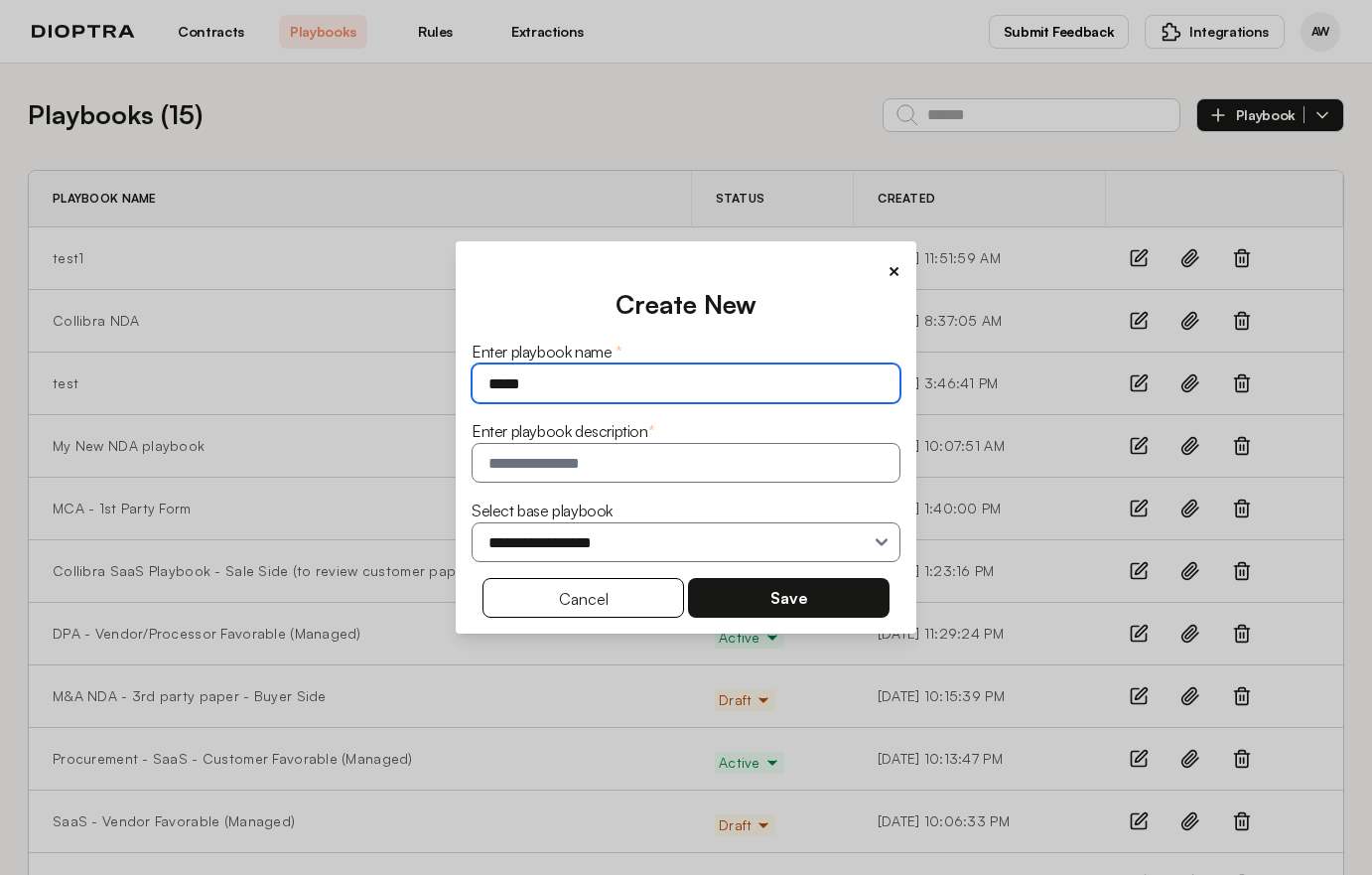 type on "*****" 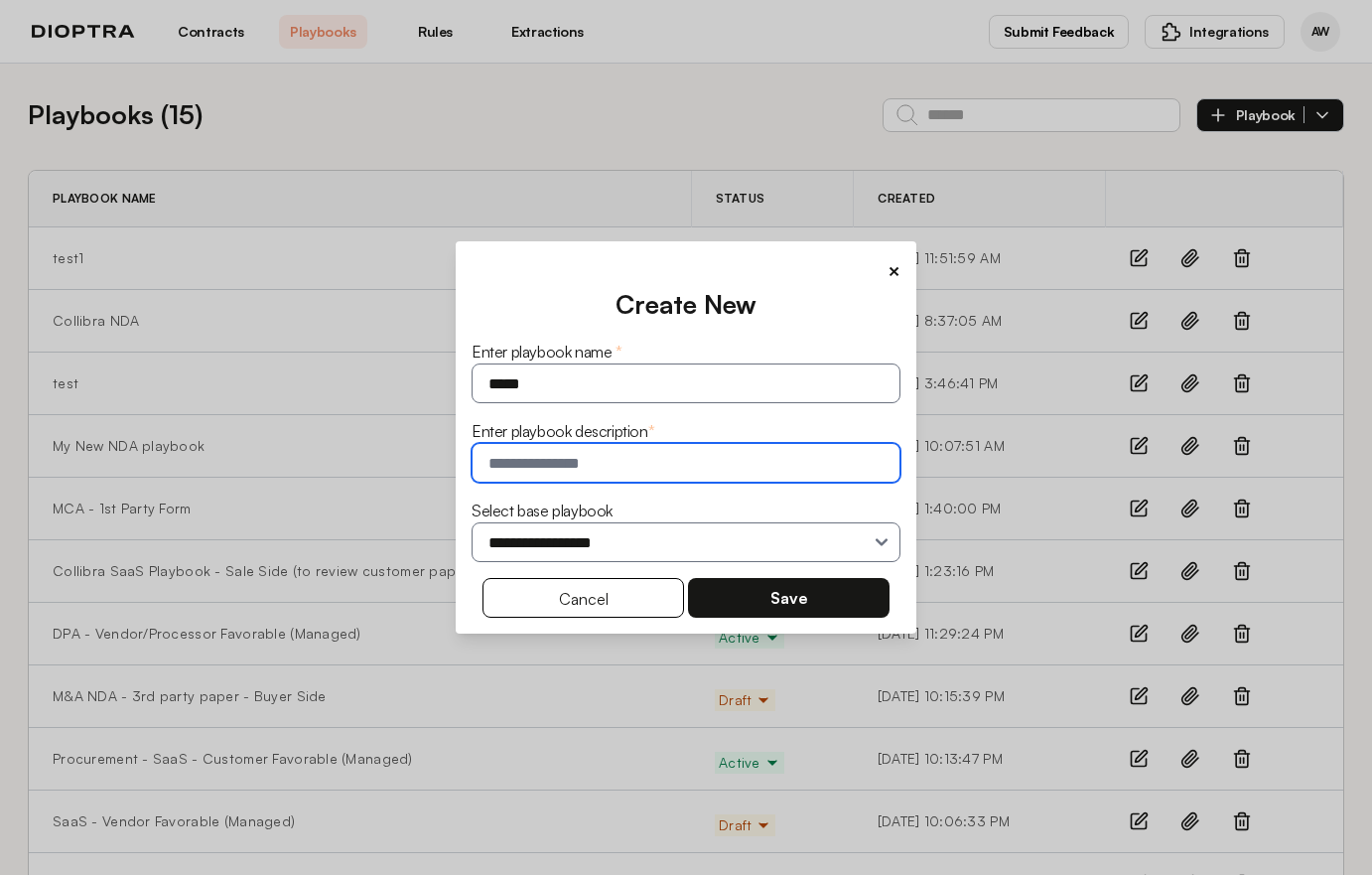 click at bounding box center [686, 463] 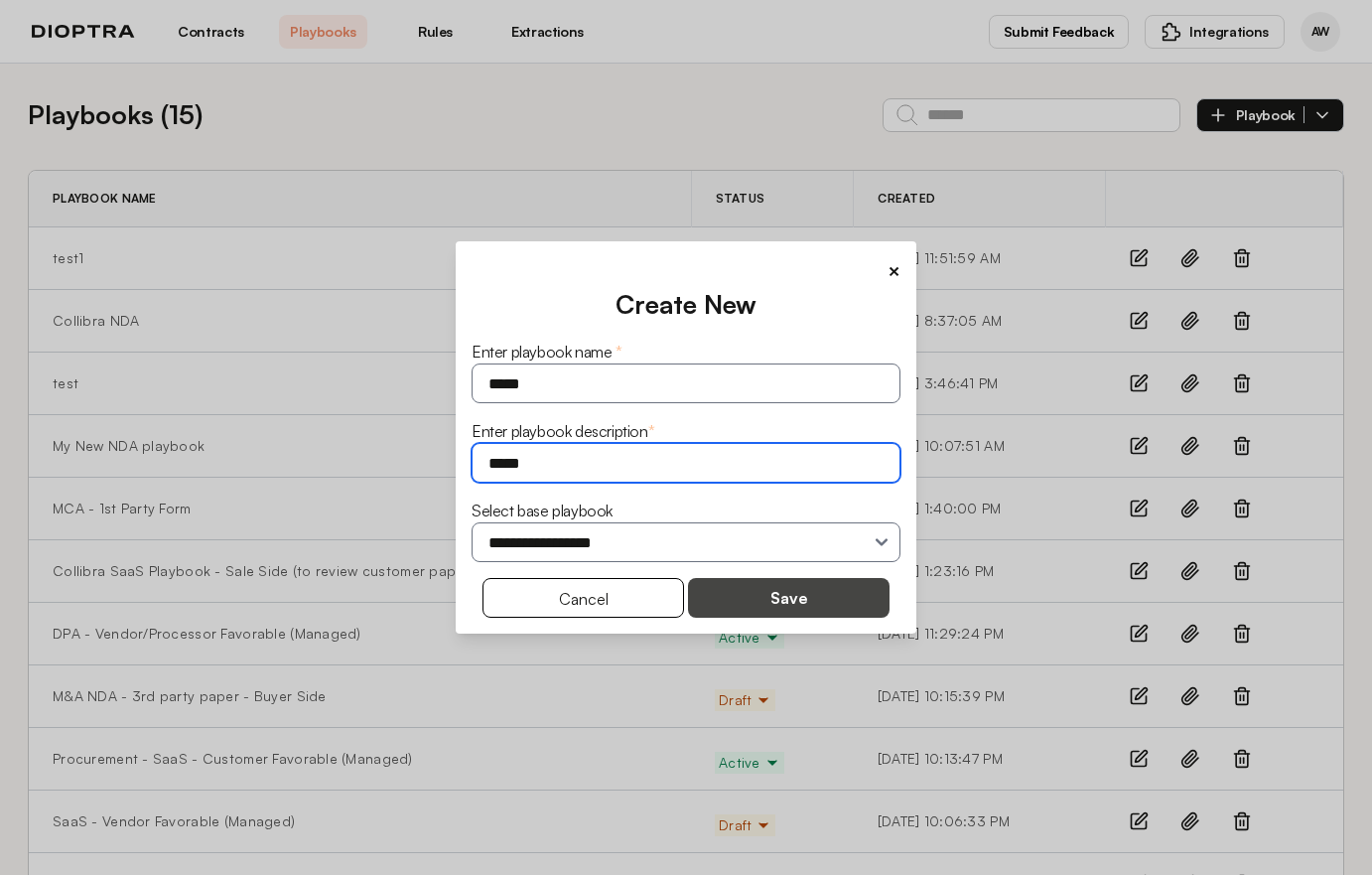 type on "*****" 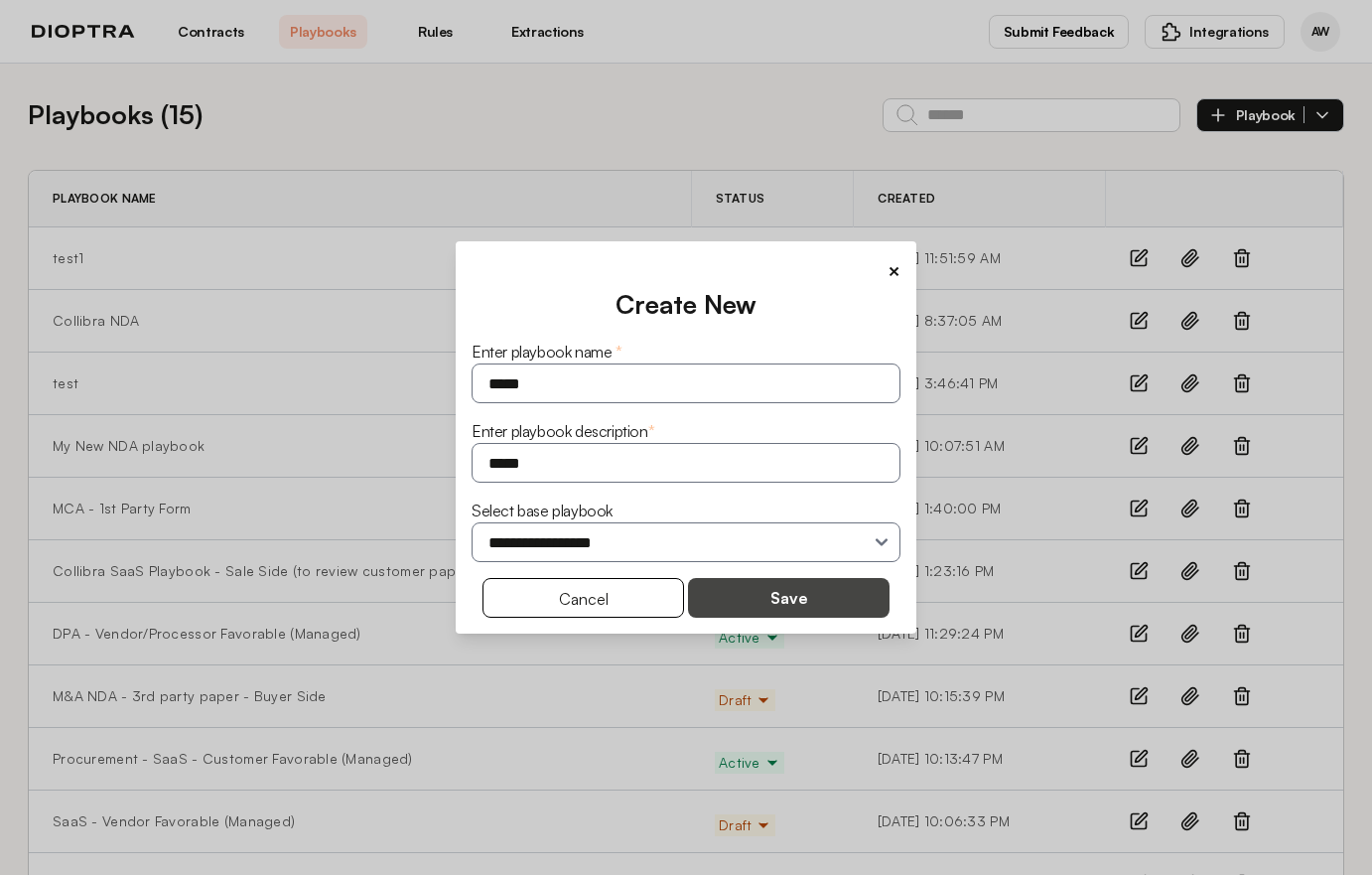 click on "Save" at bounding box center [788, 598] 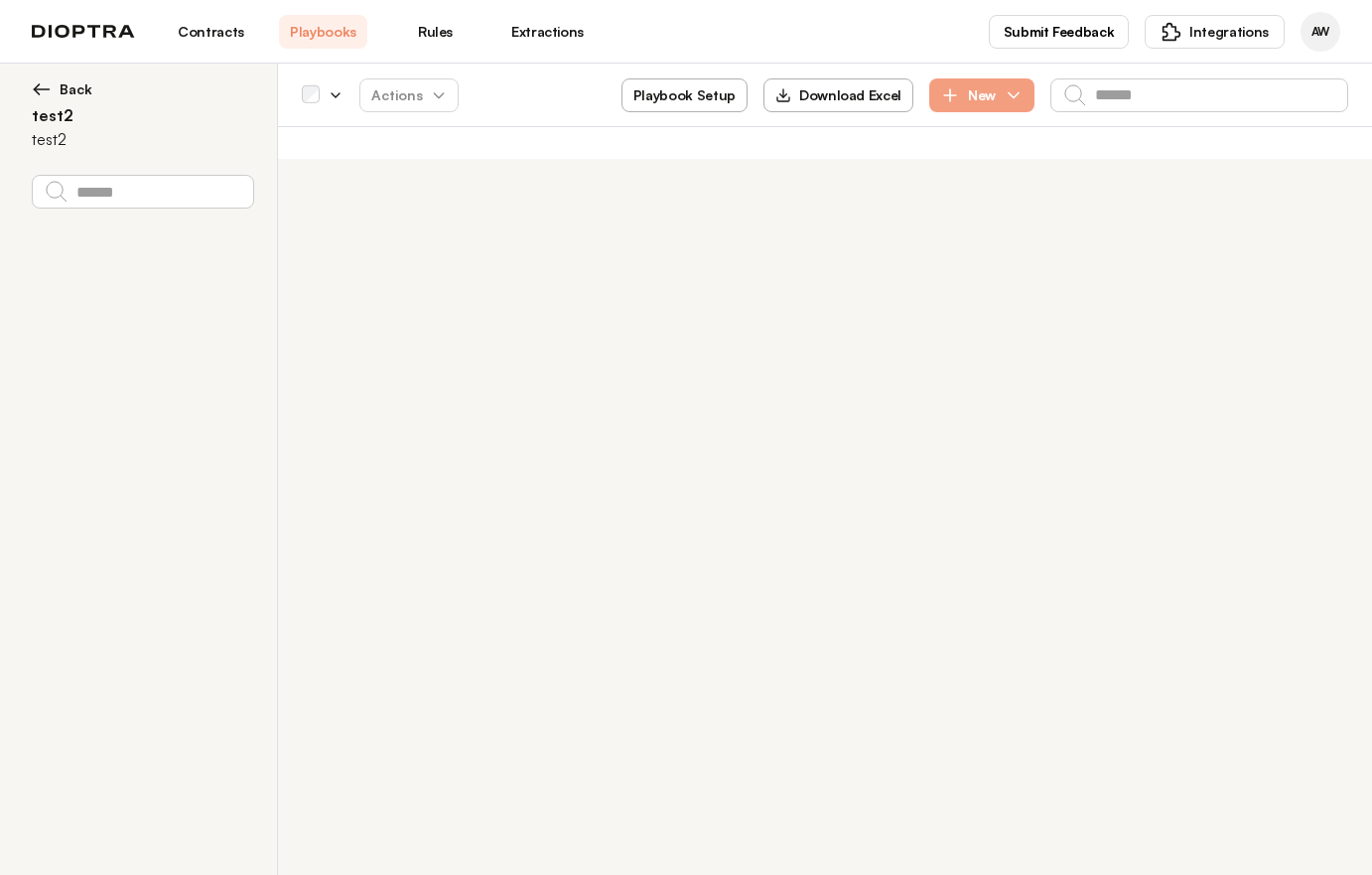 click on "Playbook Setup" at bounding box center (684, 95) 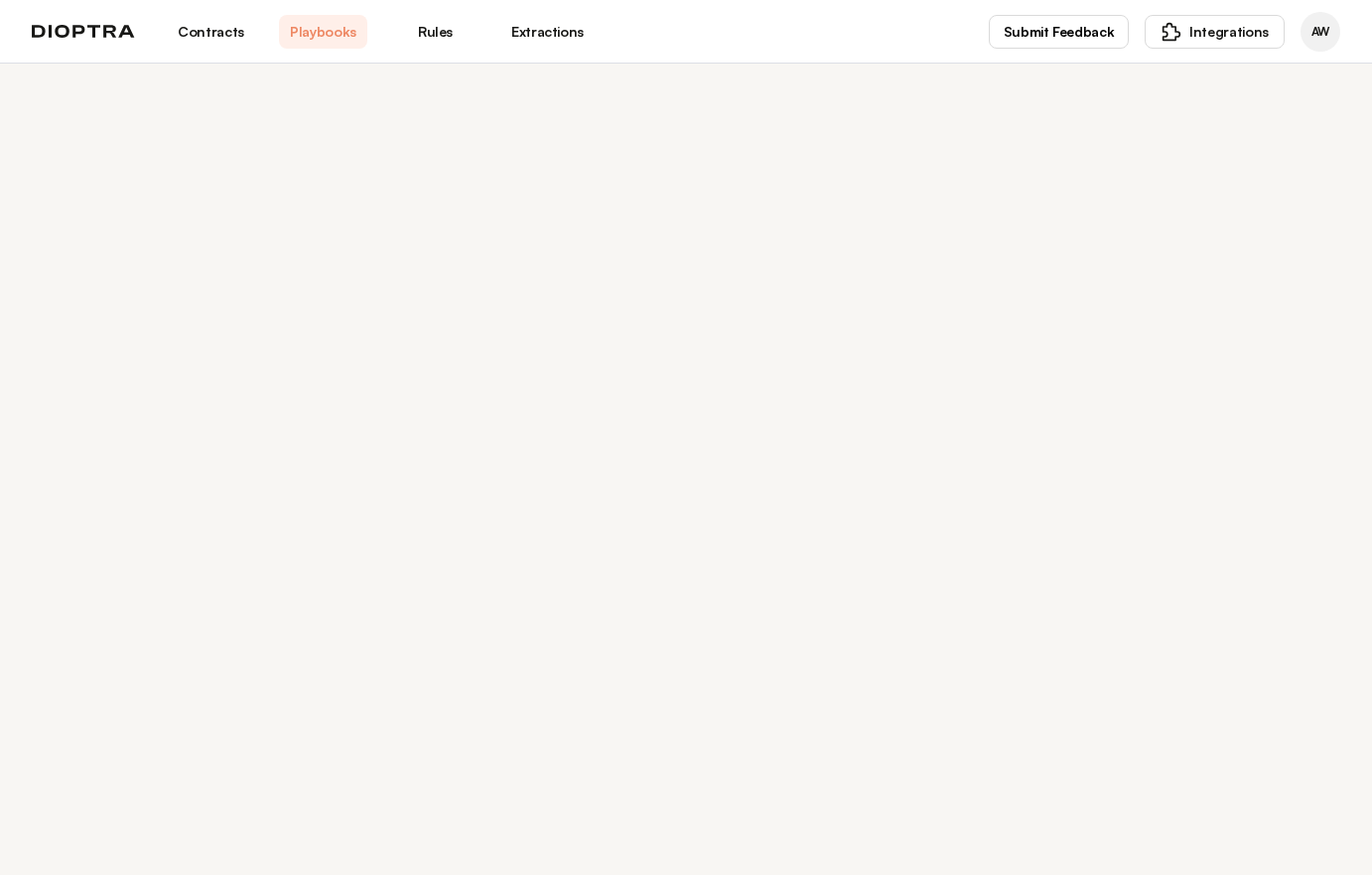 select on "******" 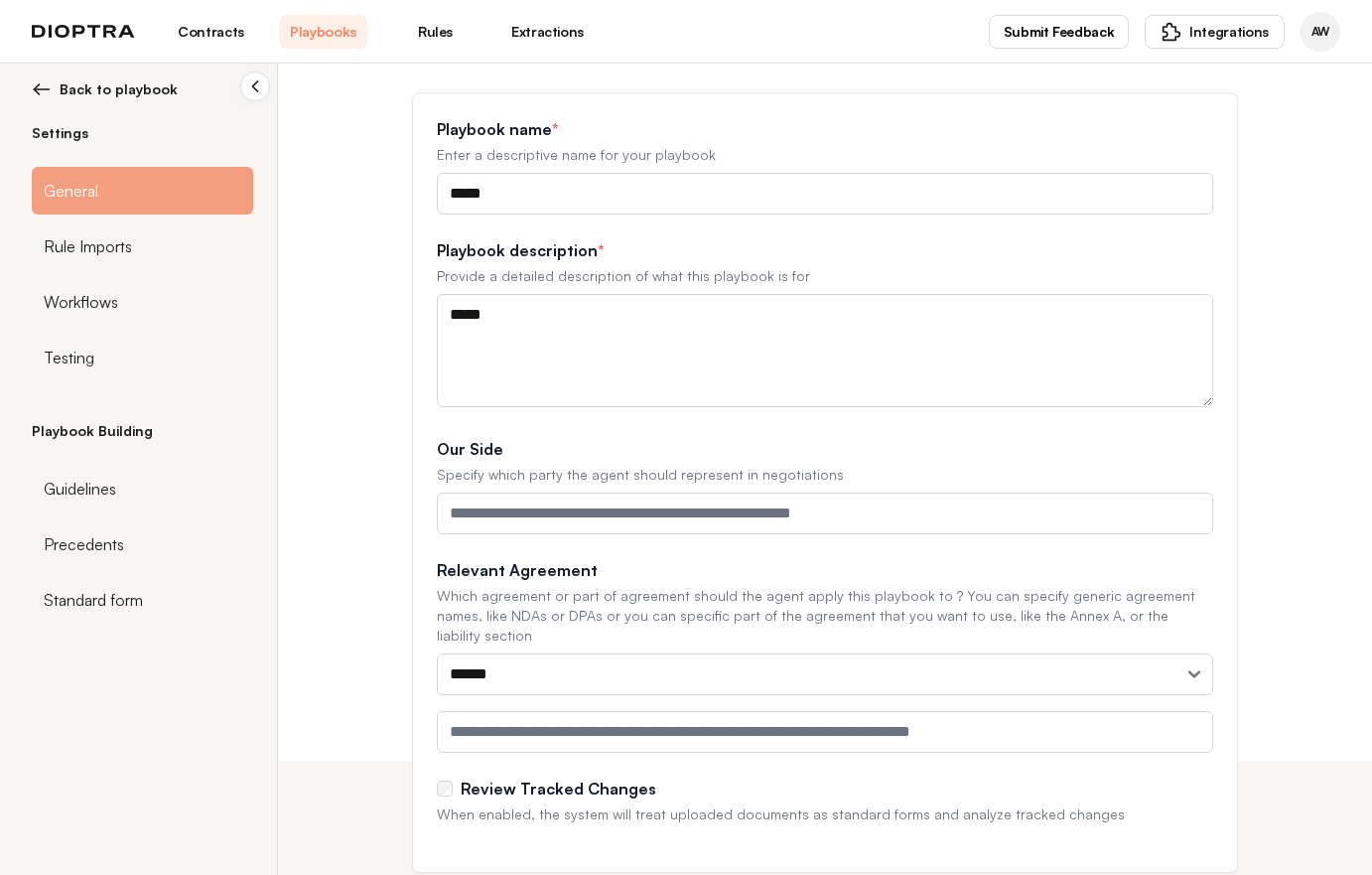 scroll, scrollTop: 148, scrollLeft: 0, axis: vertical 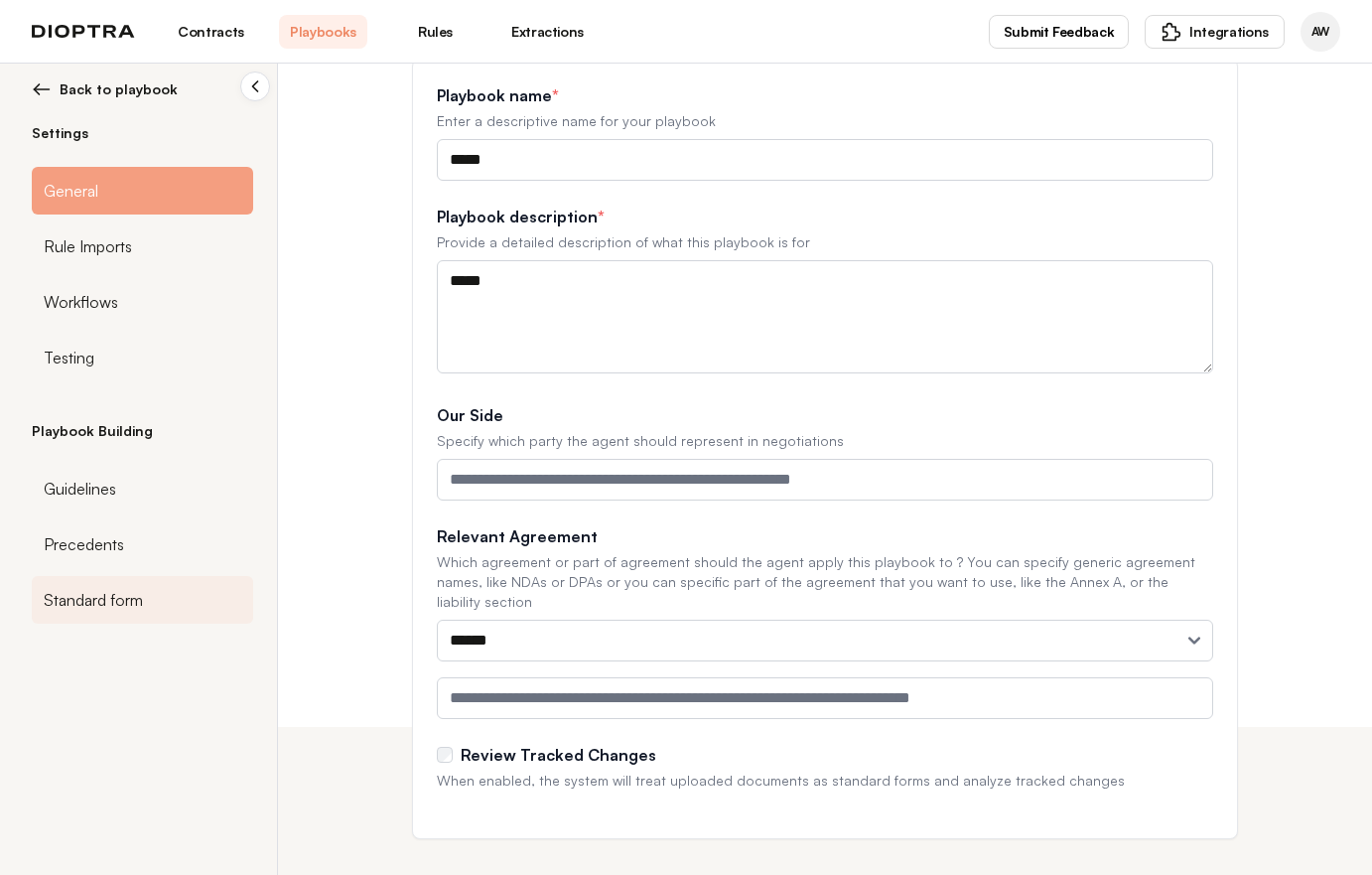 click on "Standard form" at bounding box center [93, 600] 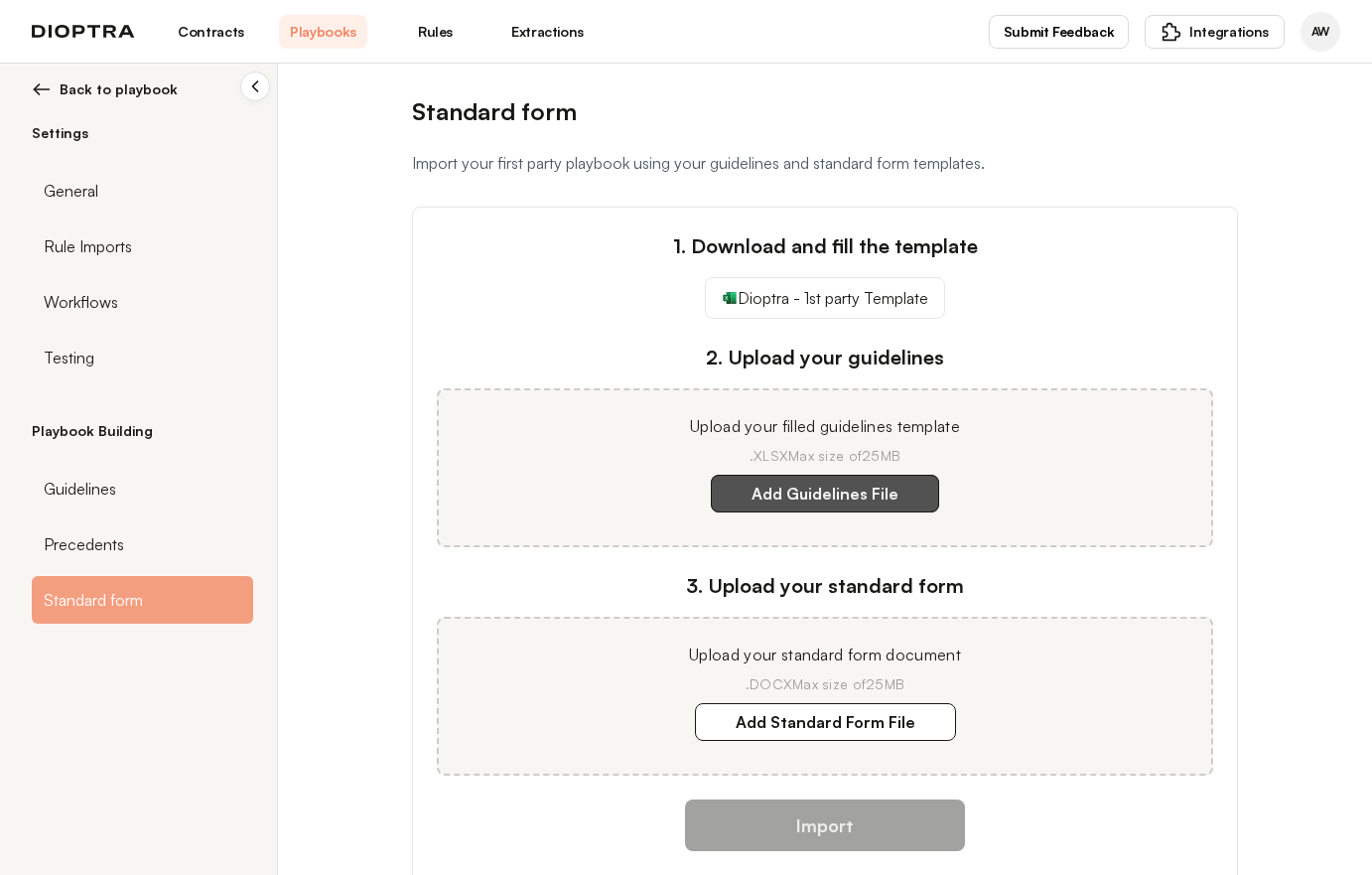 click on "Add Guidelines File" at bounding box center (825, 494) 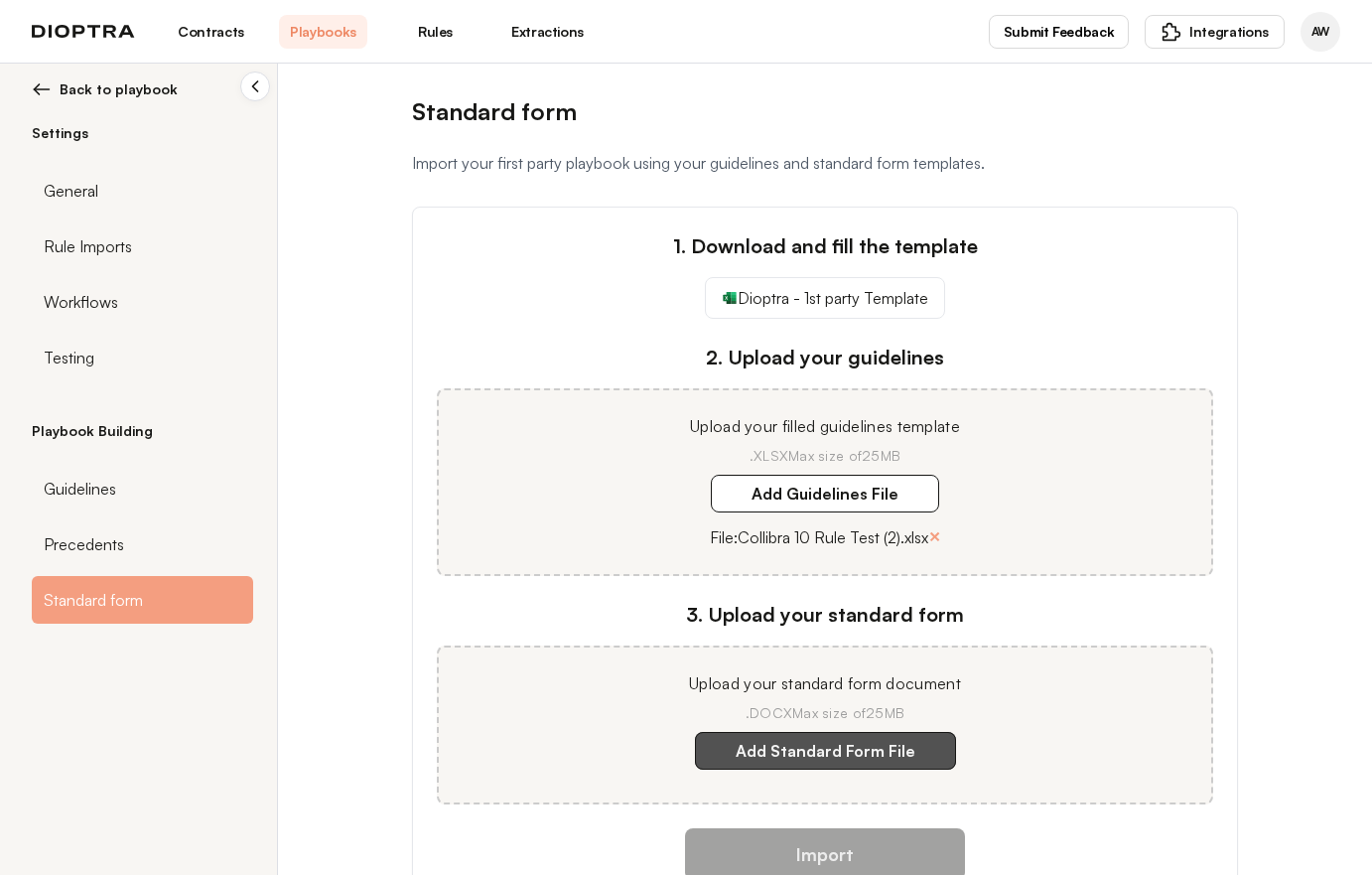 click on "Add Standard Form File" at bounding box center (825, 751) 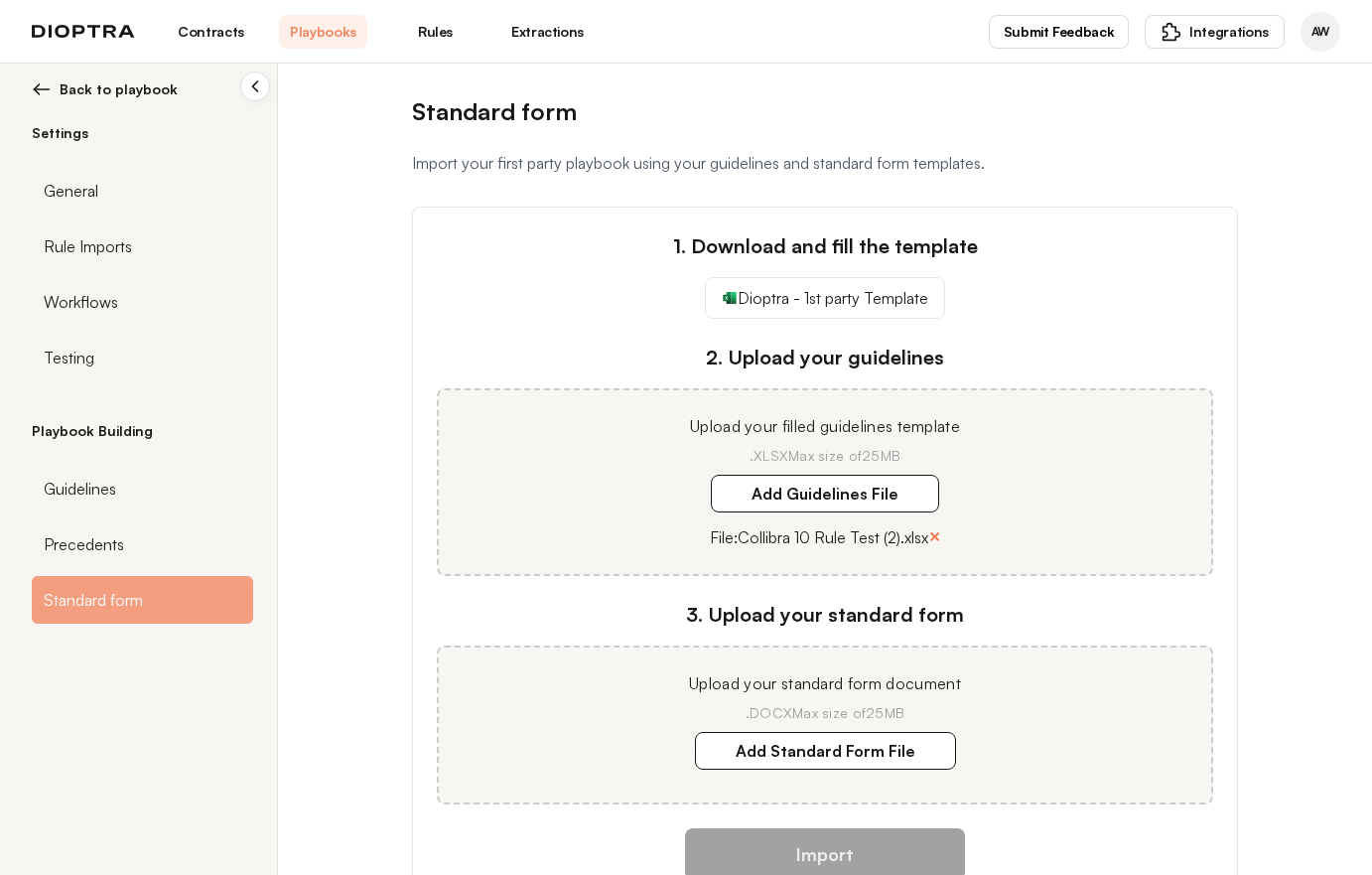 click on "×" at bounding box center [934, 536] 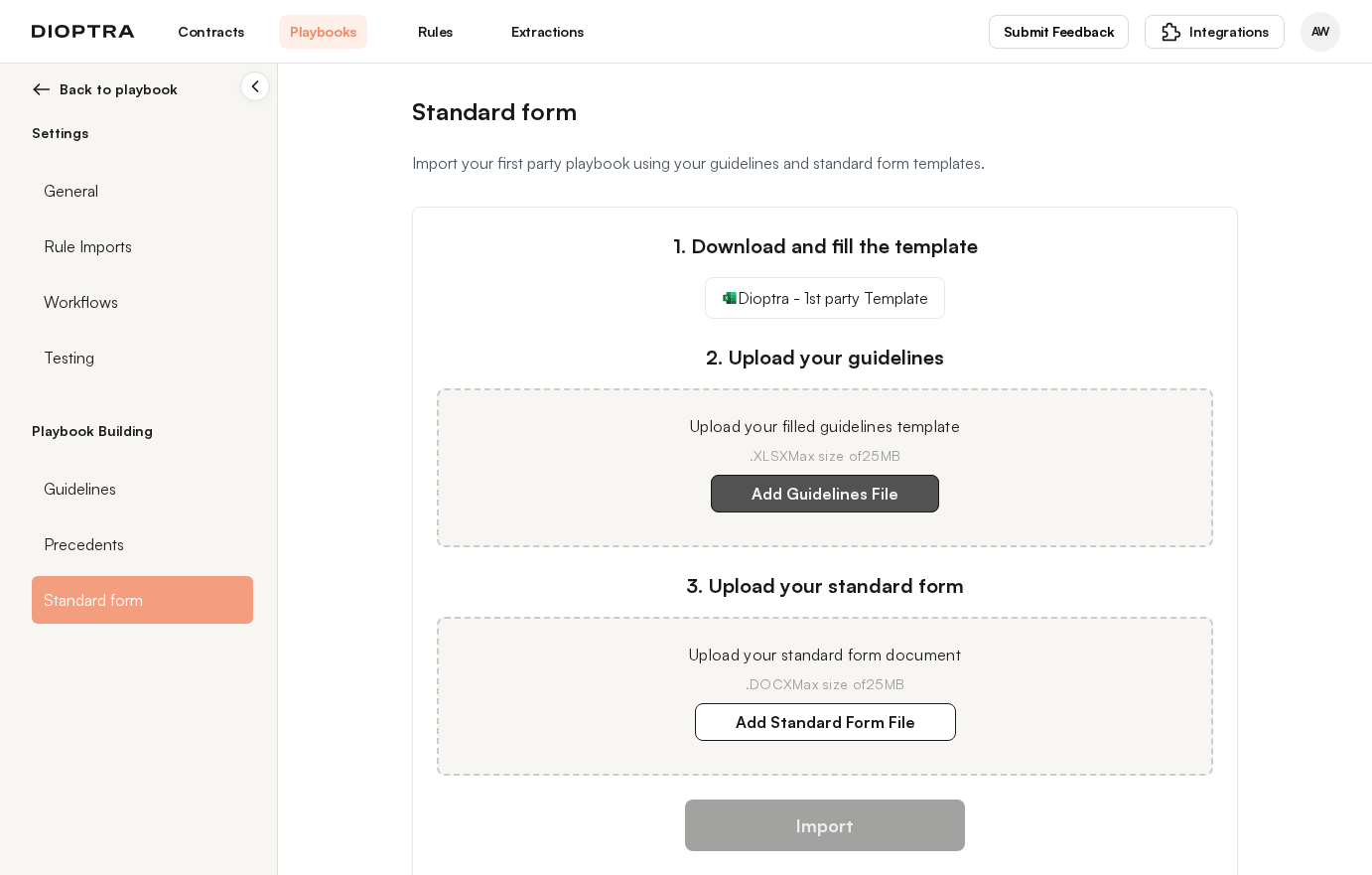 click on "Add Guidelines File" at bounding box center [825, 494] 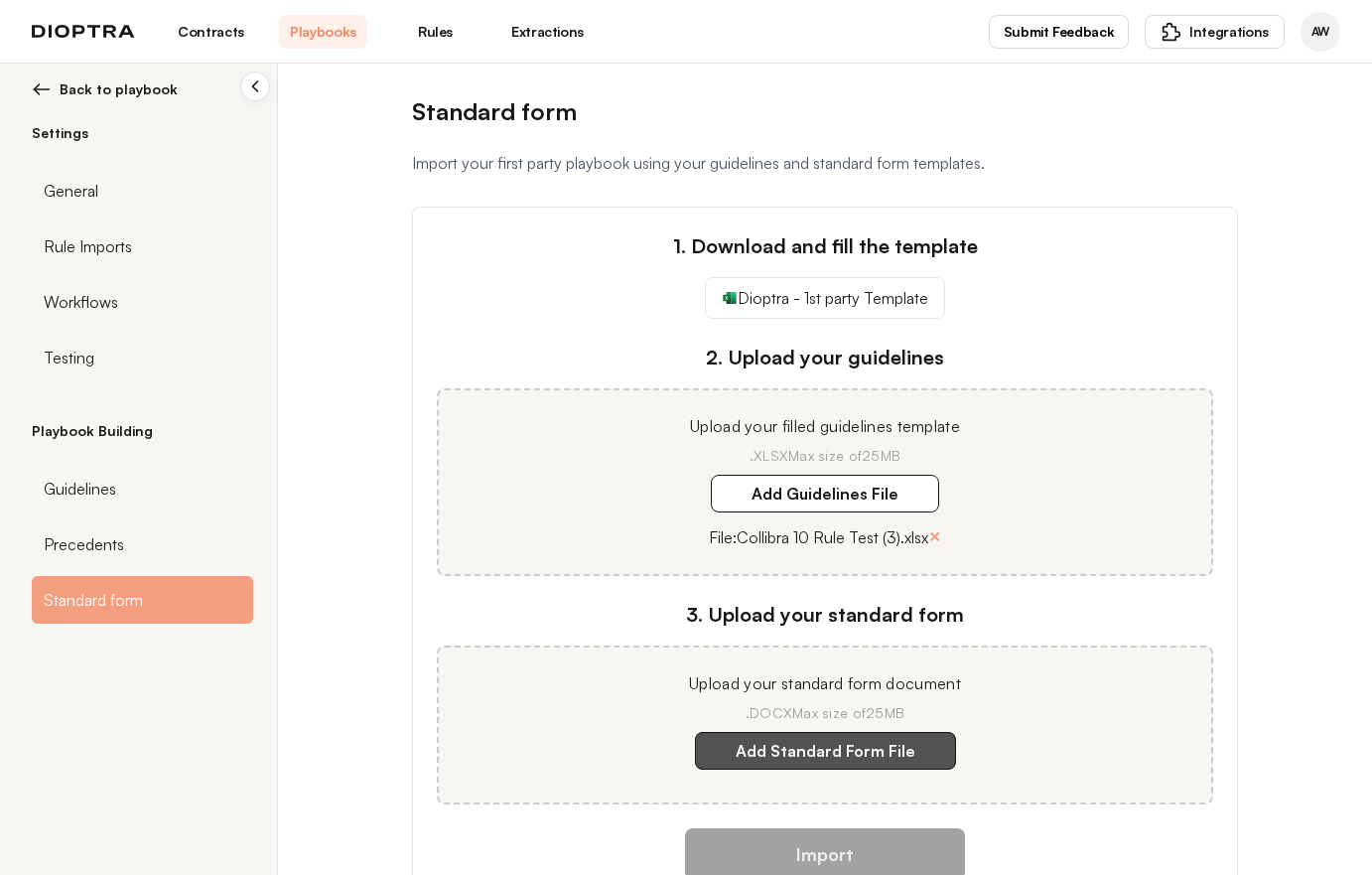 click on "Add Standard Form File" at bounding box center [825, 751] 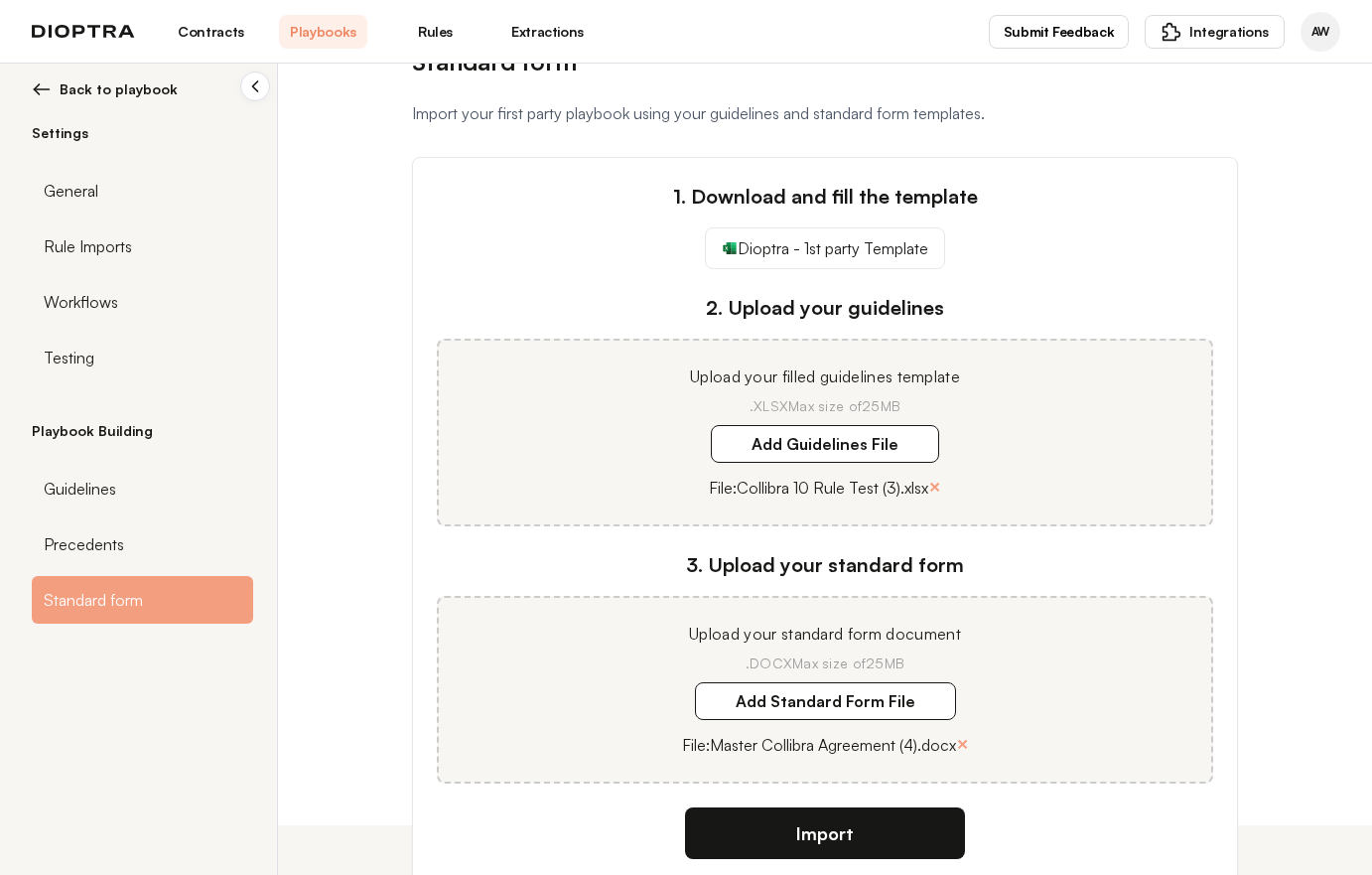 scroll, scrollTop: 129, scrollLeft: 0, axis: vertical 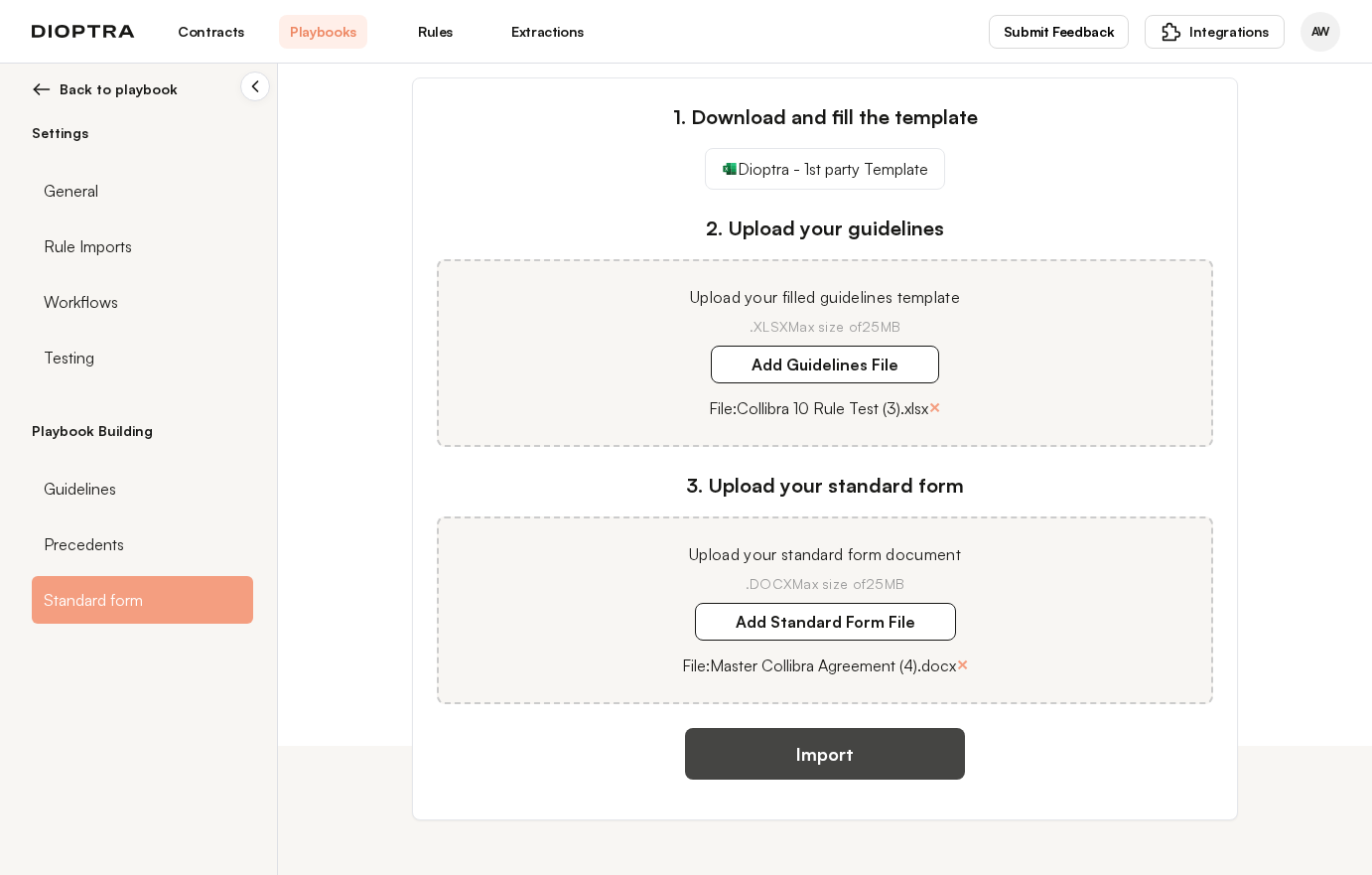 click on "Import" at bounding box center [825, 754] 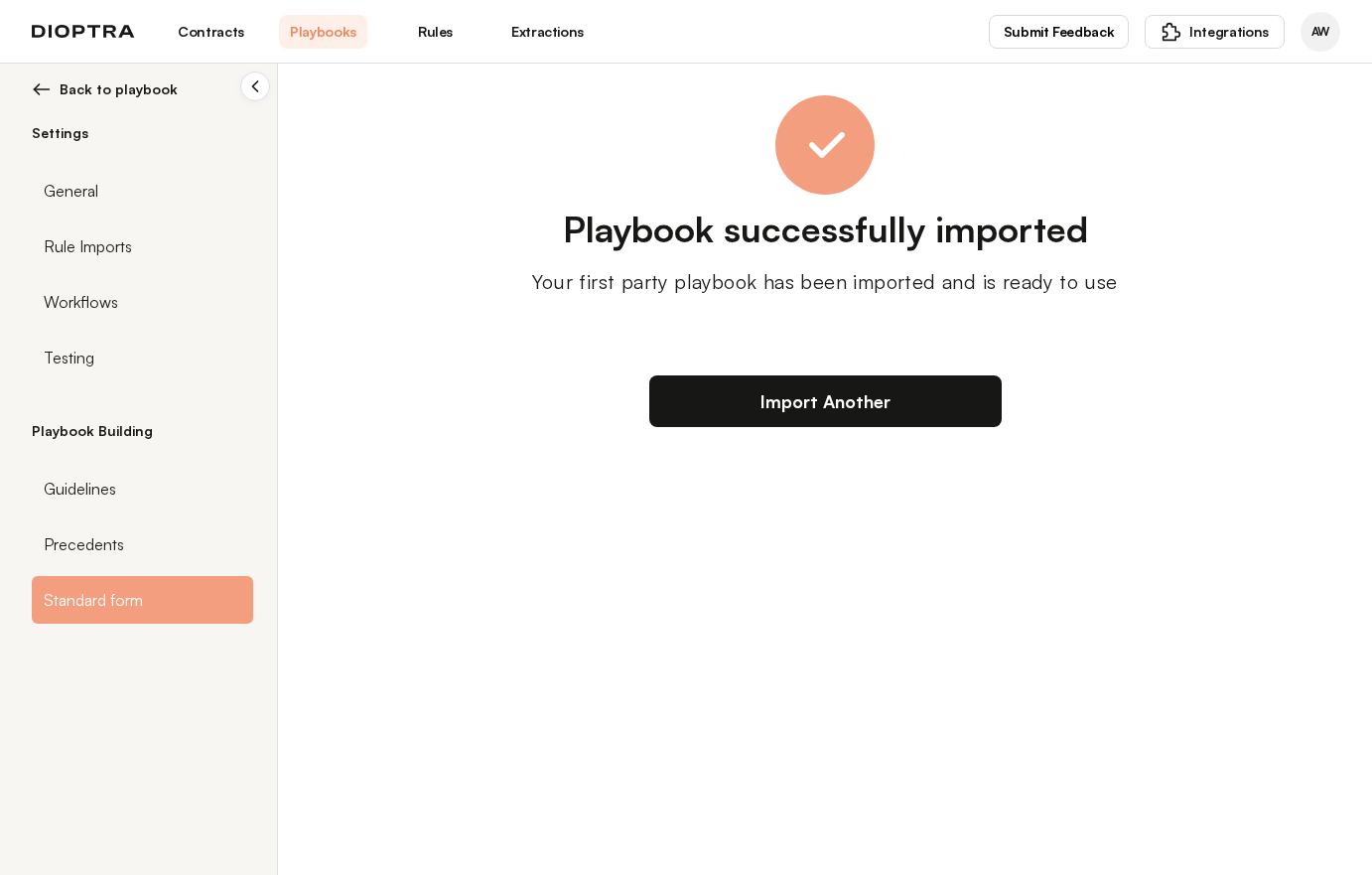 click on "Back to playbook" at bounding box center [118, 89] 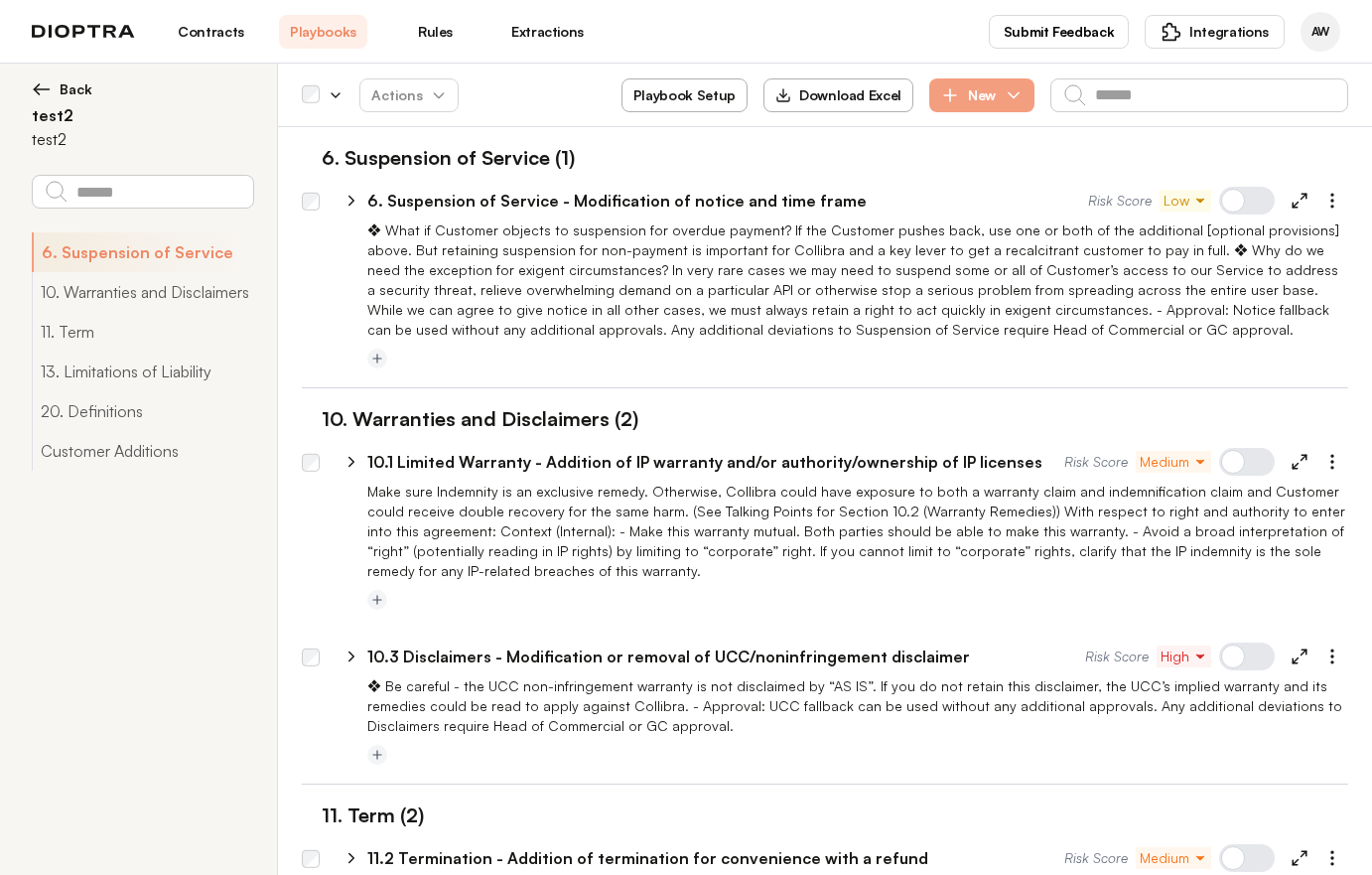 click 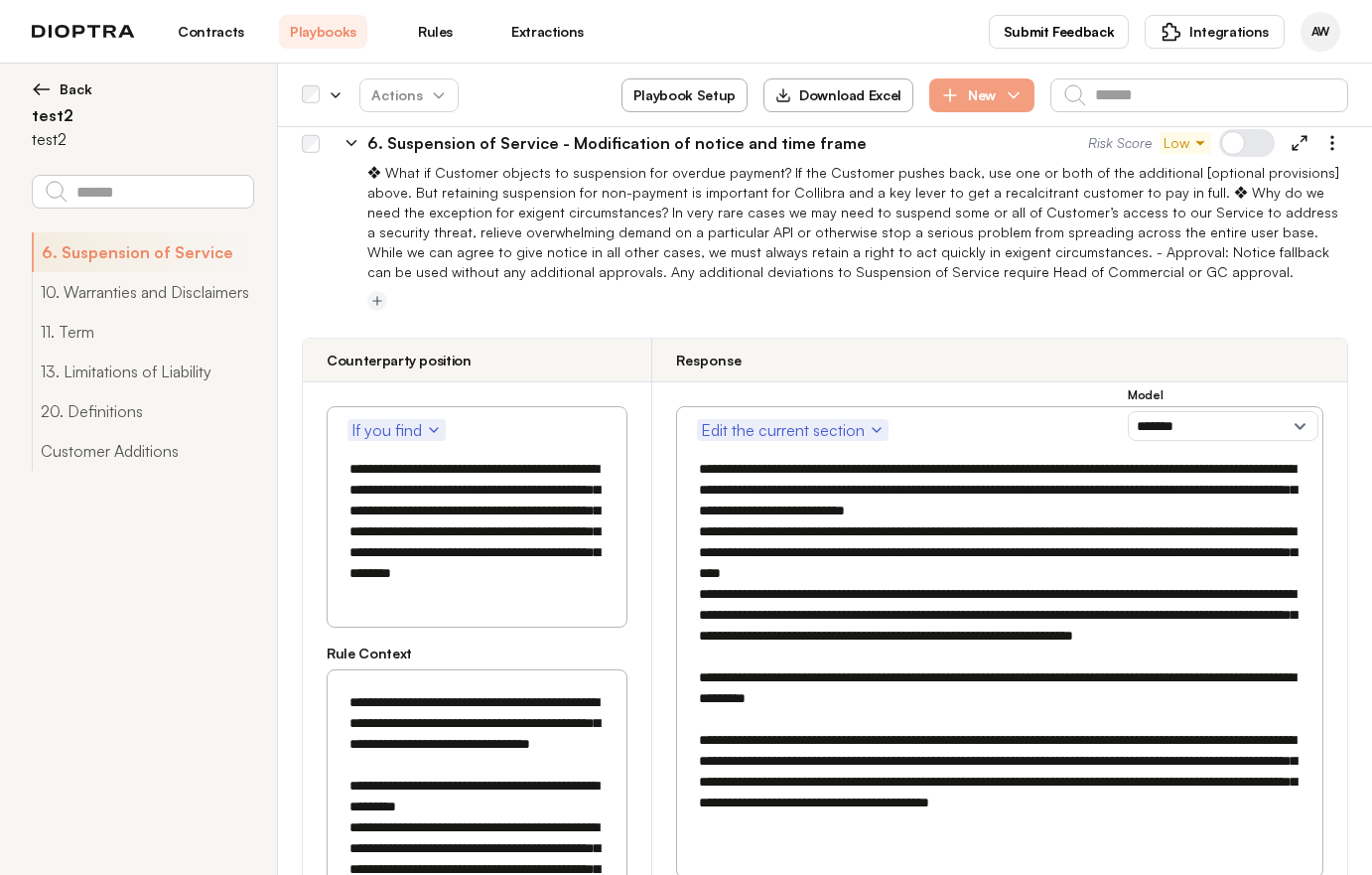 scroll, scrollTop: 59, scrollLeft: 0, axis: vertical 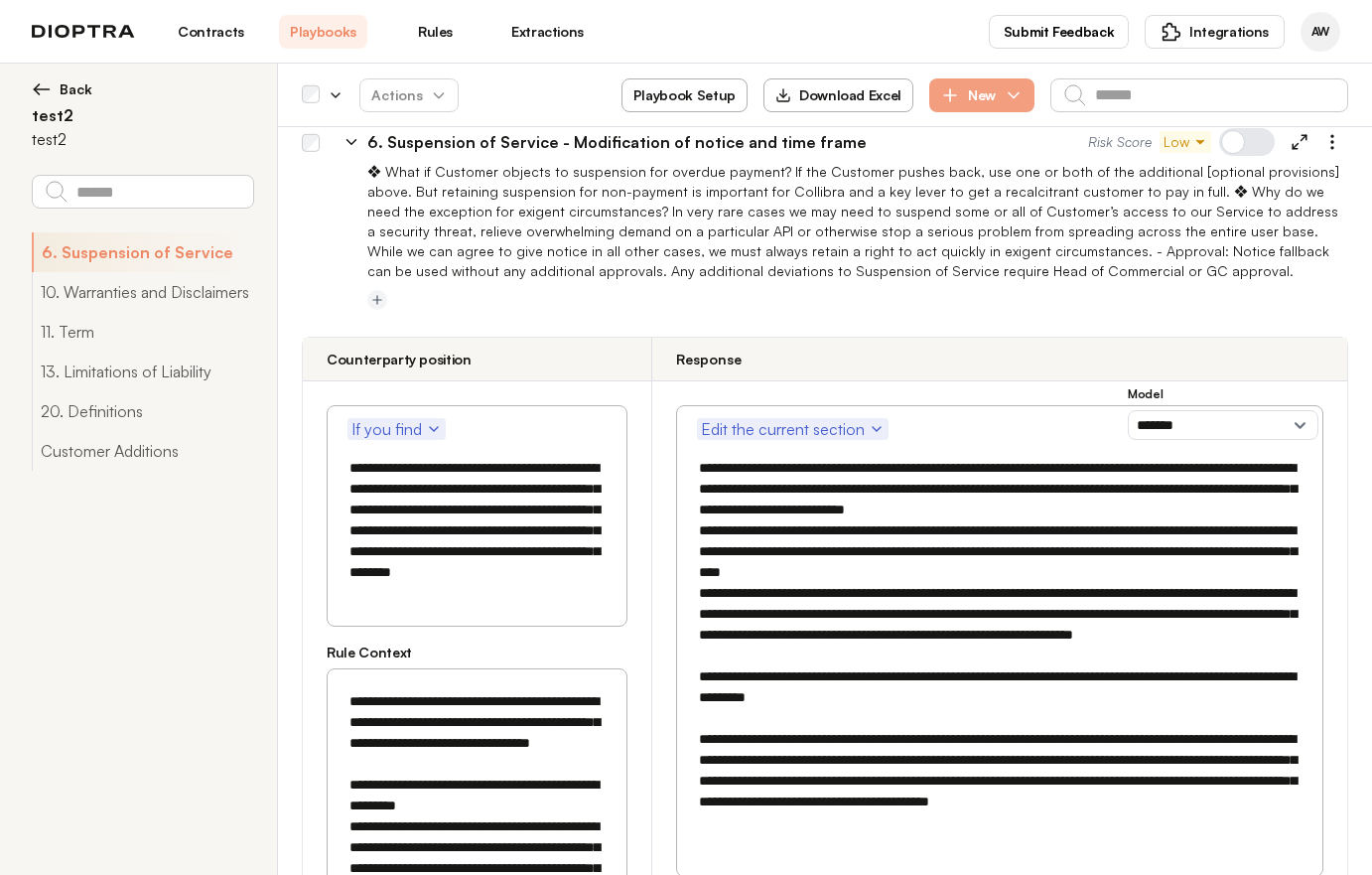 click 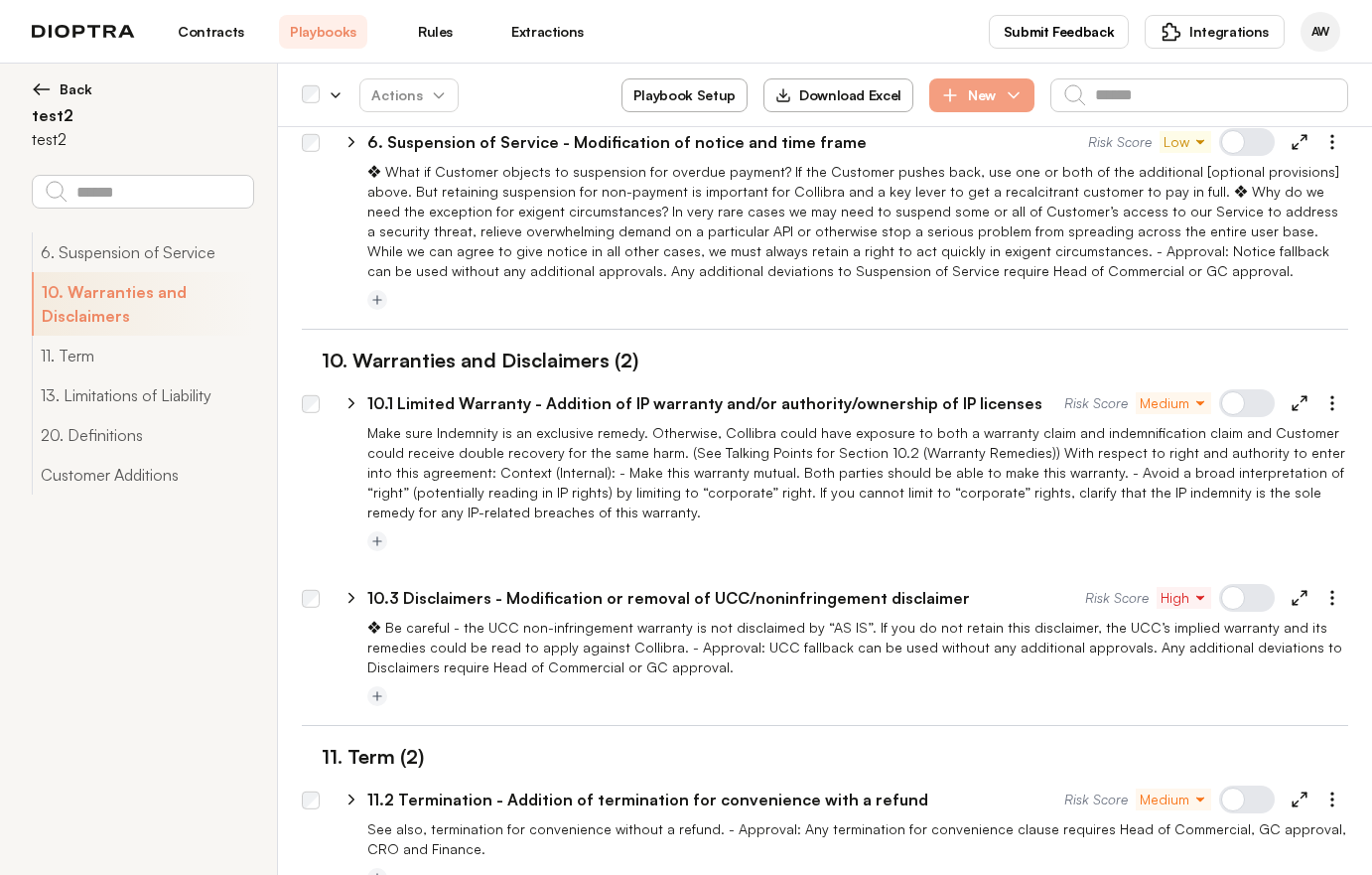 click 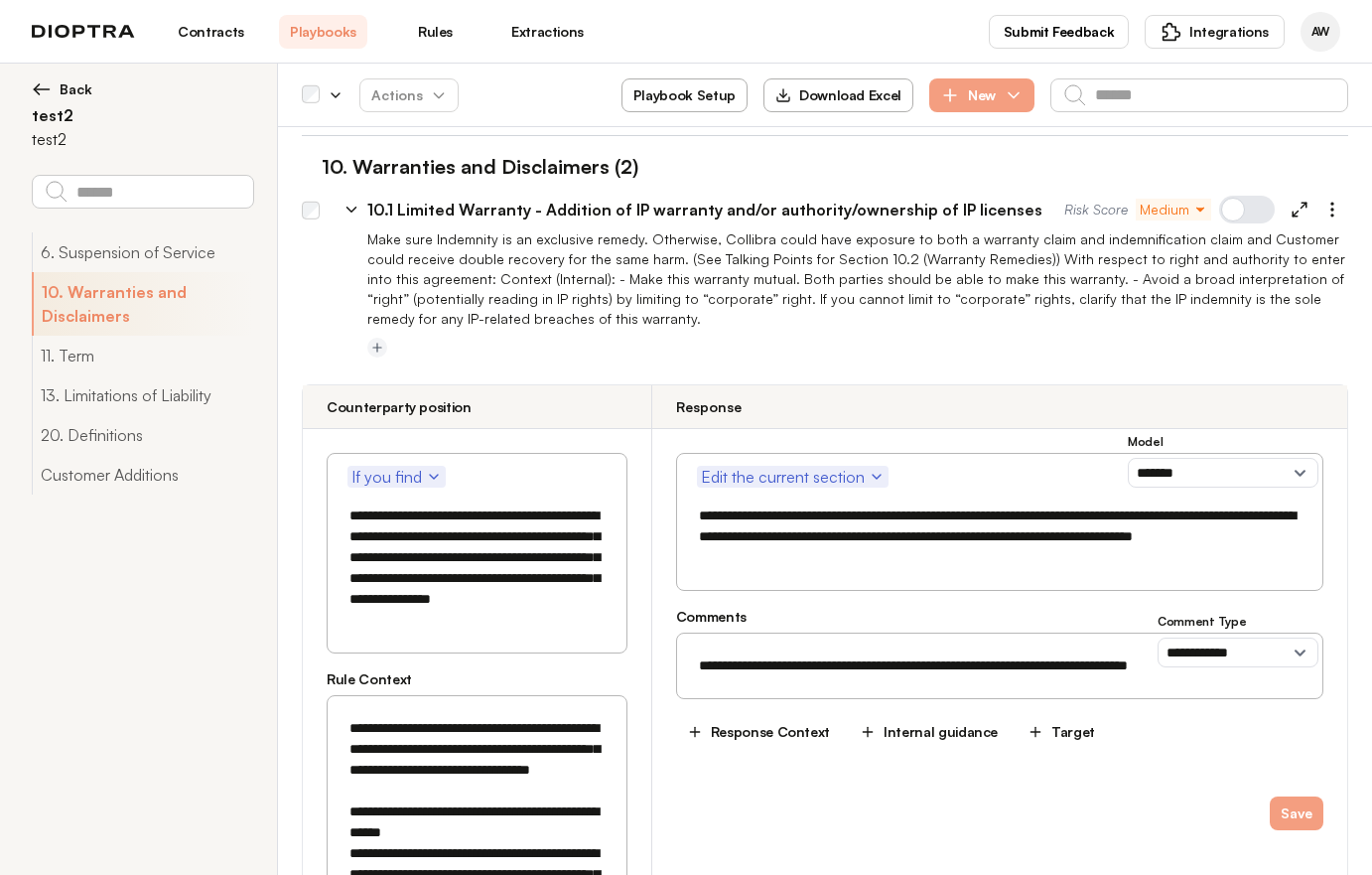 scroll, scrollTop: 242, scrollLeft: 0, axis: vertical 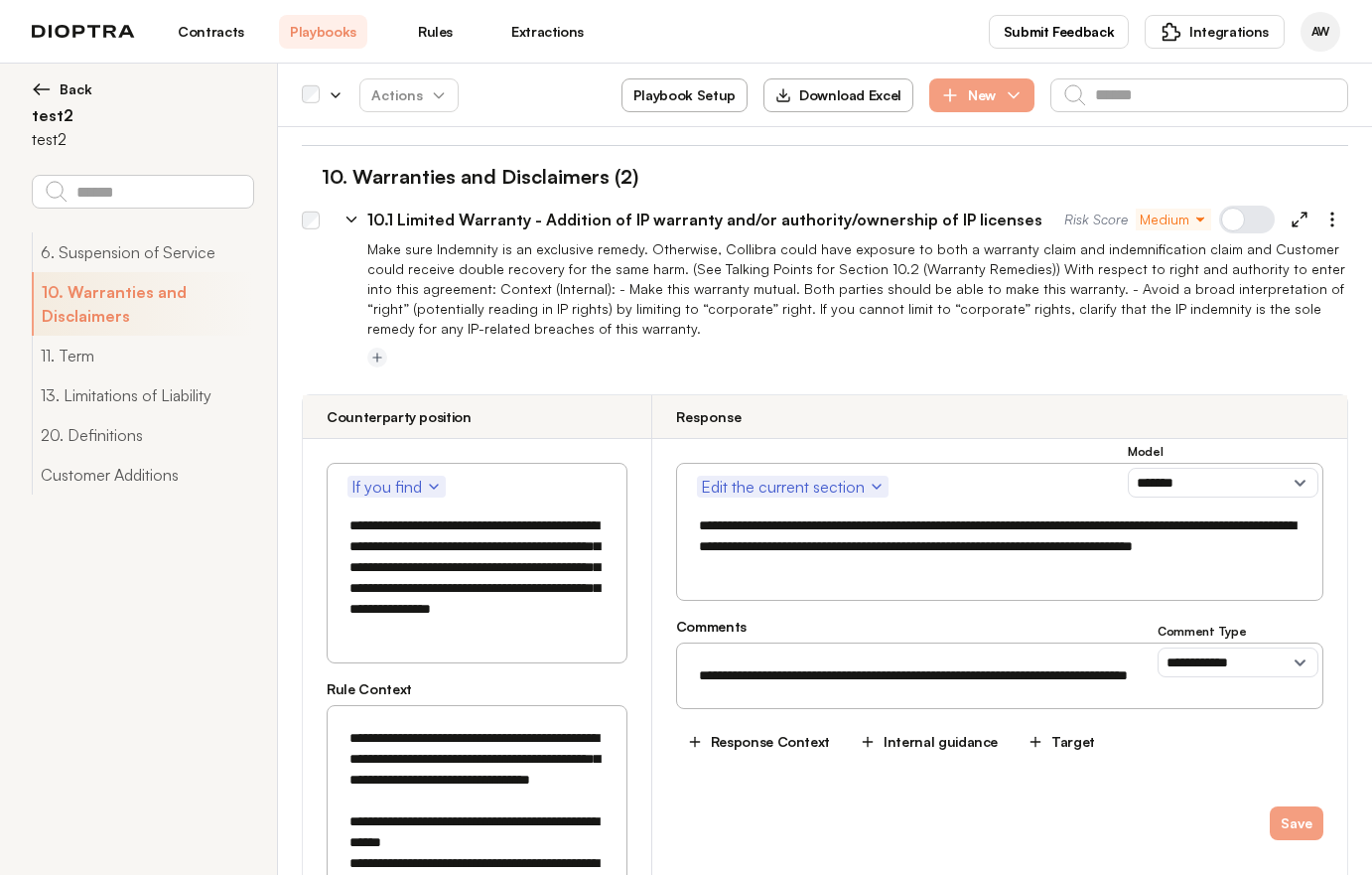 click 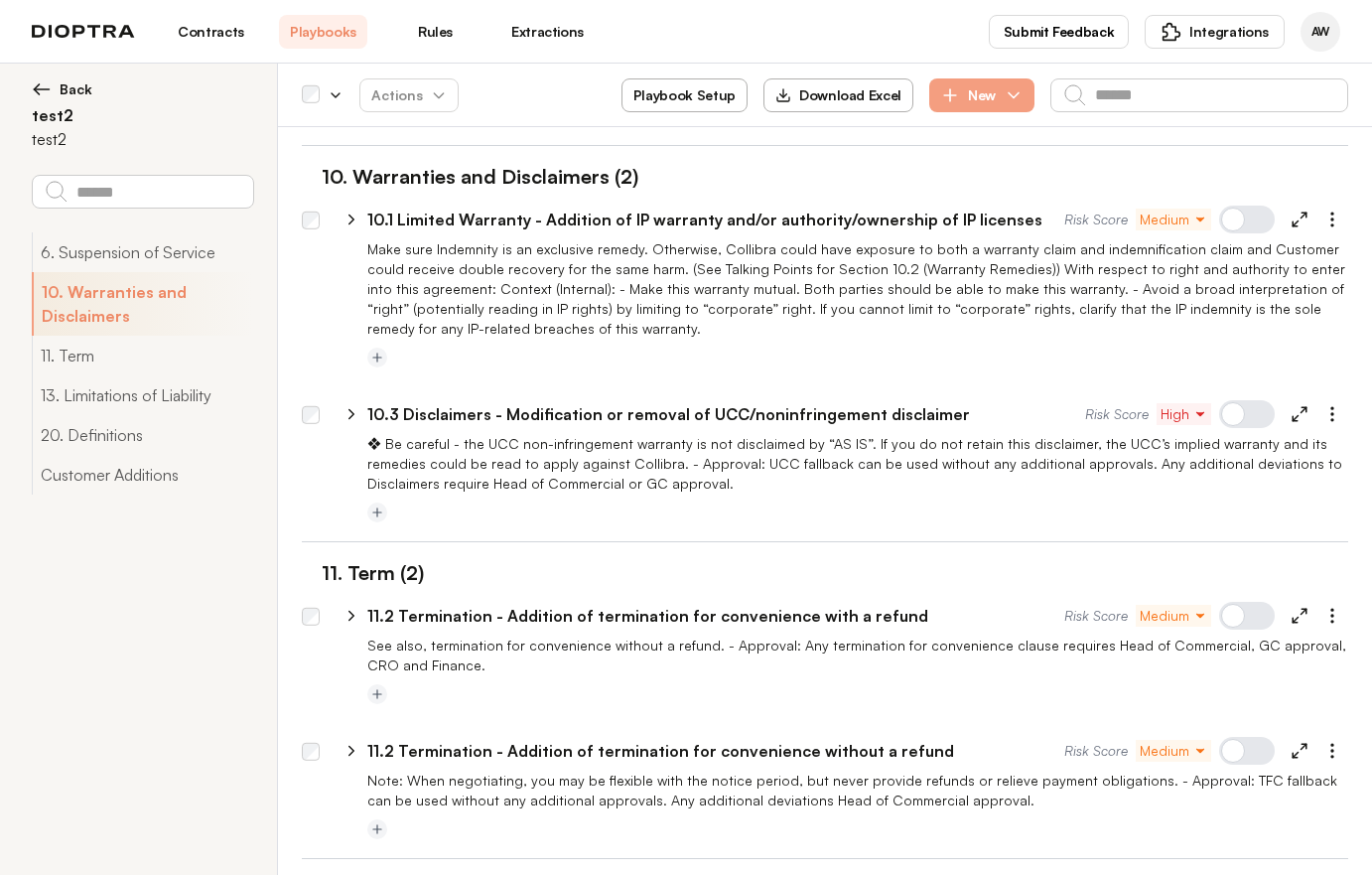 click 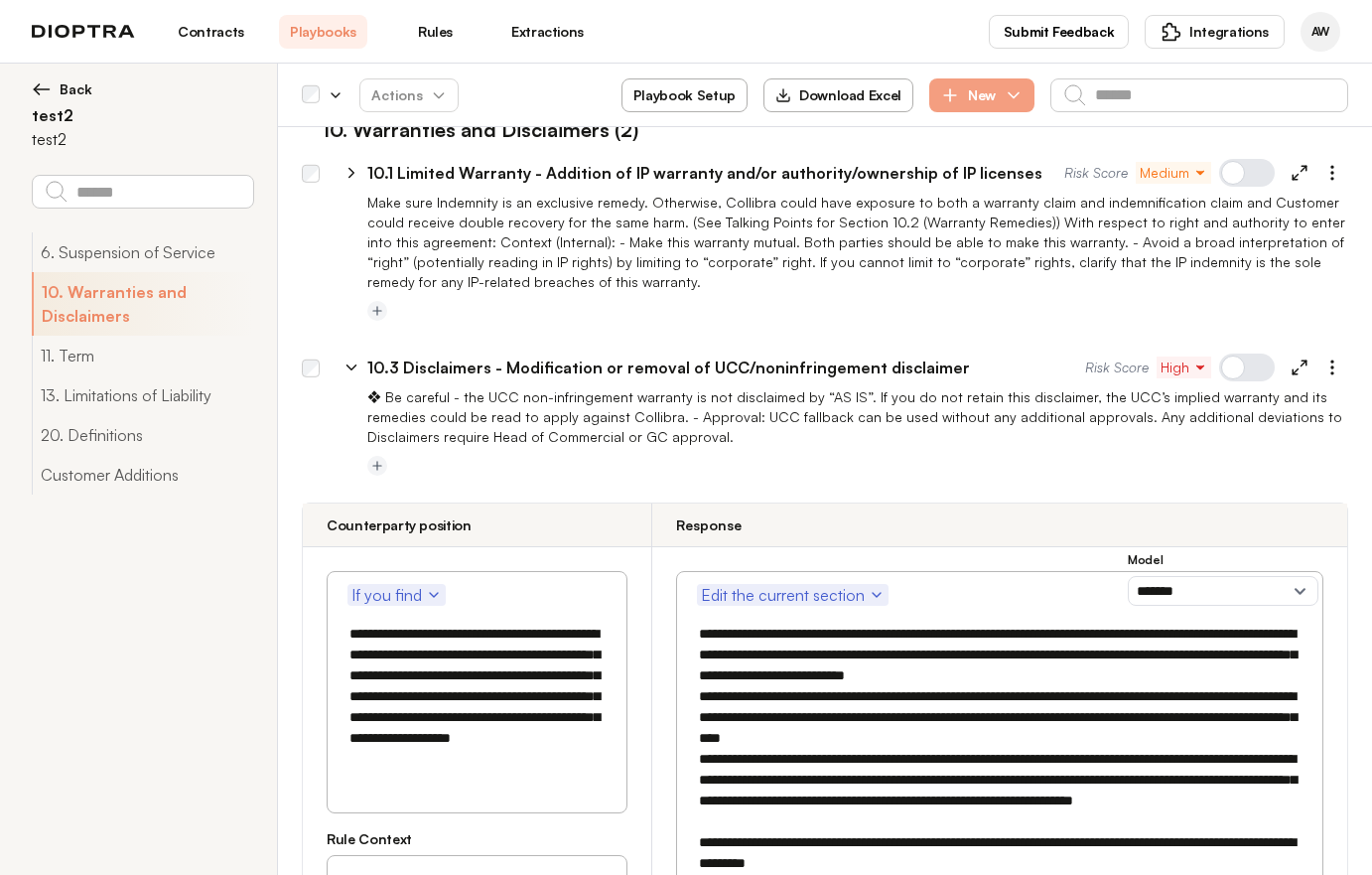 scroll, scrollTop: 296, scrollLeft: 0, axis: vertical 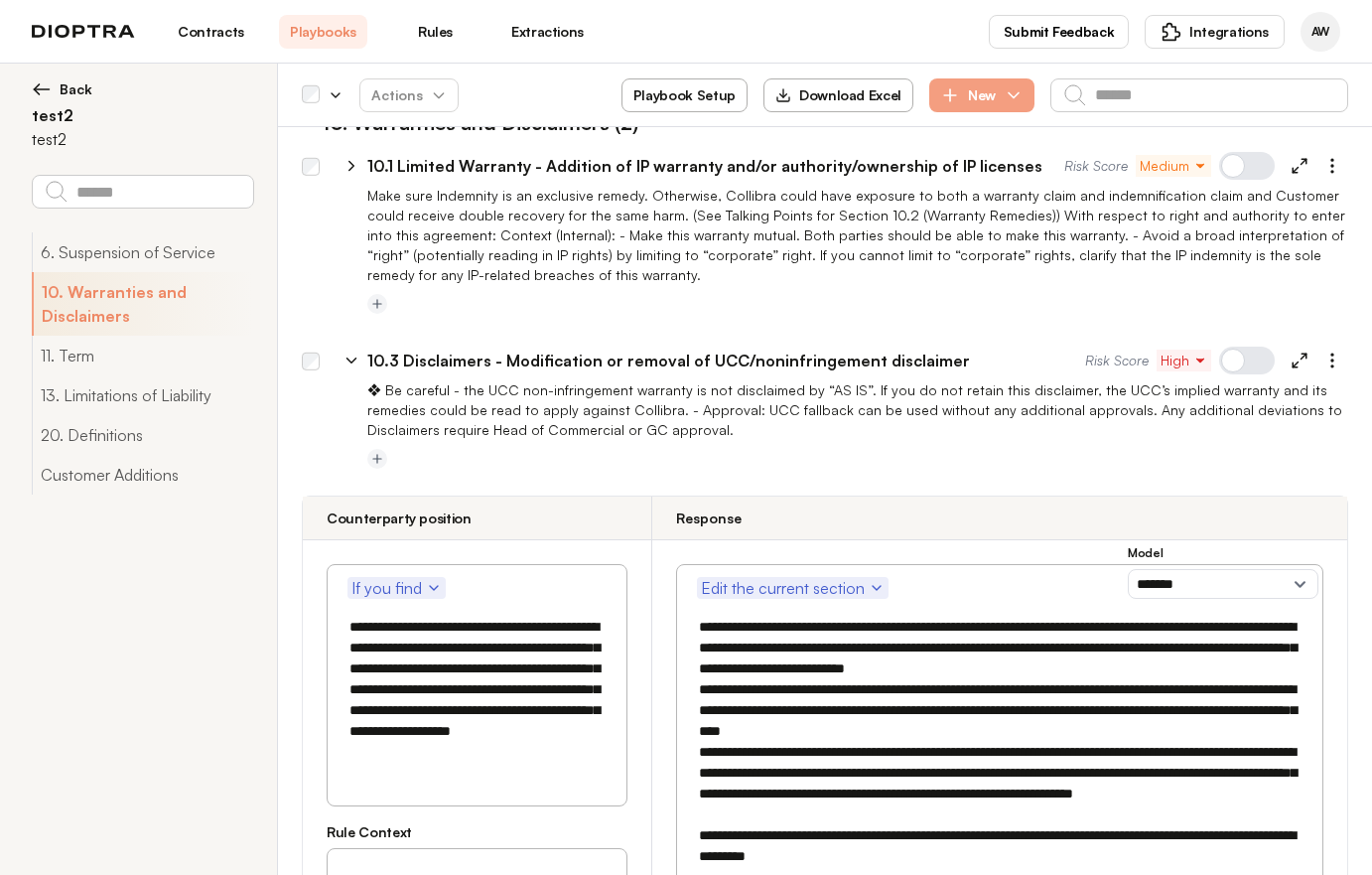 click 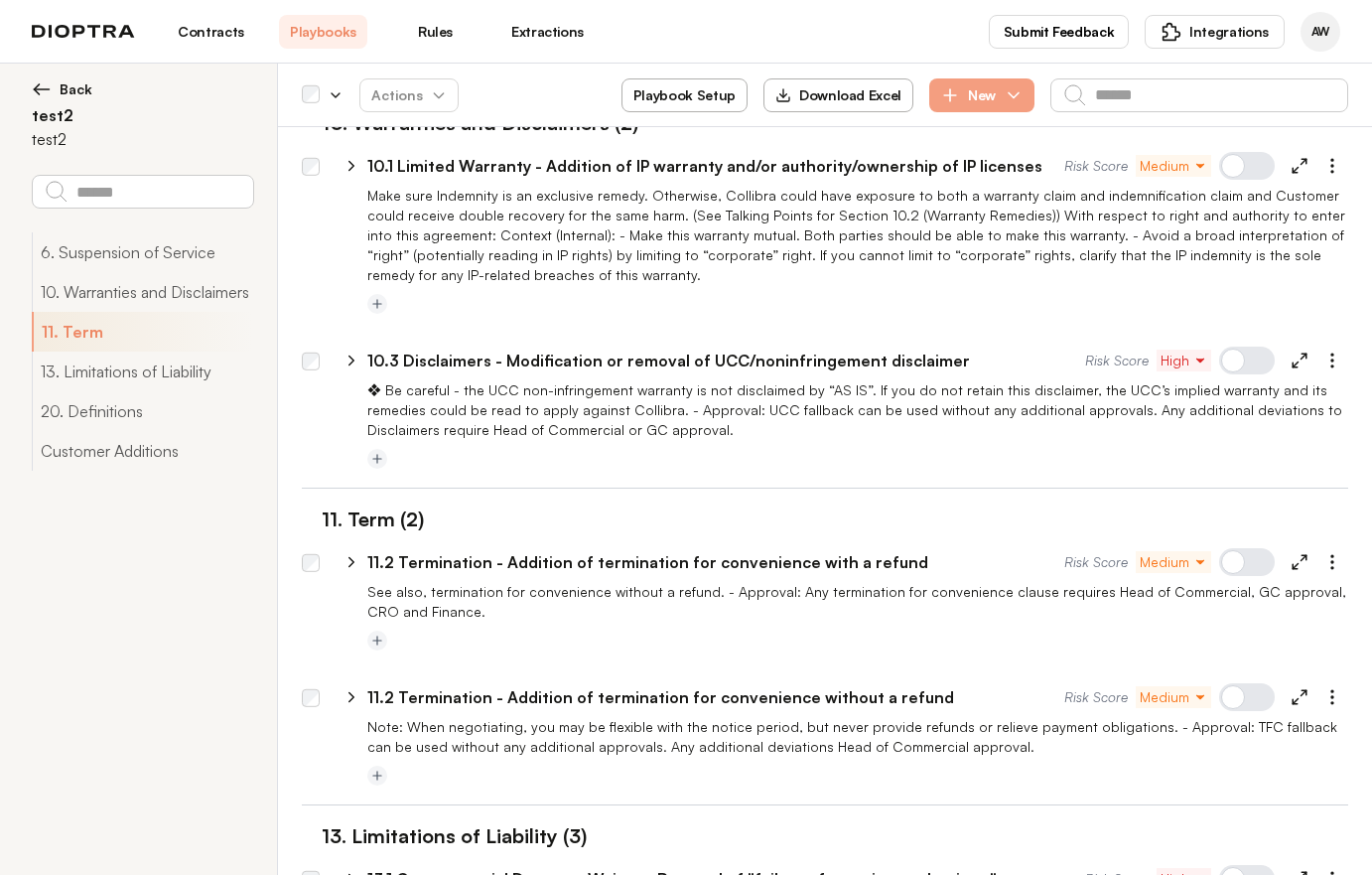 click 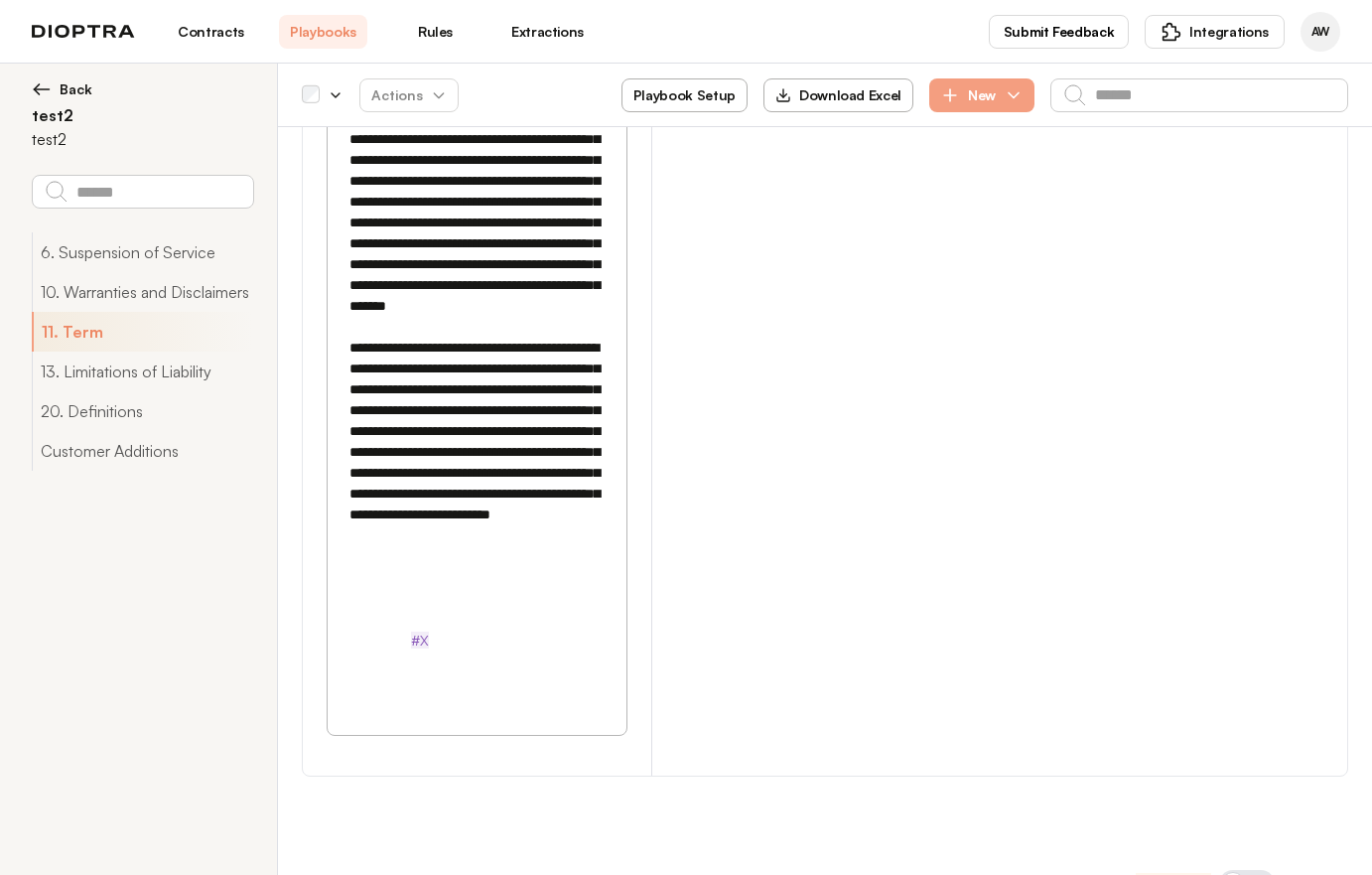scroll, scrollTop: 1388, scrollLeft: 0, axis: vertical 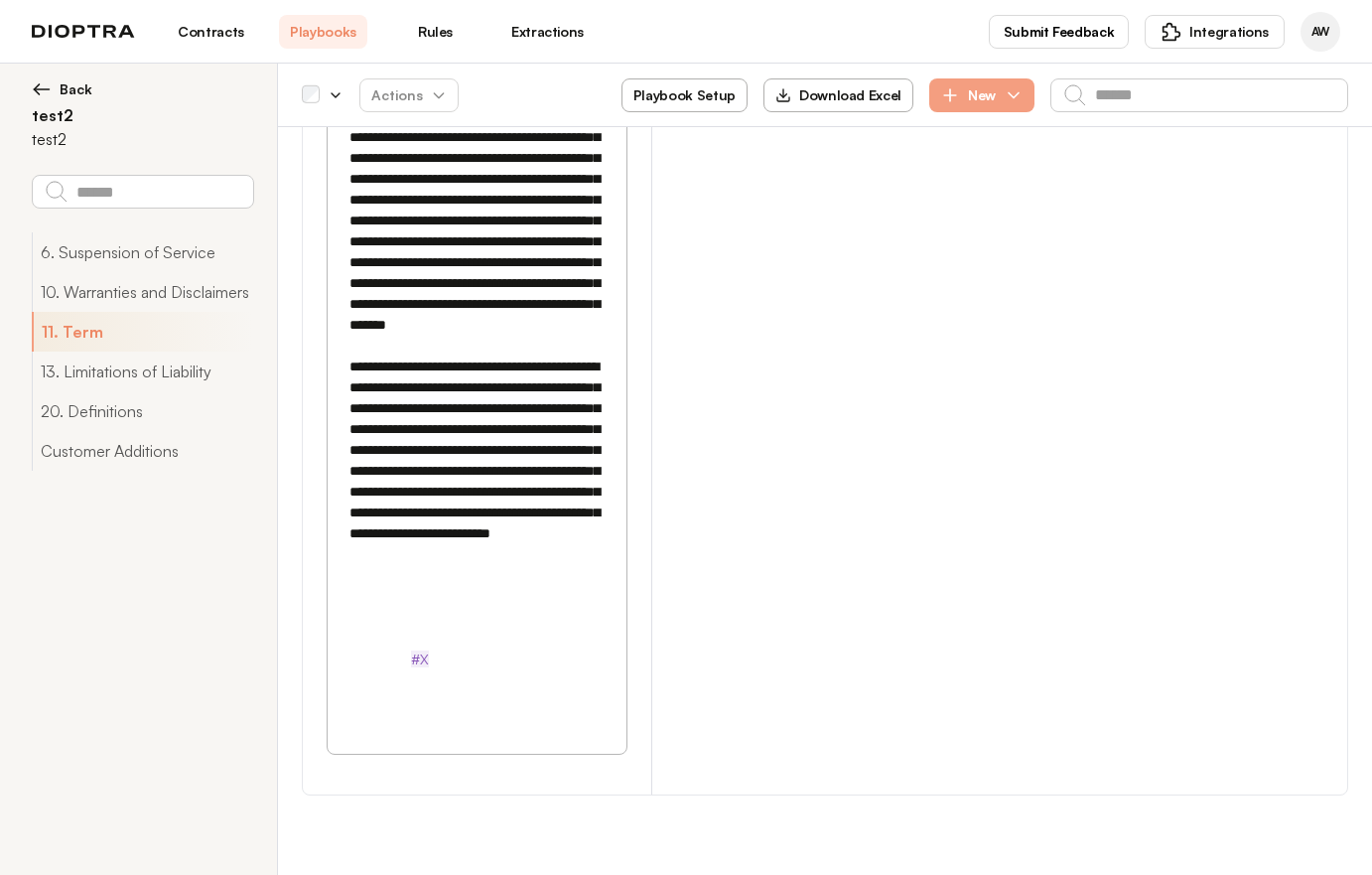 click at bounding box center (475, 315) 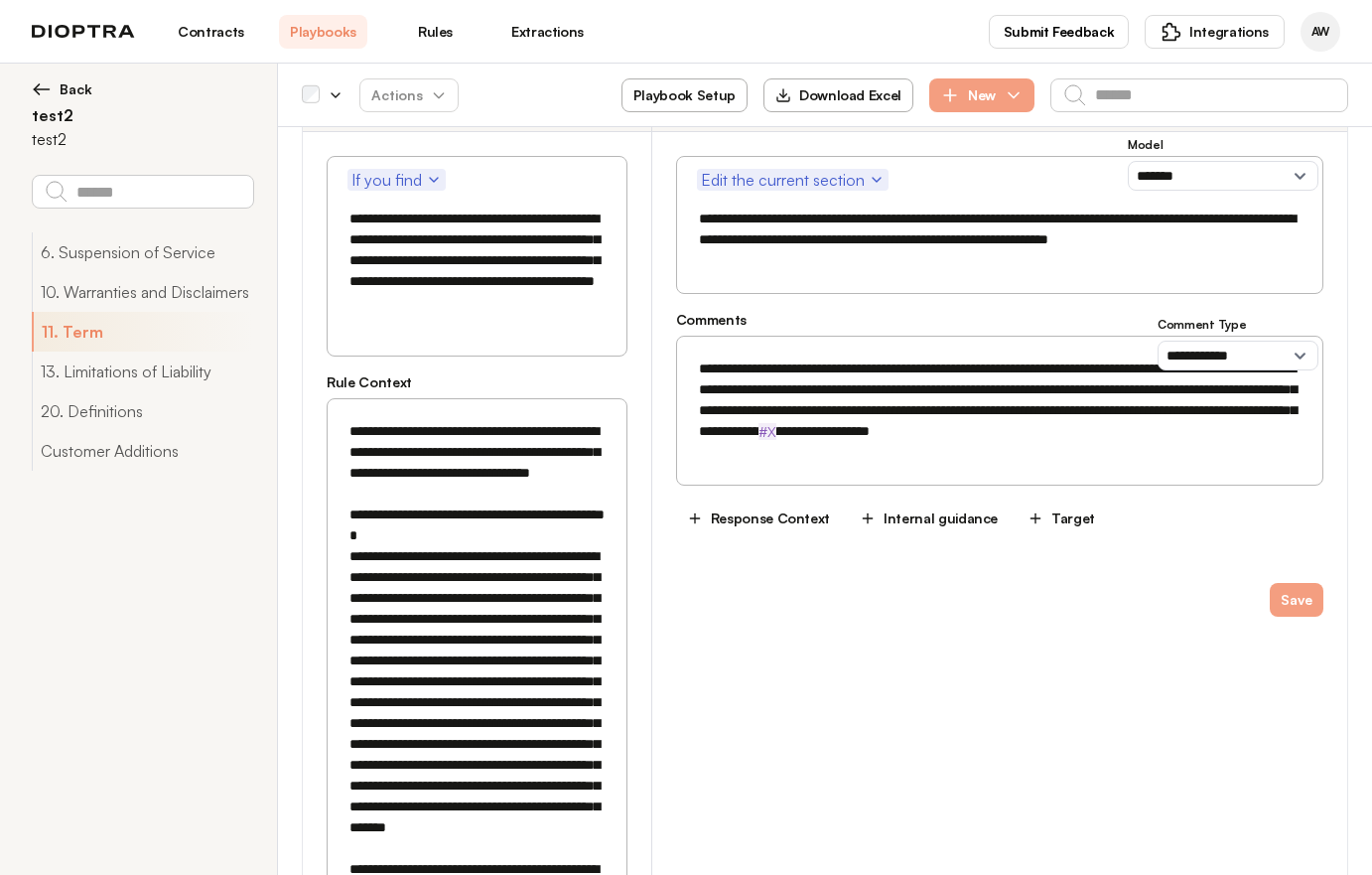 scroll, scrollTop: 890, scrollLeft: 0, axis: vertical 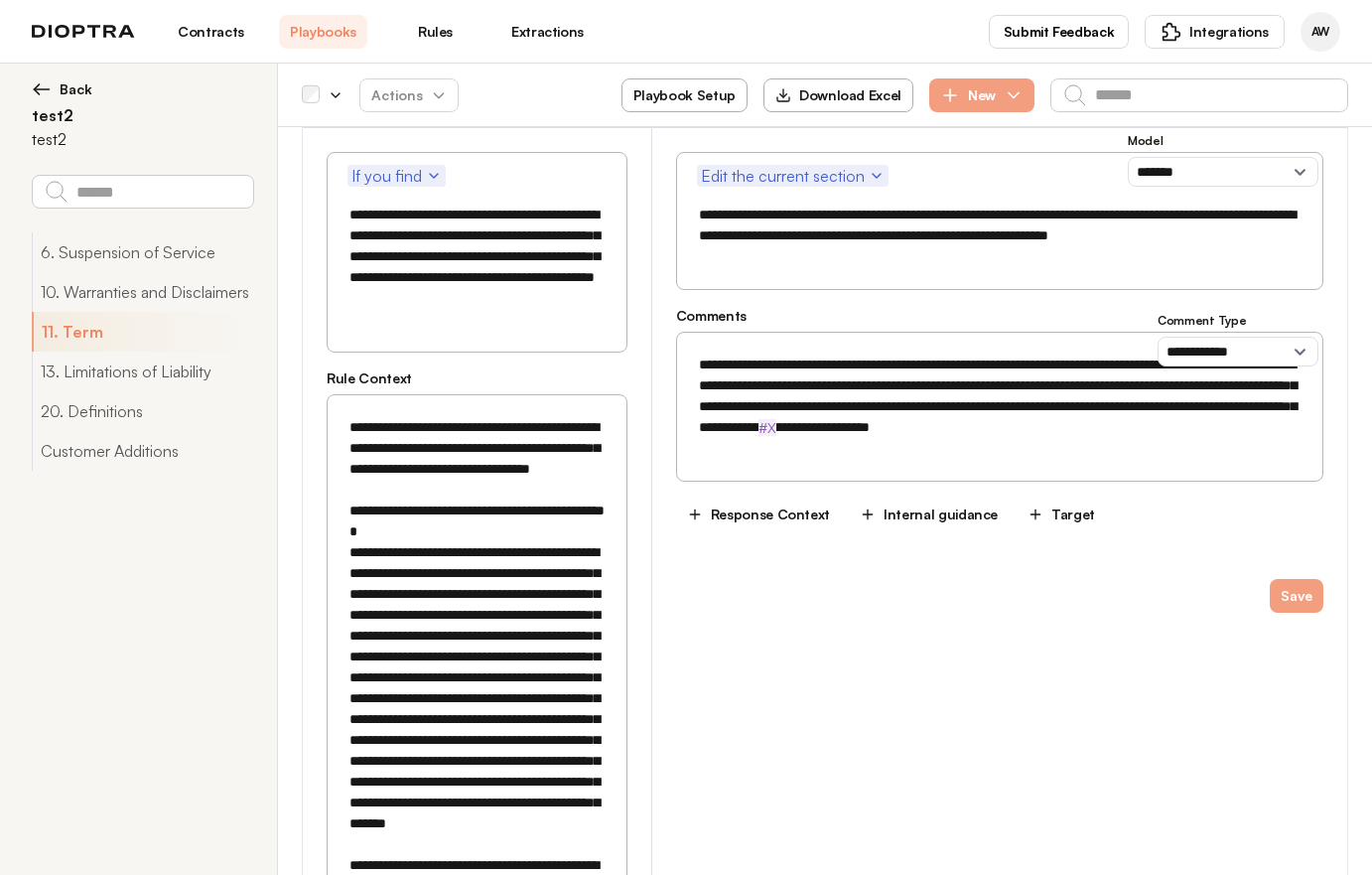 type on "**********" 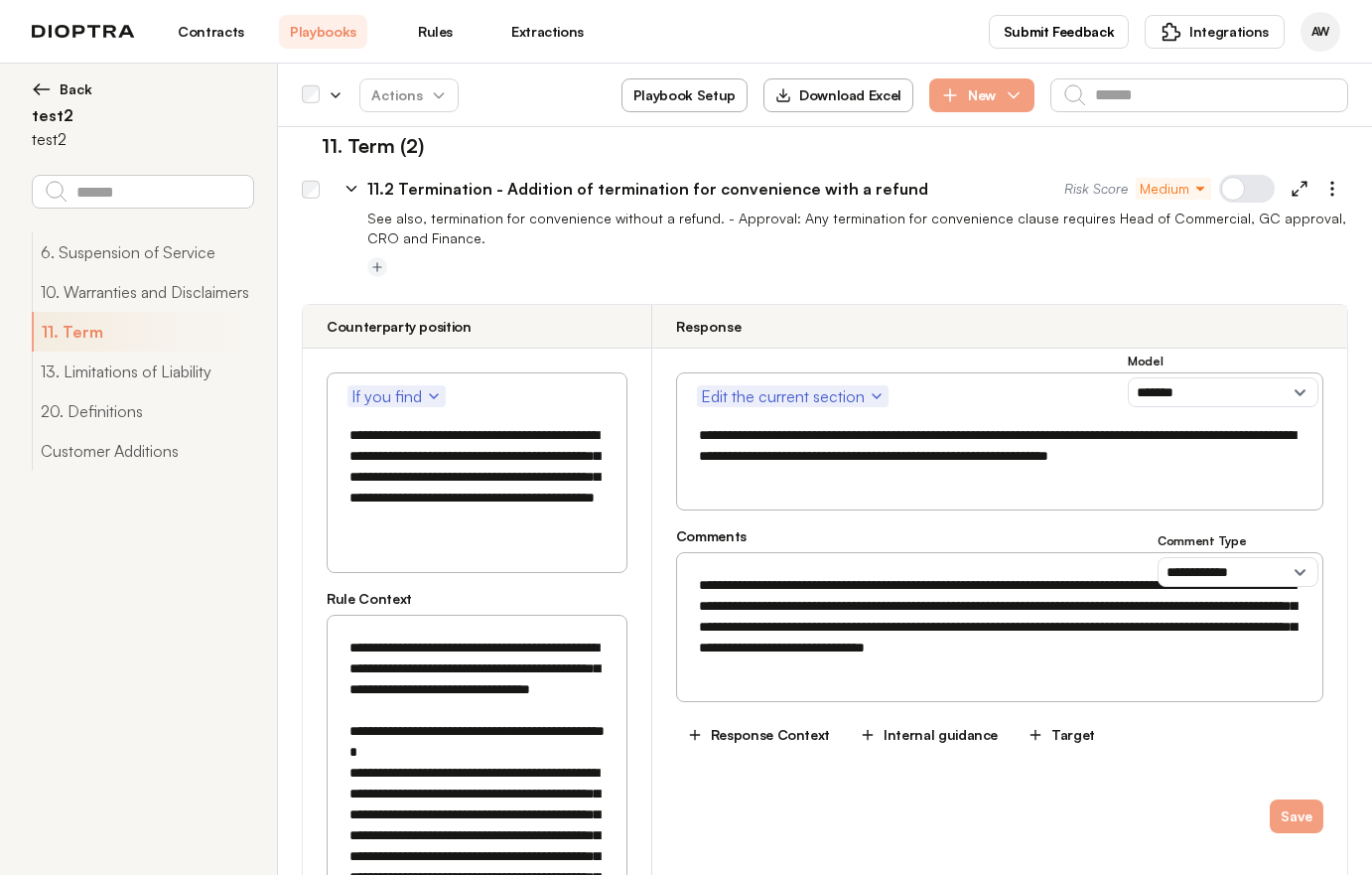 scroll, scrollTop: 1312, scrollLeft: 0, axis: vertical 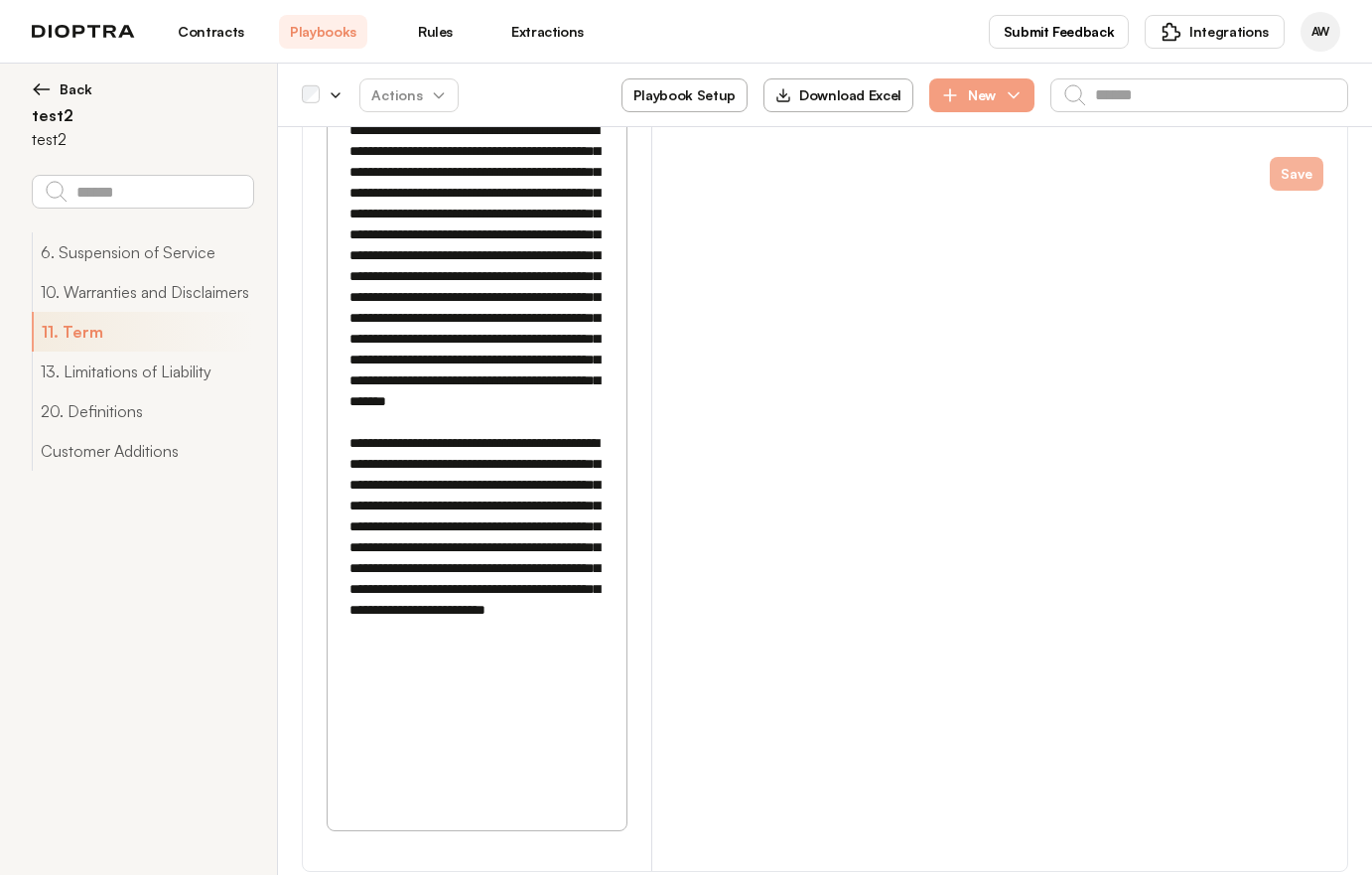 type on "**********" 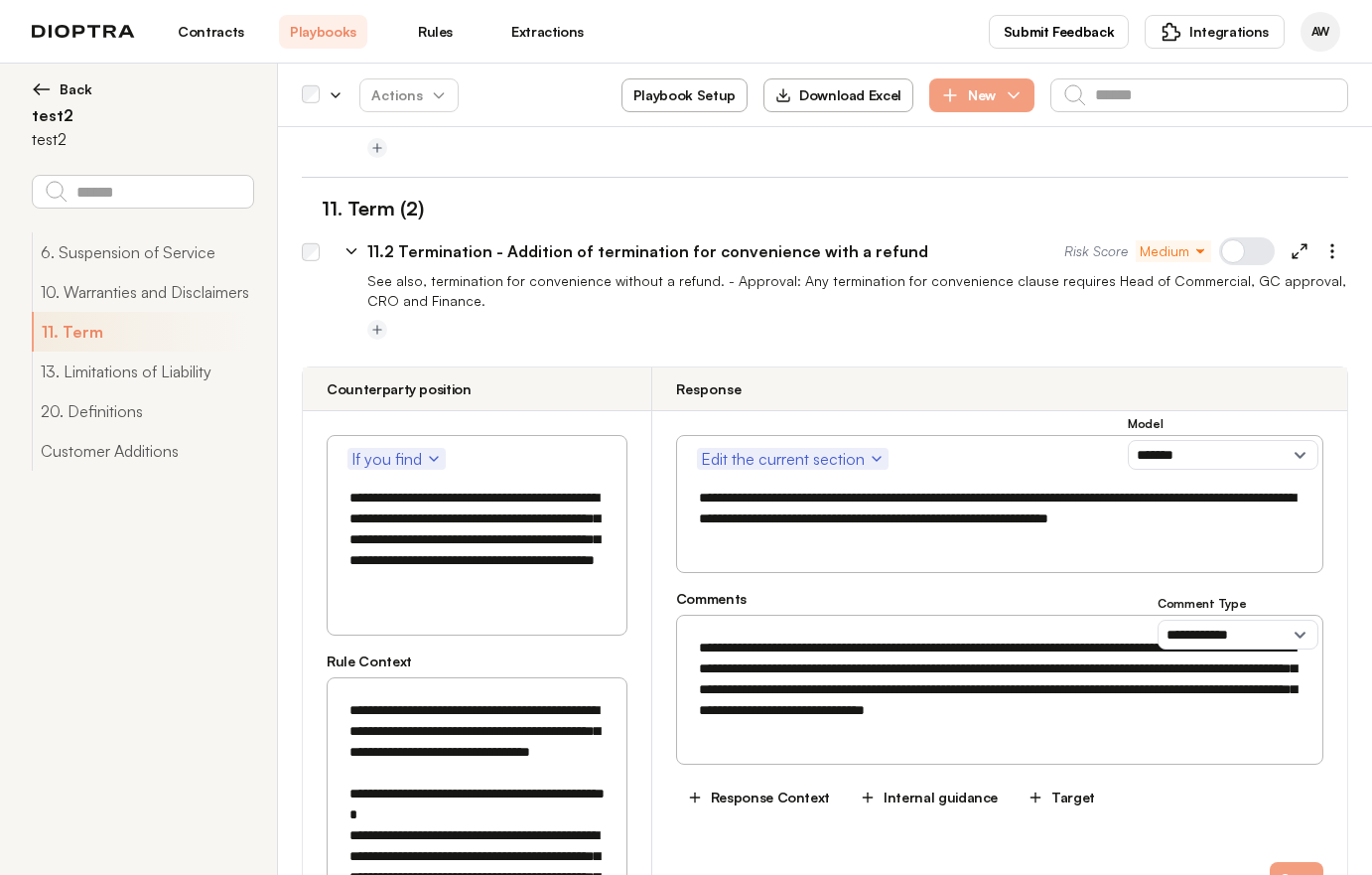 scroll, scrollTop: 502, scrollLeft: 0, axis: vertical 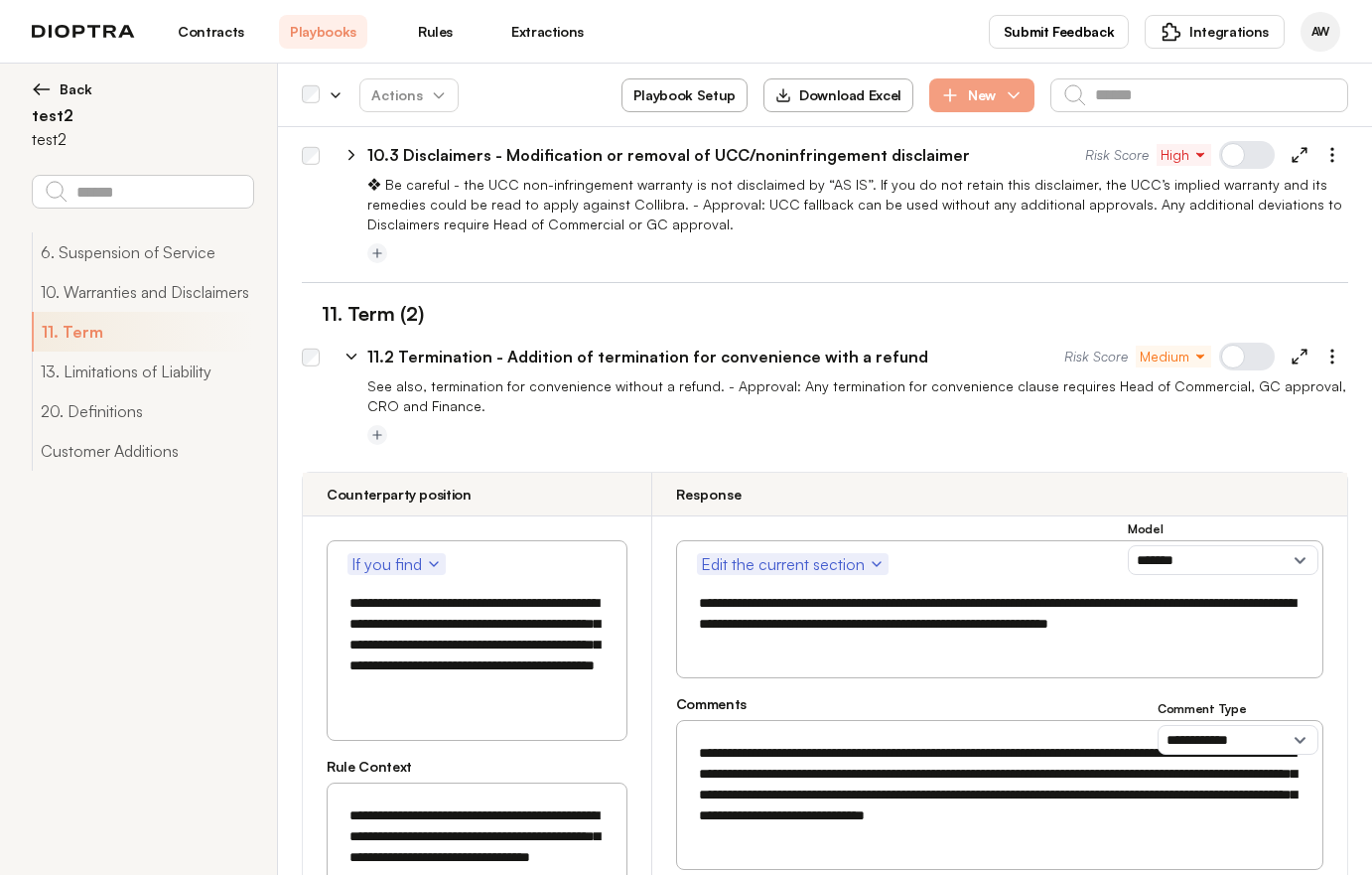 click 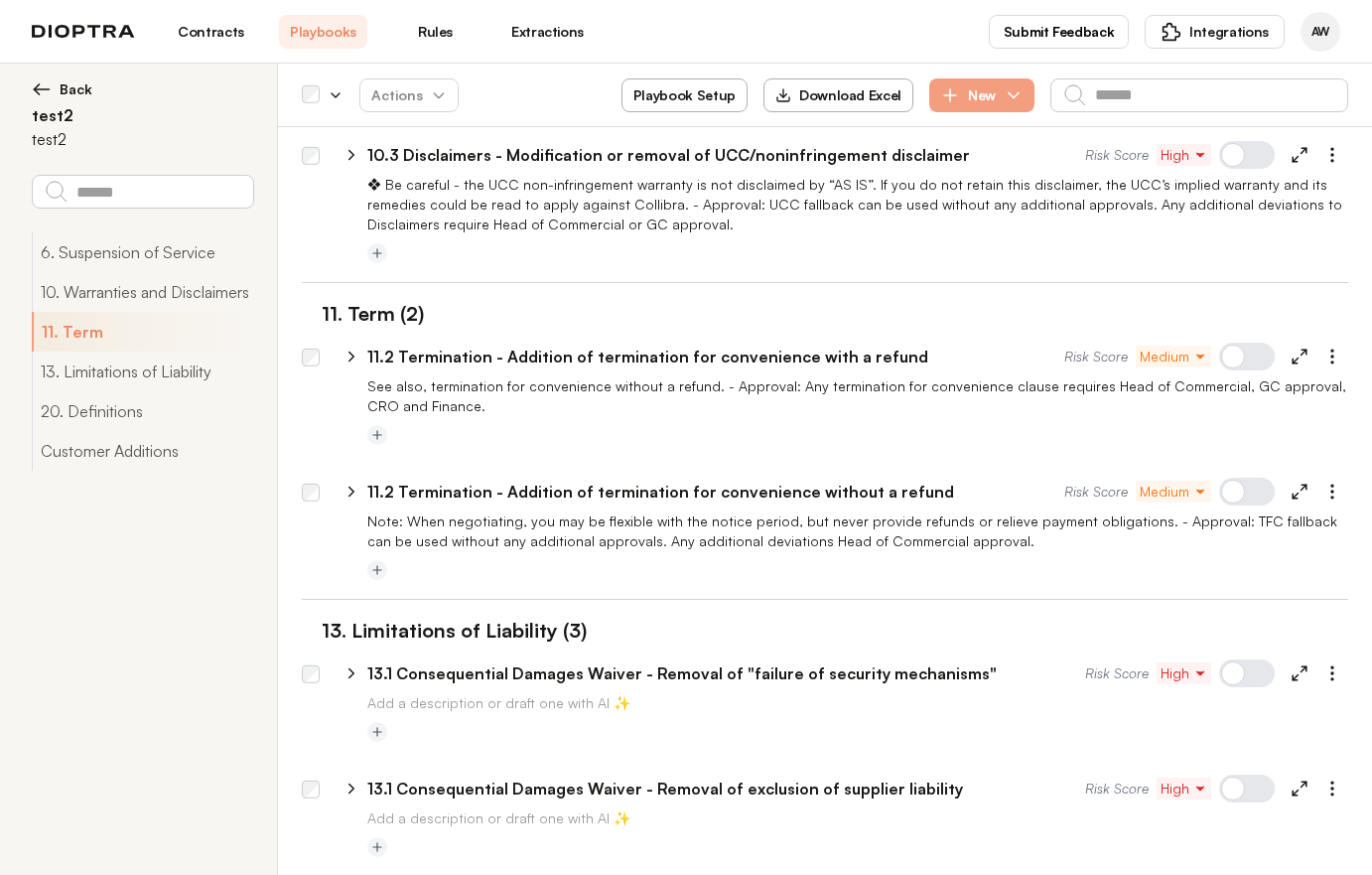 click 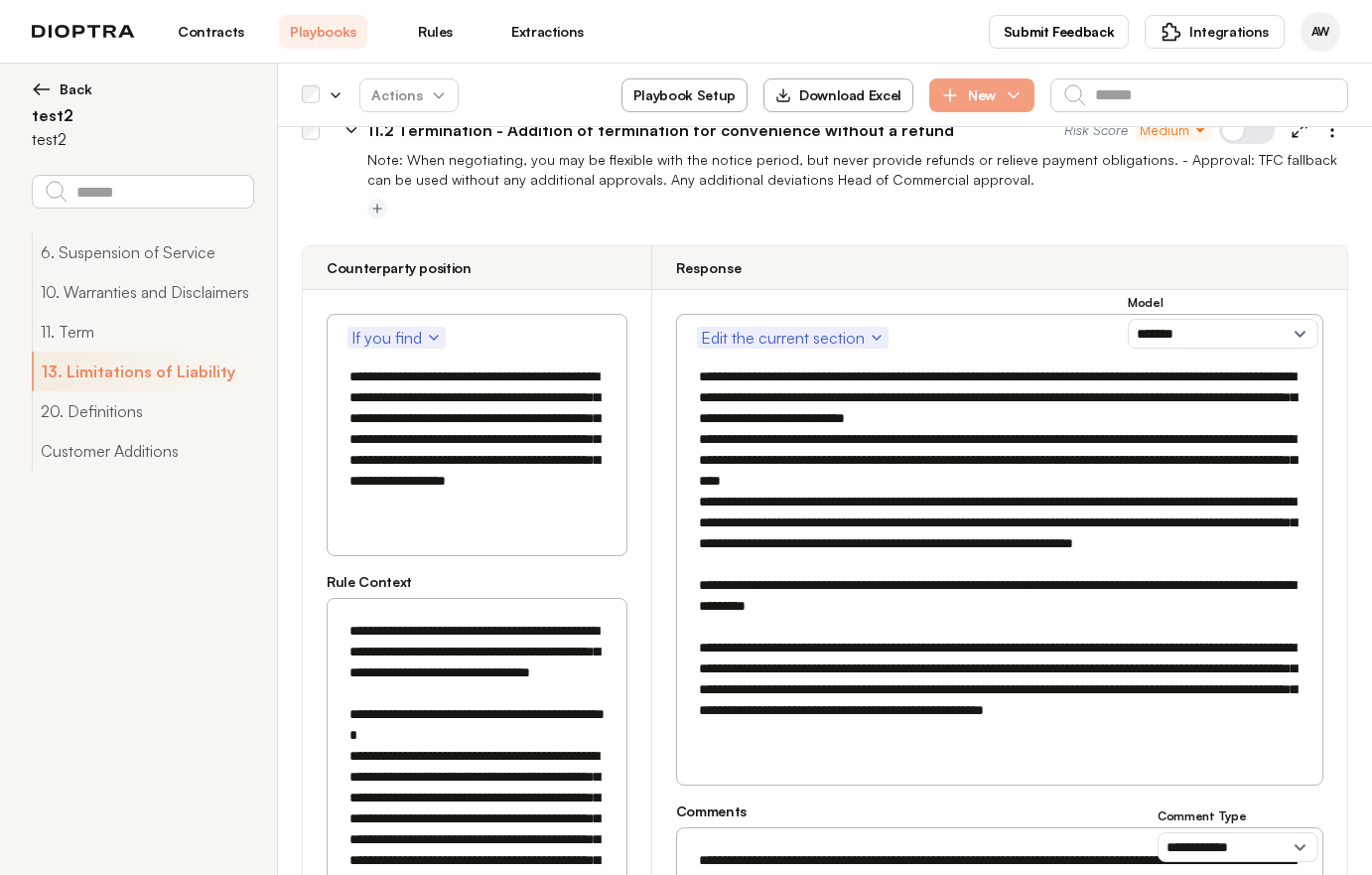 scroll, scrollTop: 607, scrollLeft: 0, axis: vertical 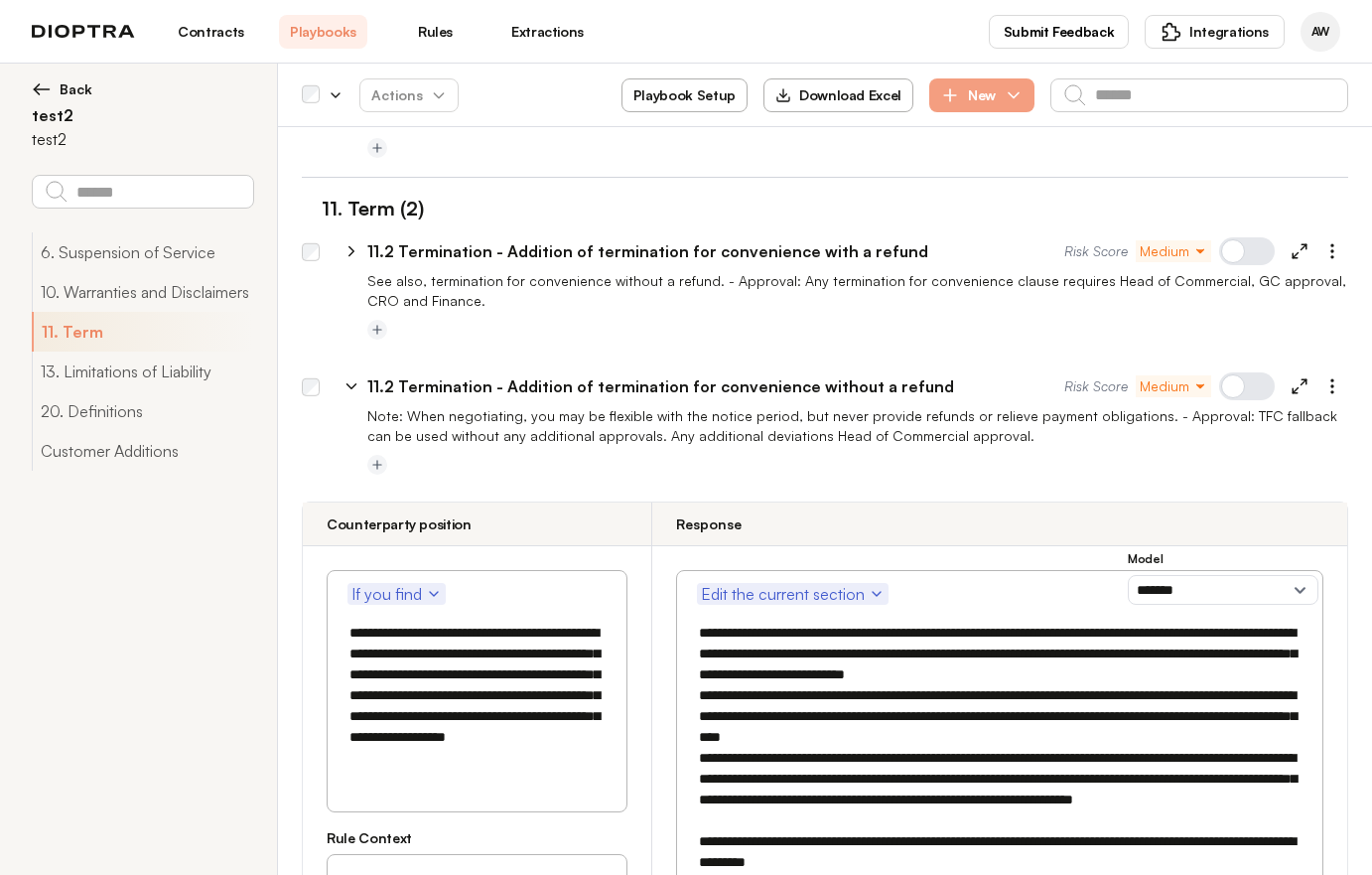 click 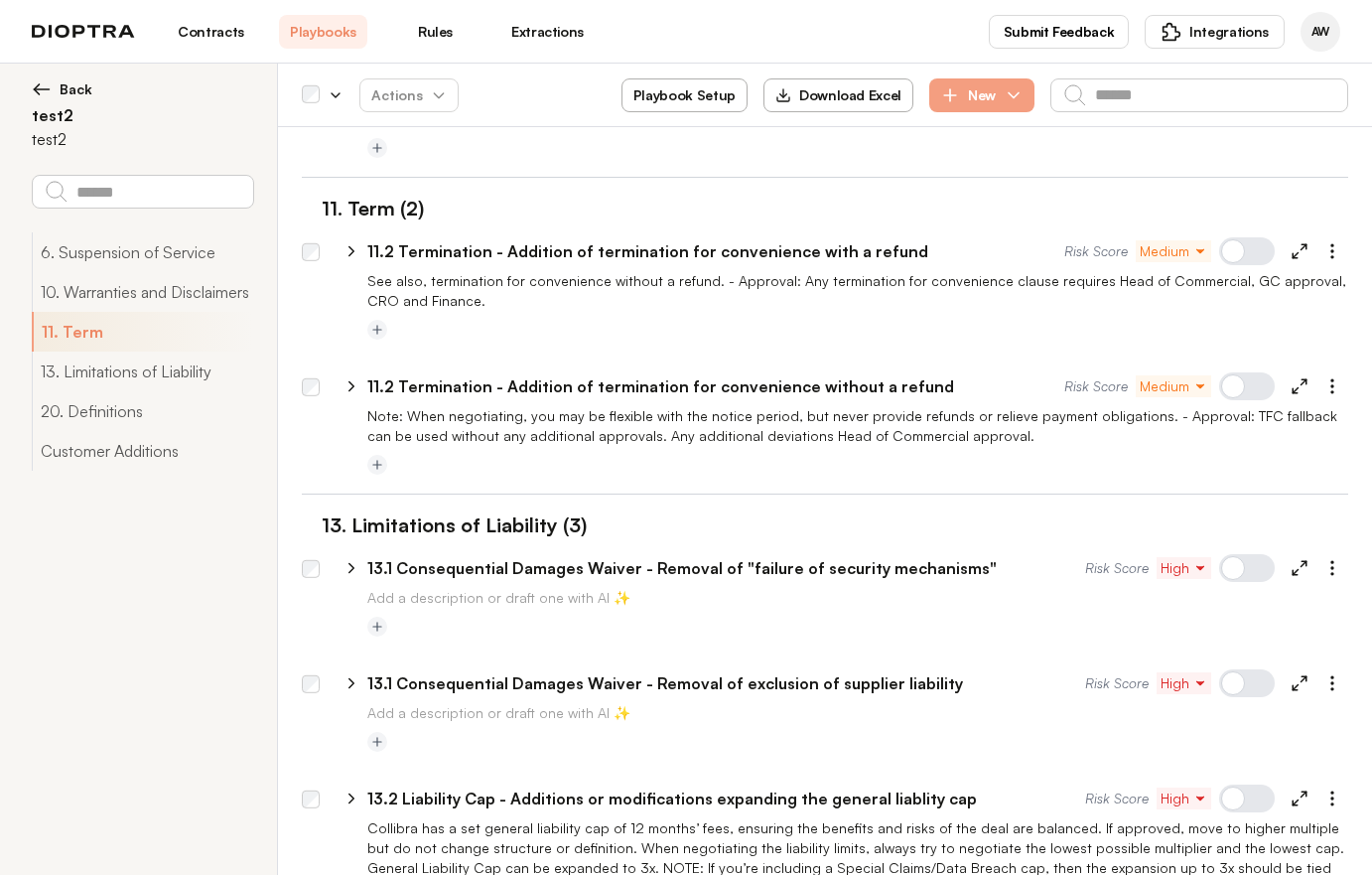 click 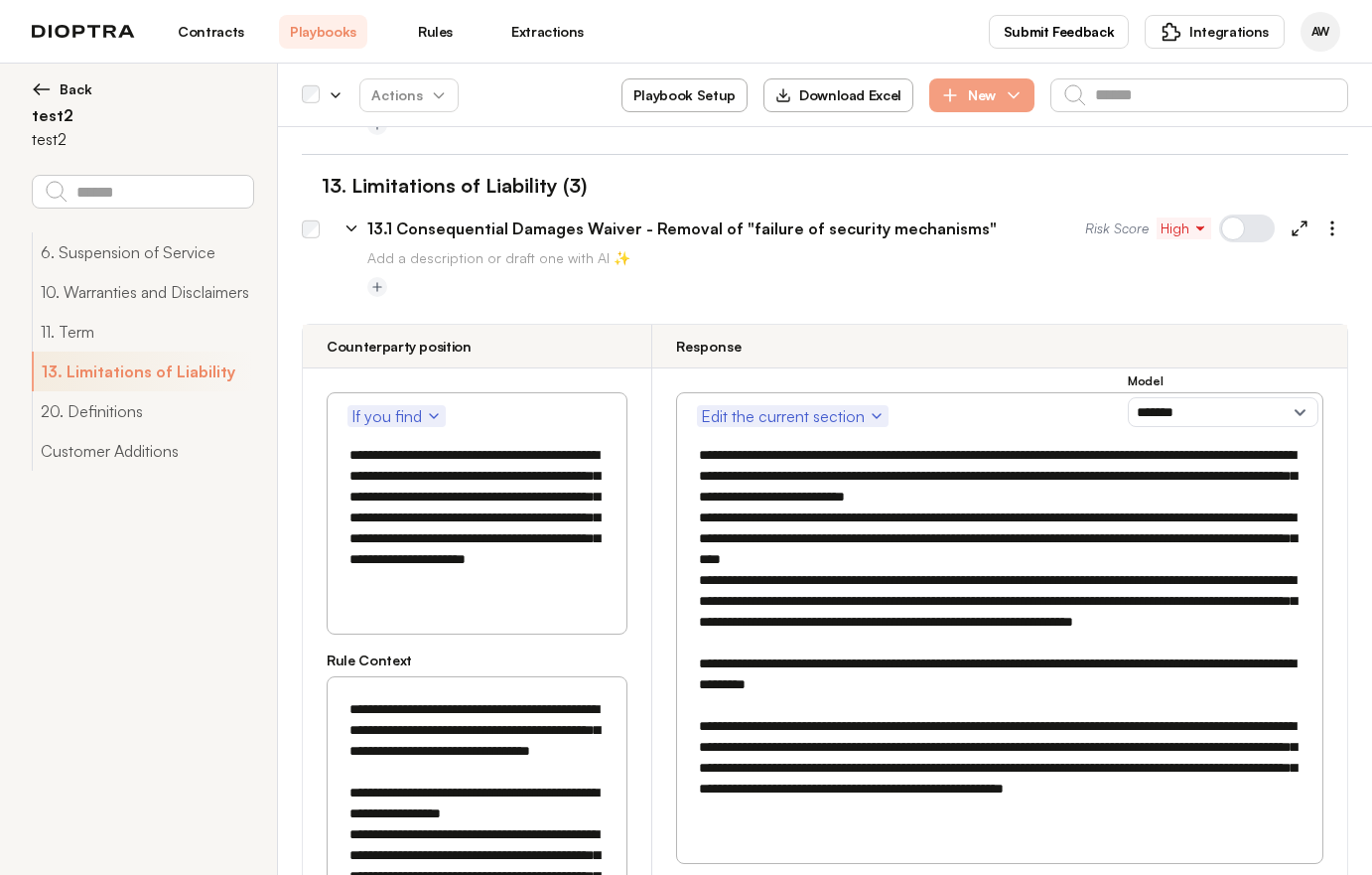 scroll, scrollTop: 943, scrollLeft: 0, axis: vertical 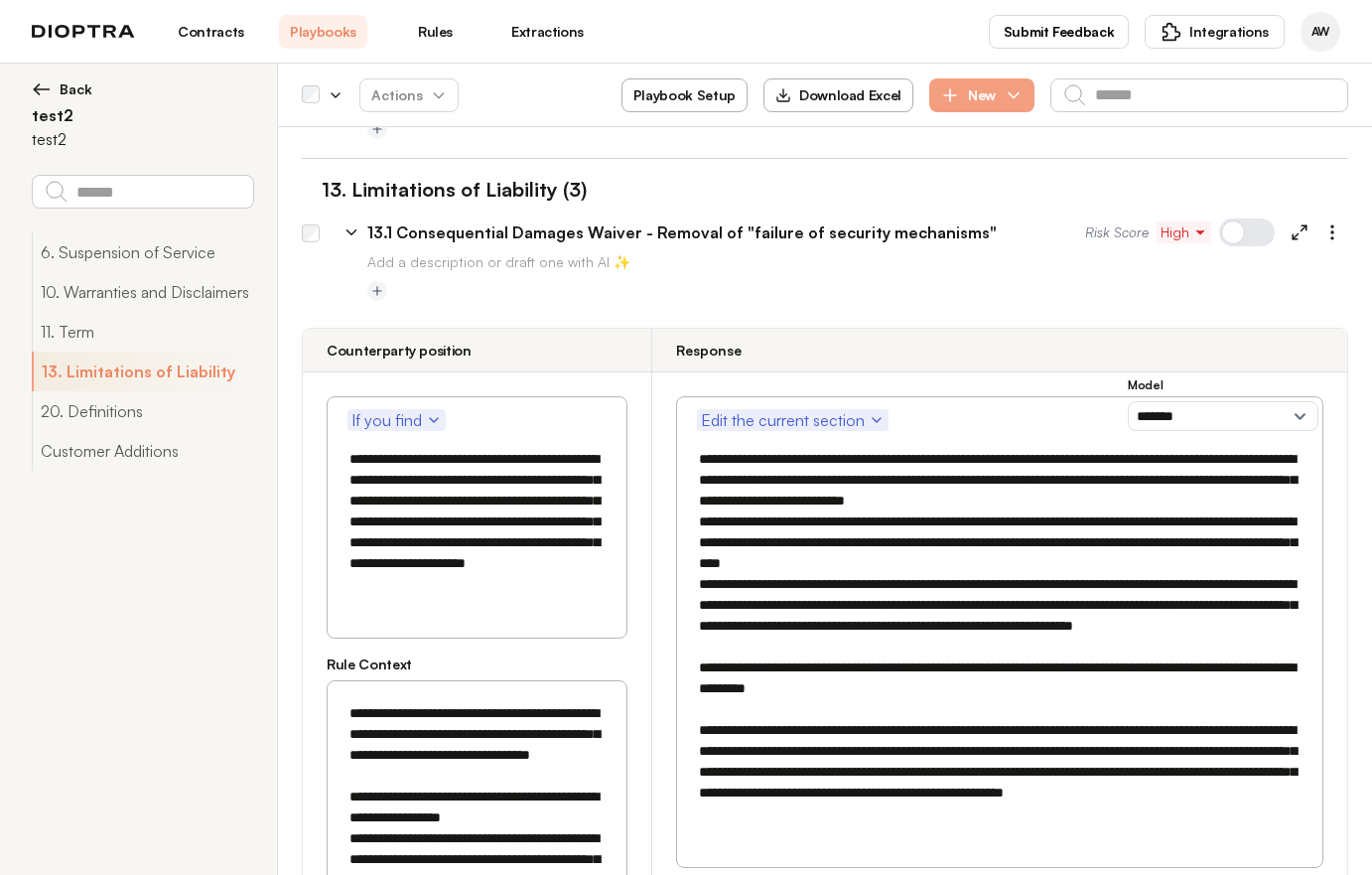 click 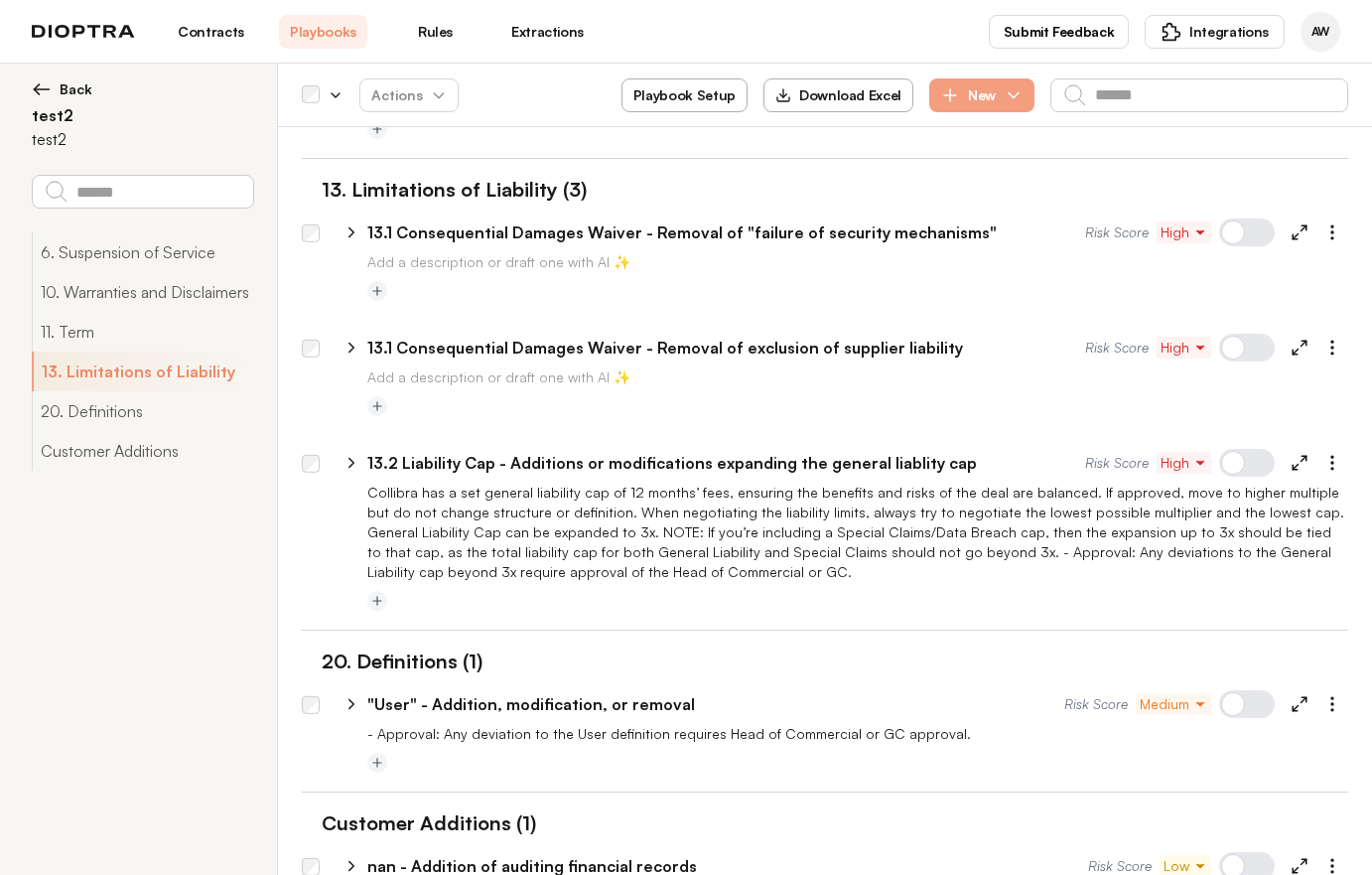 click 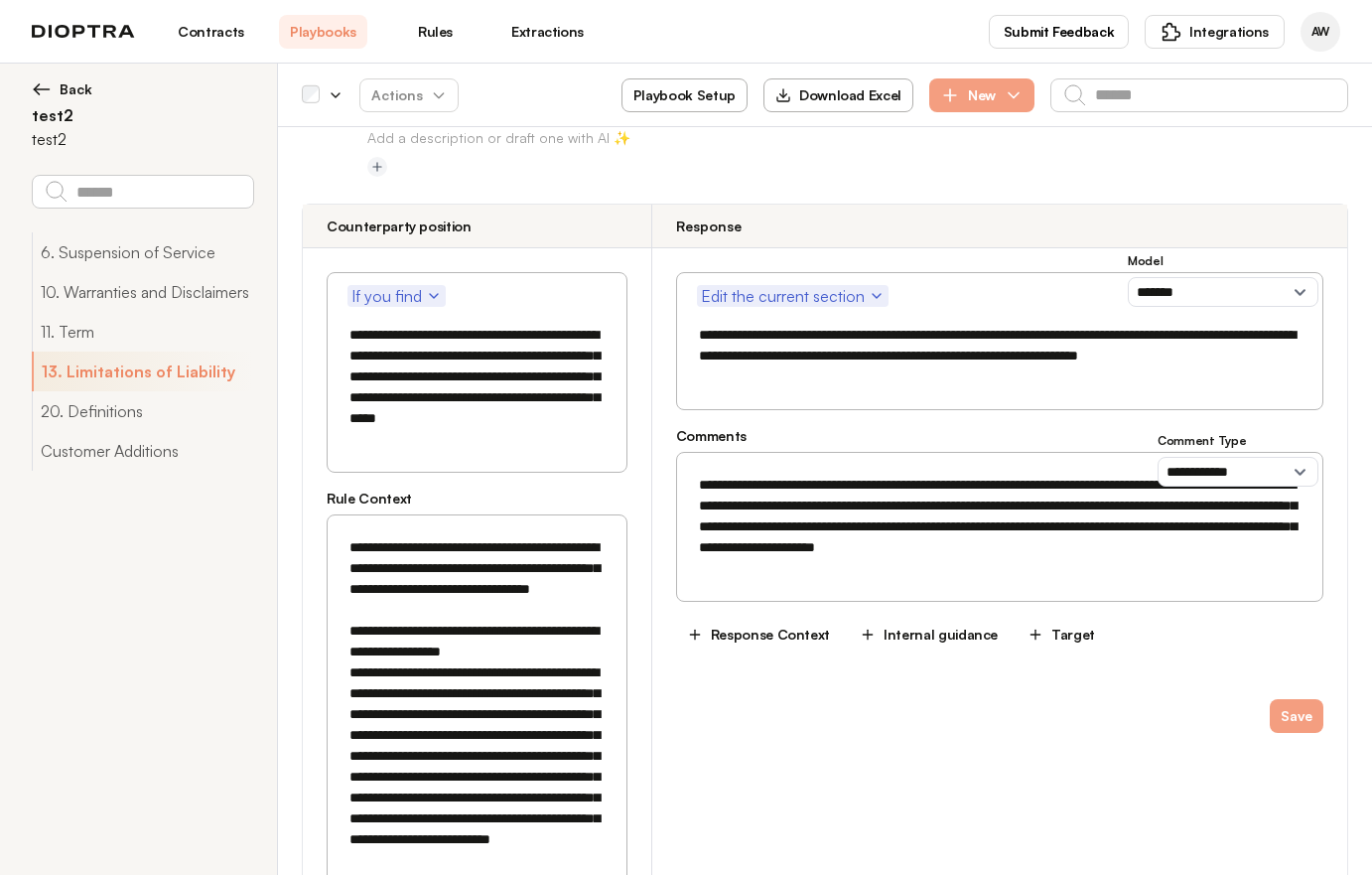 scroll, scrollTop: 1006, scrollLeft: 0, axis: vertical 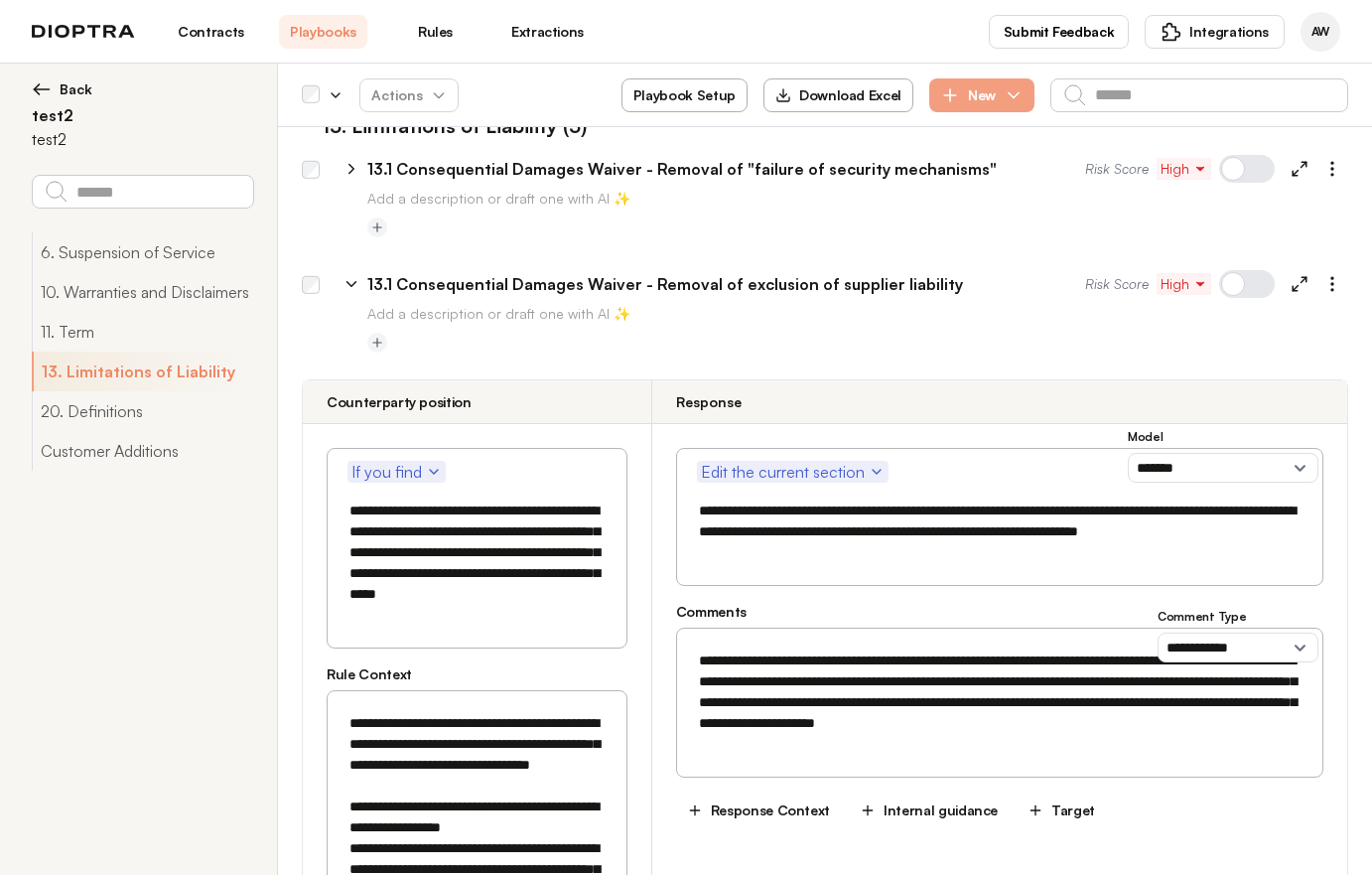 click 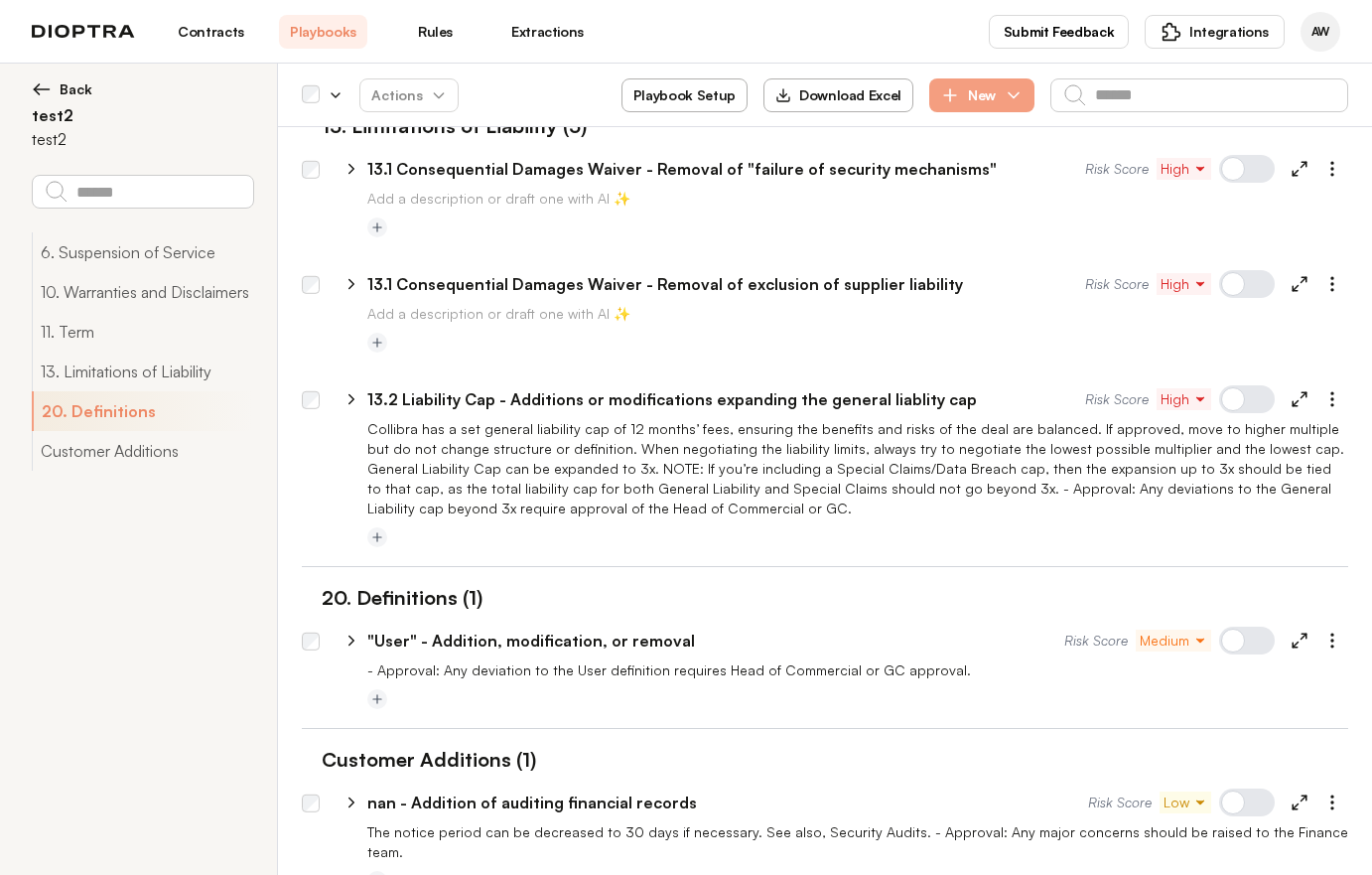 click 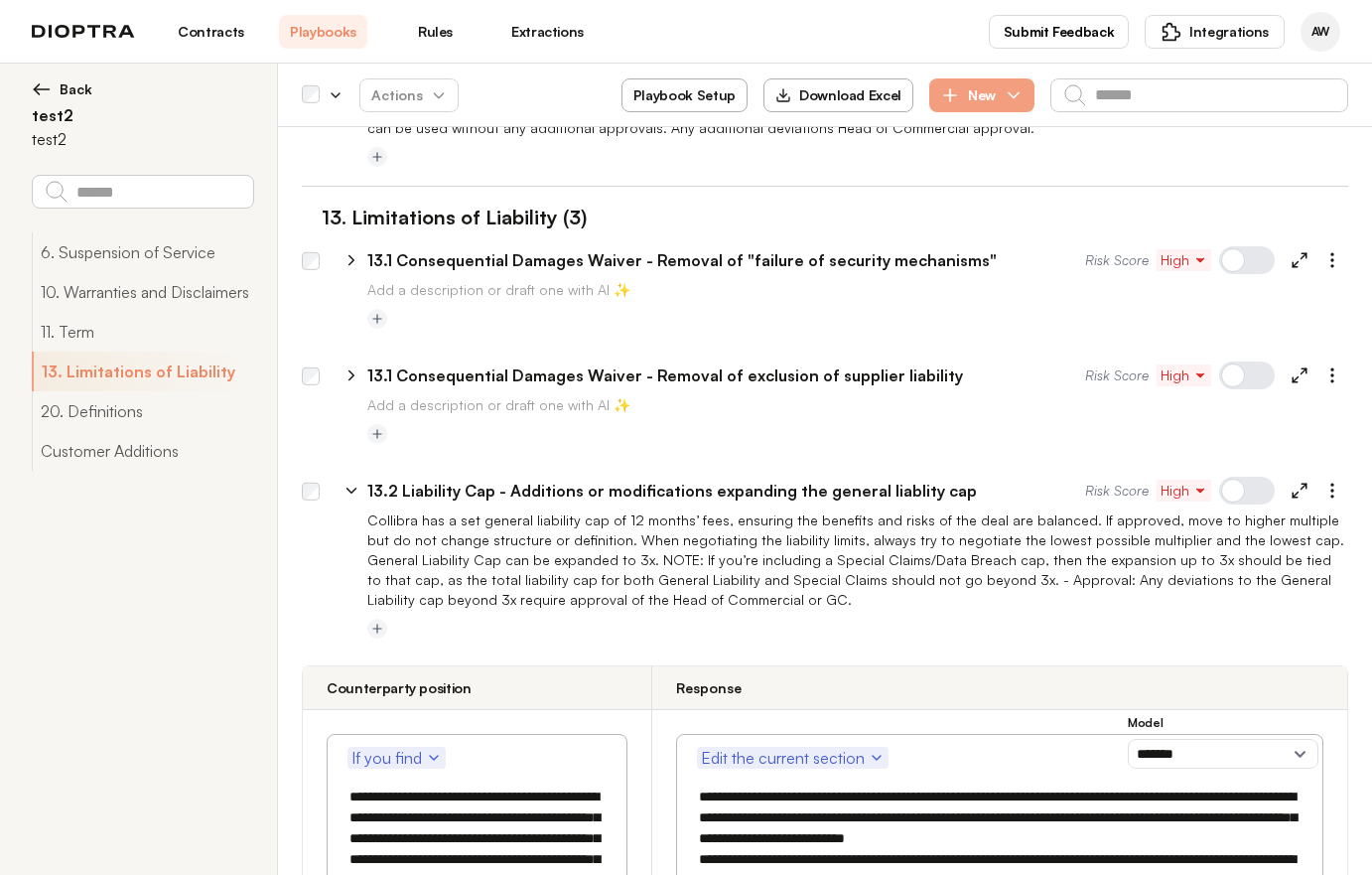 click 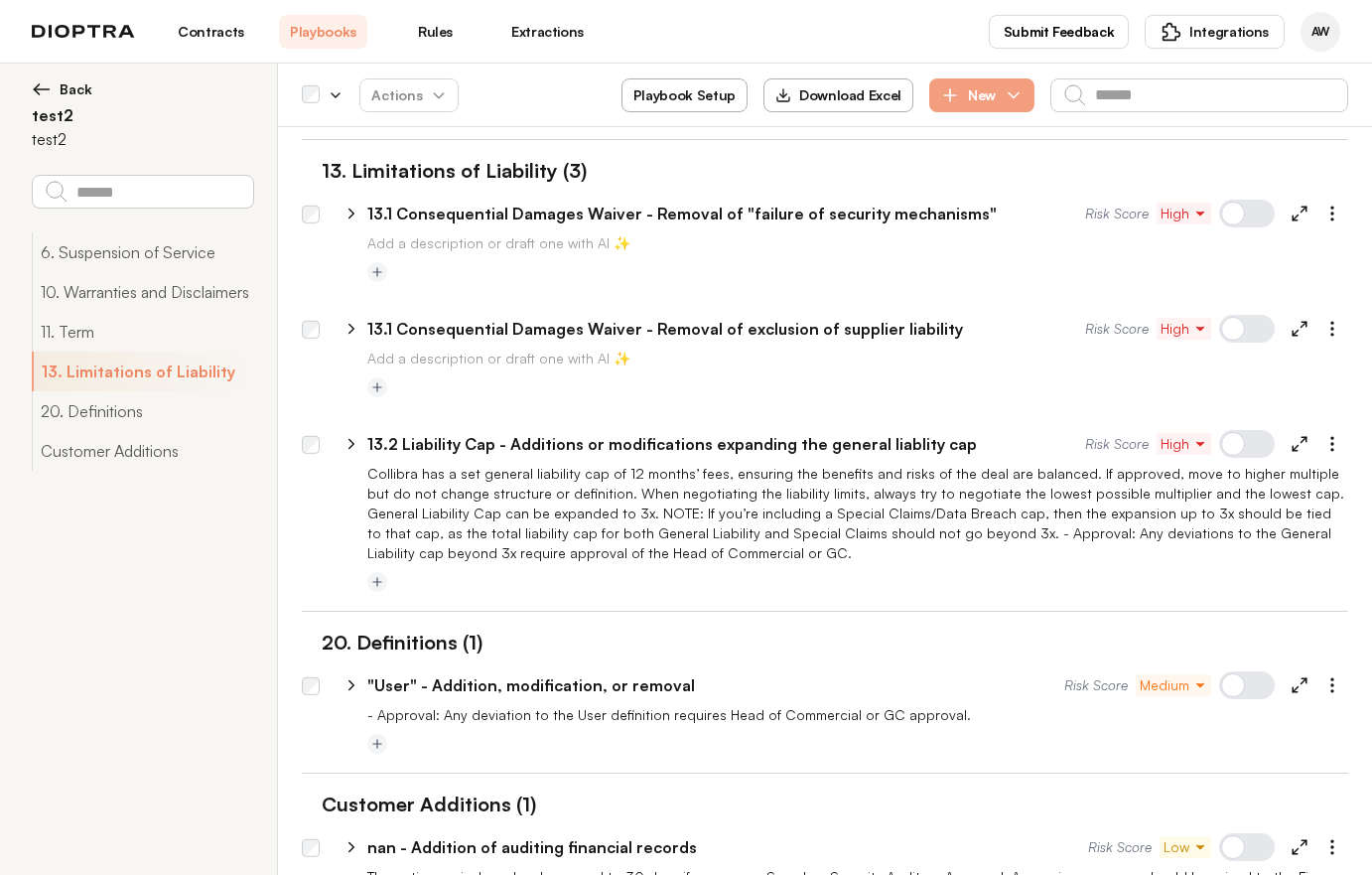 scroll, scrollTop: 1054, scrollLeft: 0, axis: vertical 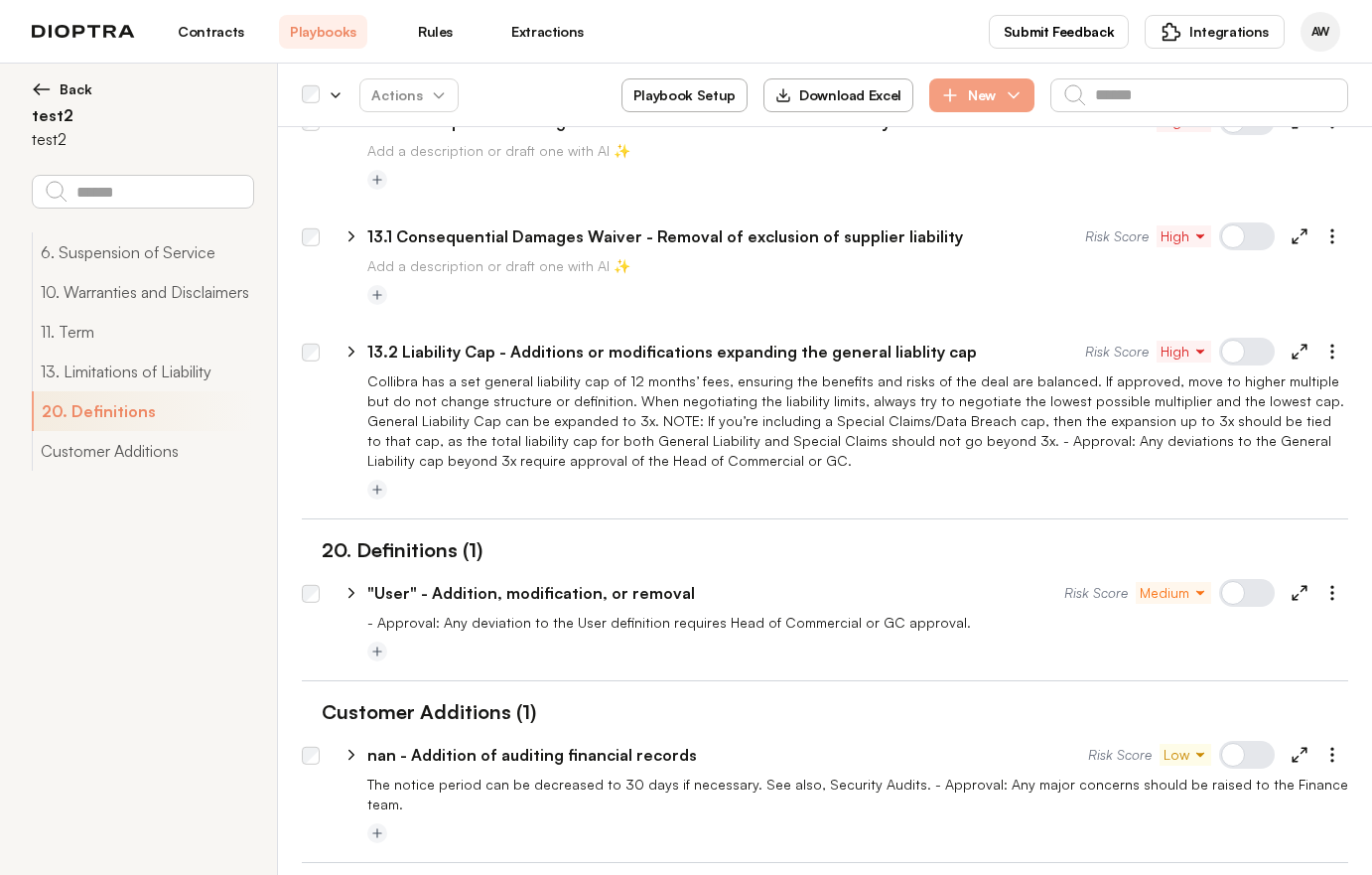 click 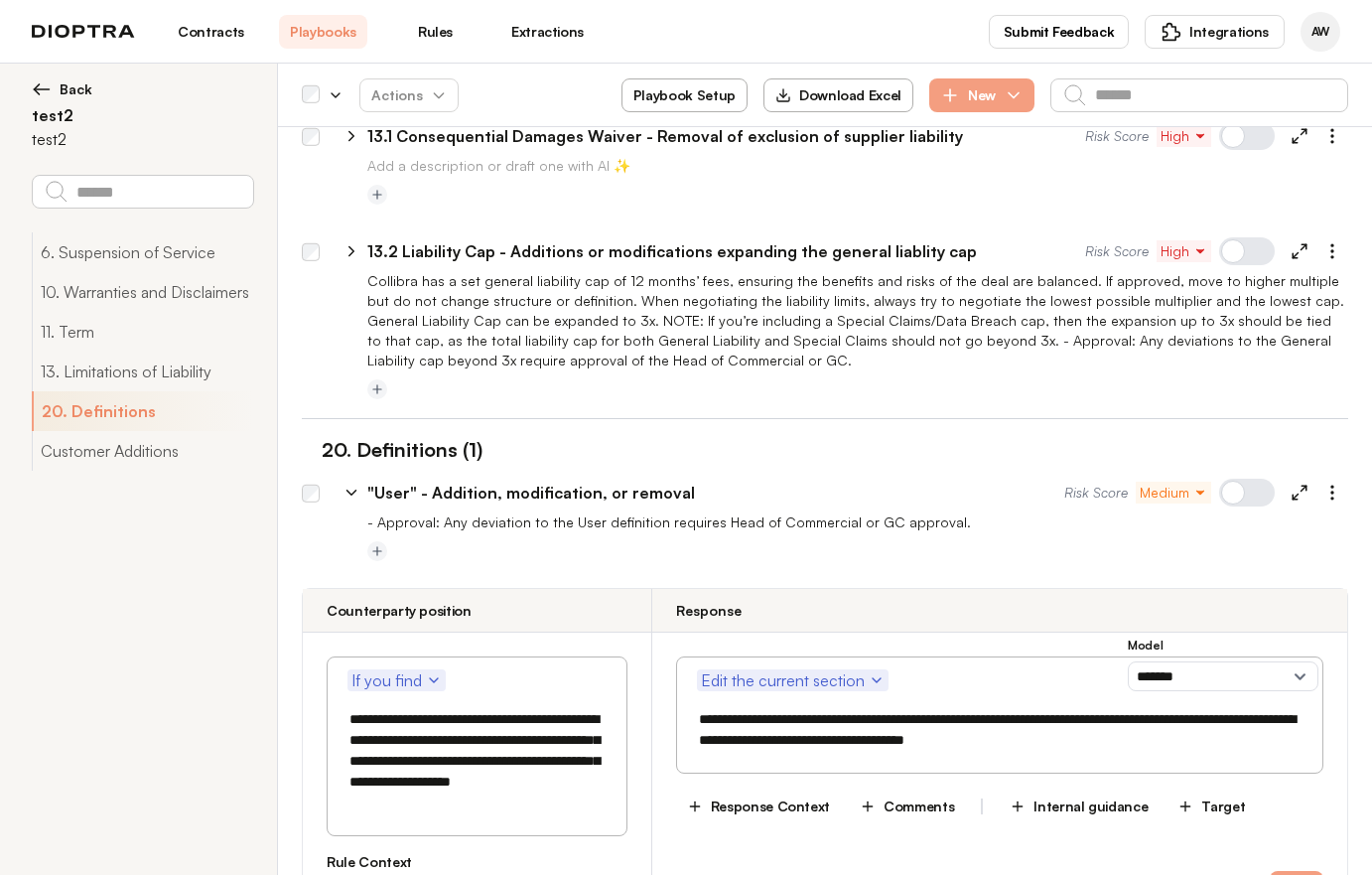 scroll, scrollTop: 1155, scrollLeft: 0, axis: vertical 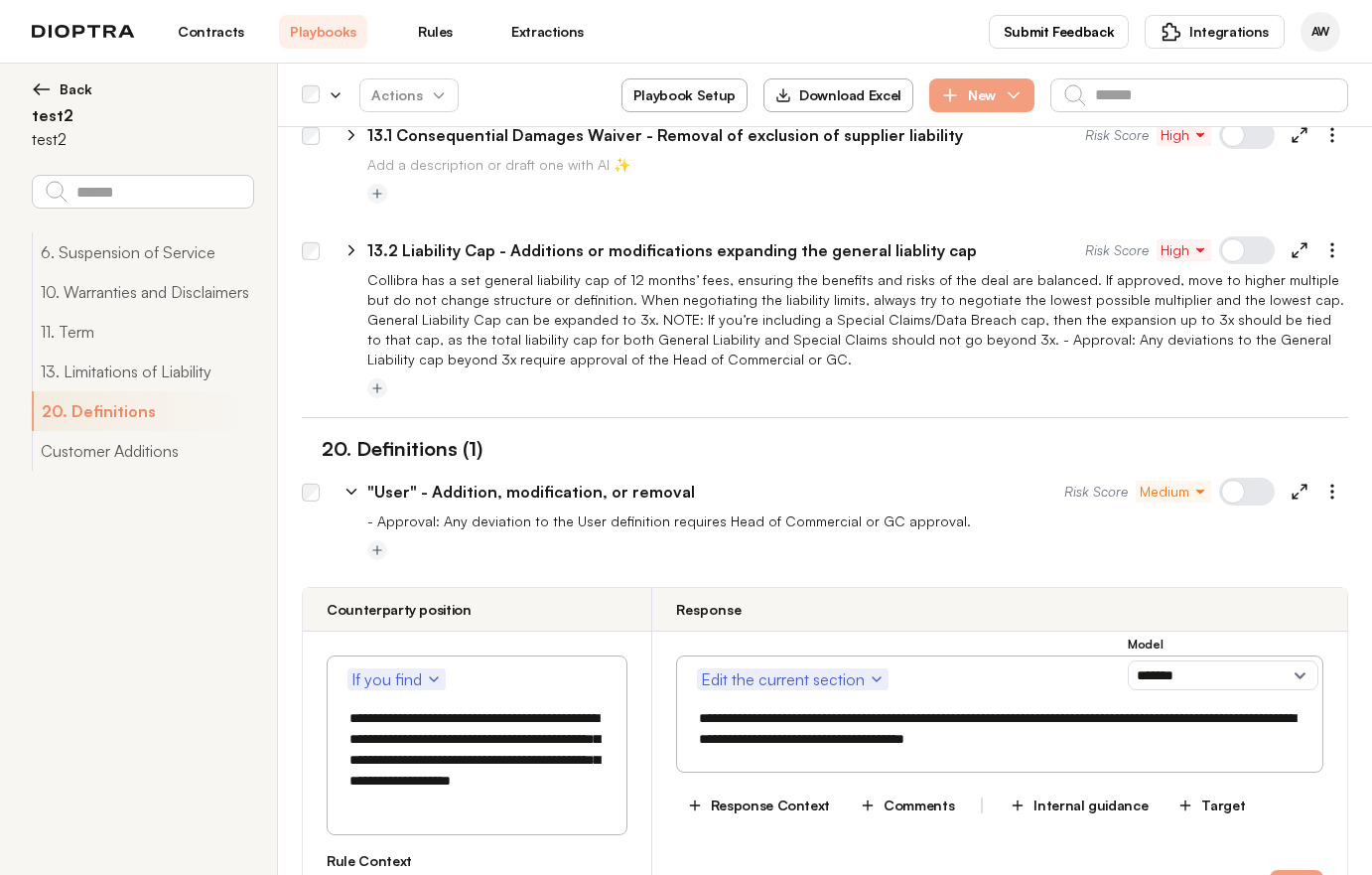 click 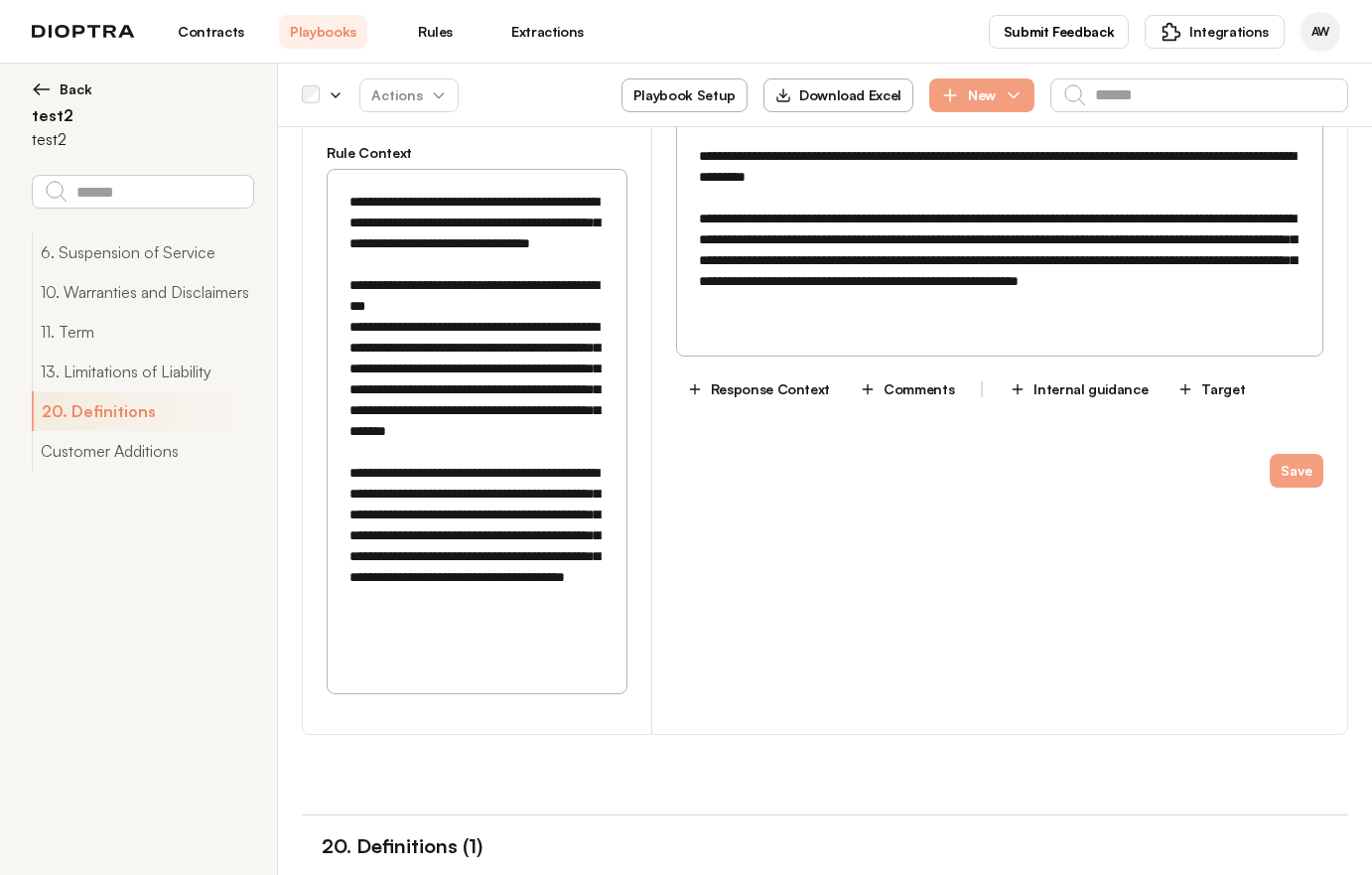 scroll, scrollTop: 1765, scrollLeft: 0, axis: vertical 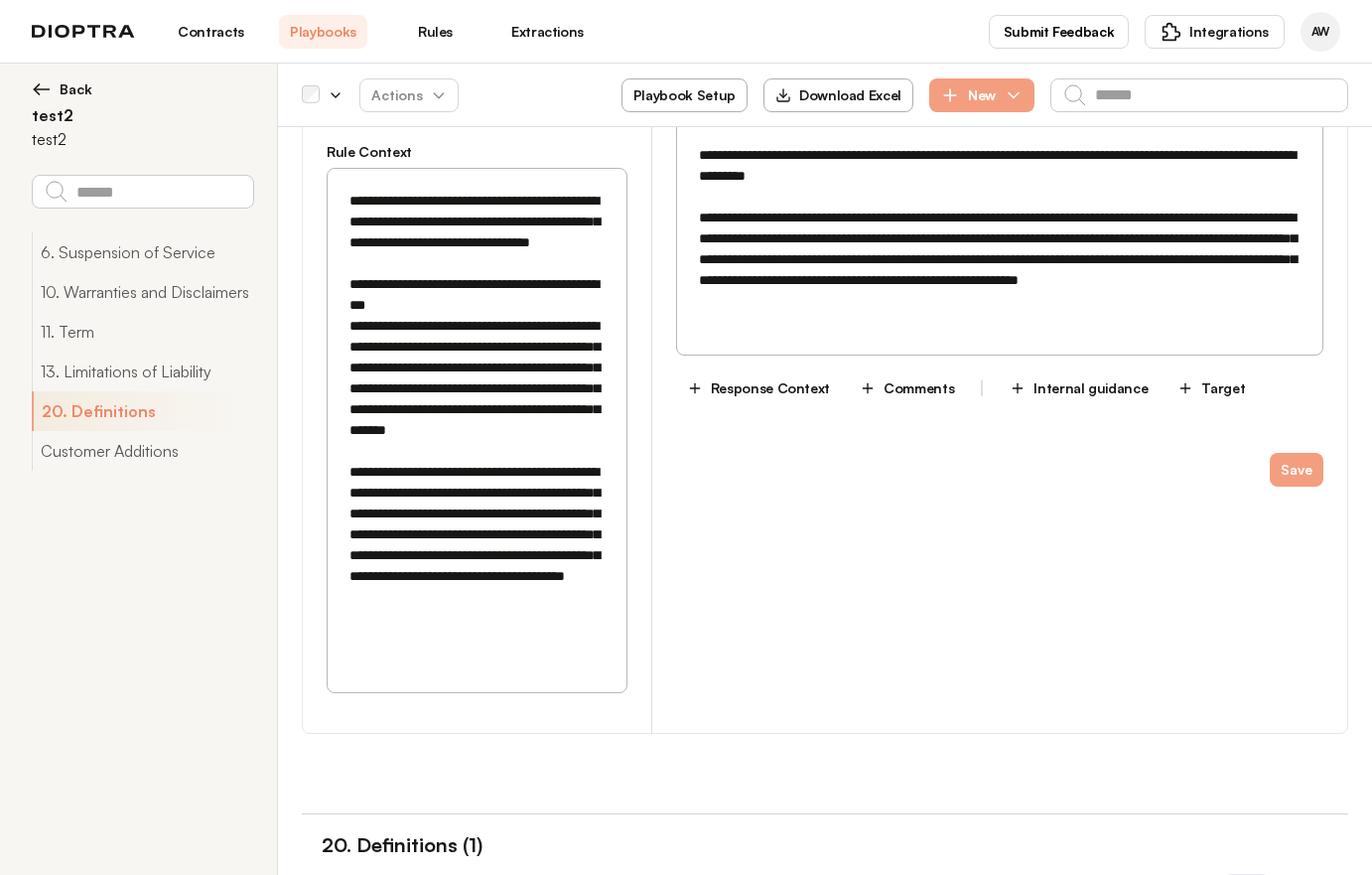 drag, startPoint x: 351, startPoint y: 279, endPoint x: 451, endPoint y: 297, distance: 101.607086 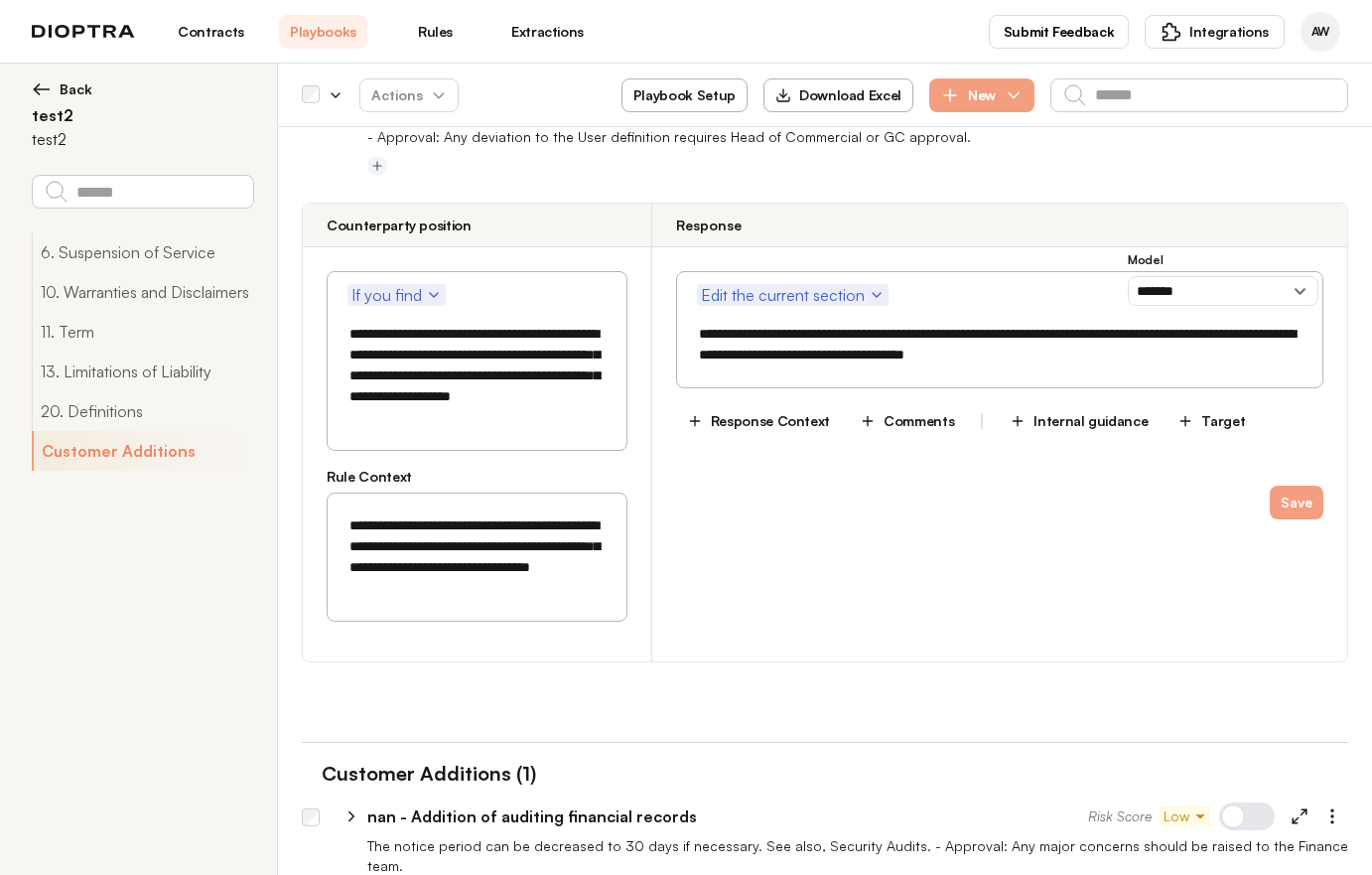 scroll, scrollTop: 2586, scrollLeft: 0, axis: vertical 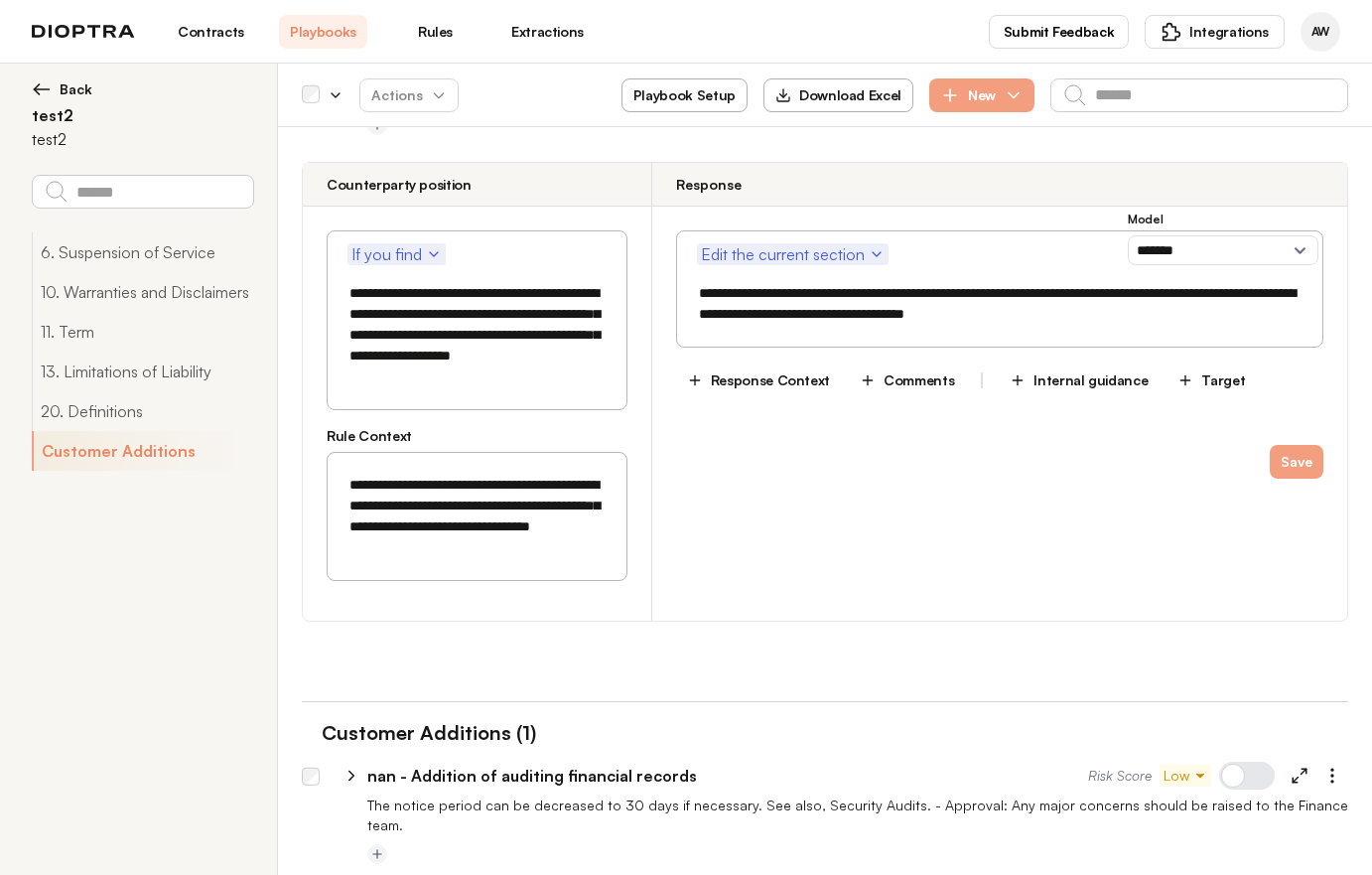 click on "**********" at bounding box center (475, 516) 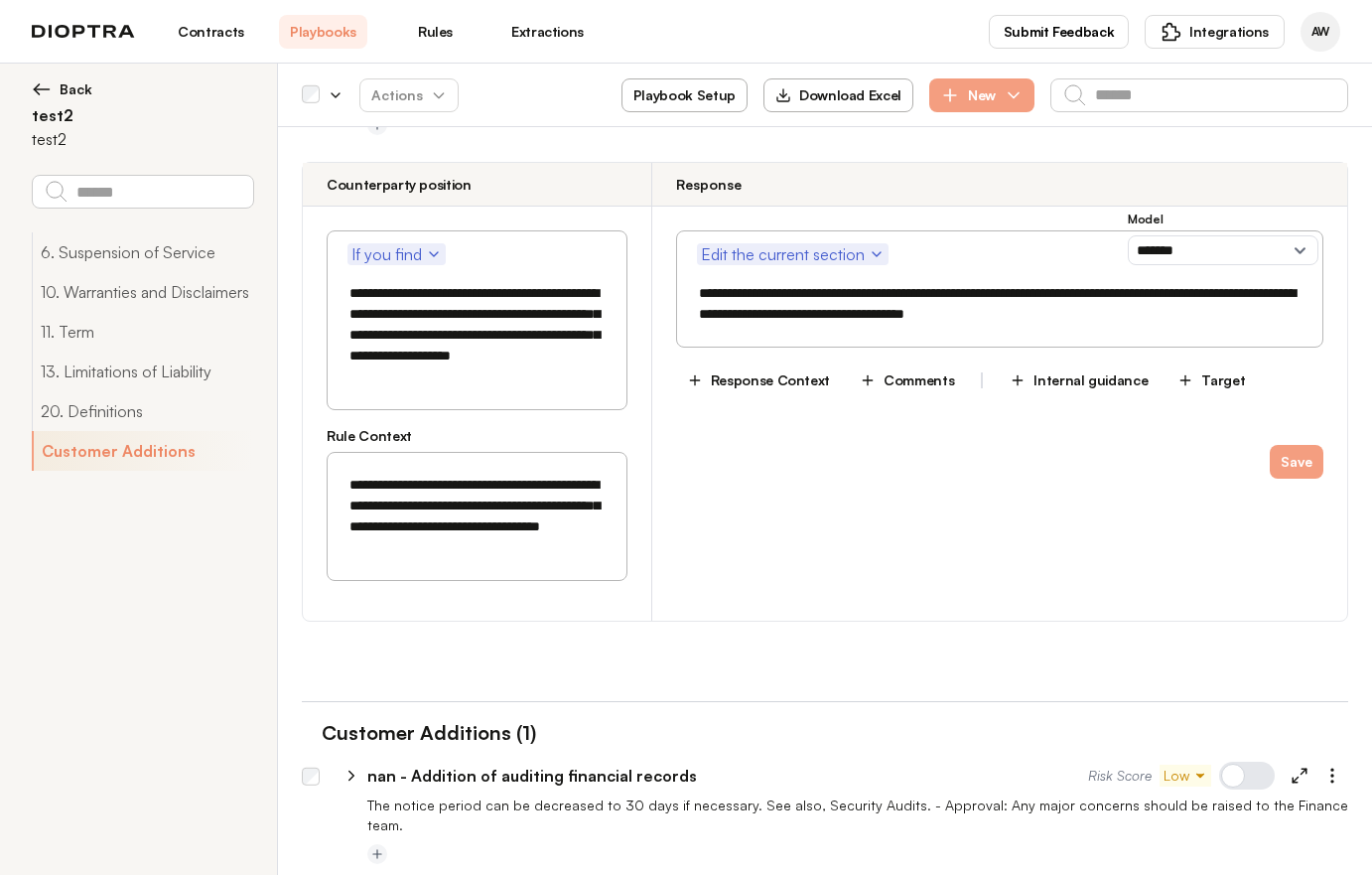 paste on "**********" 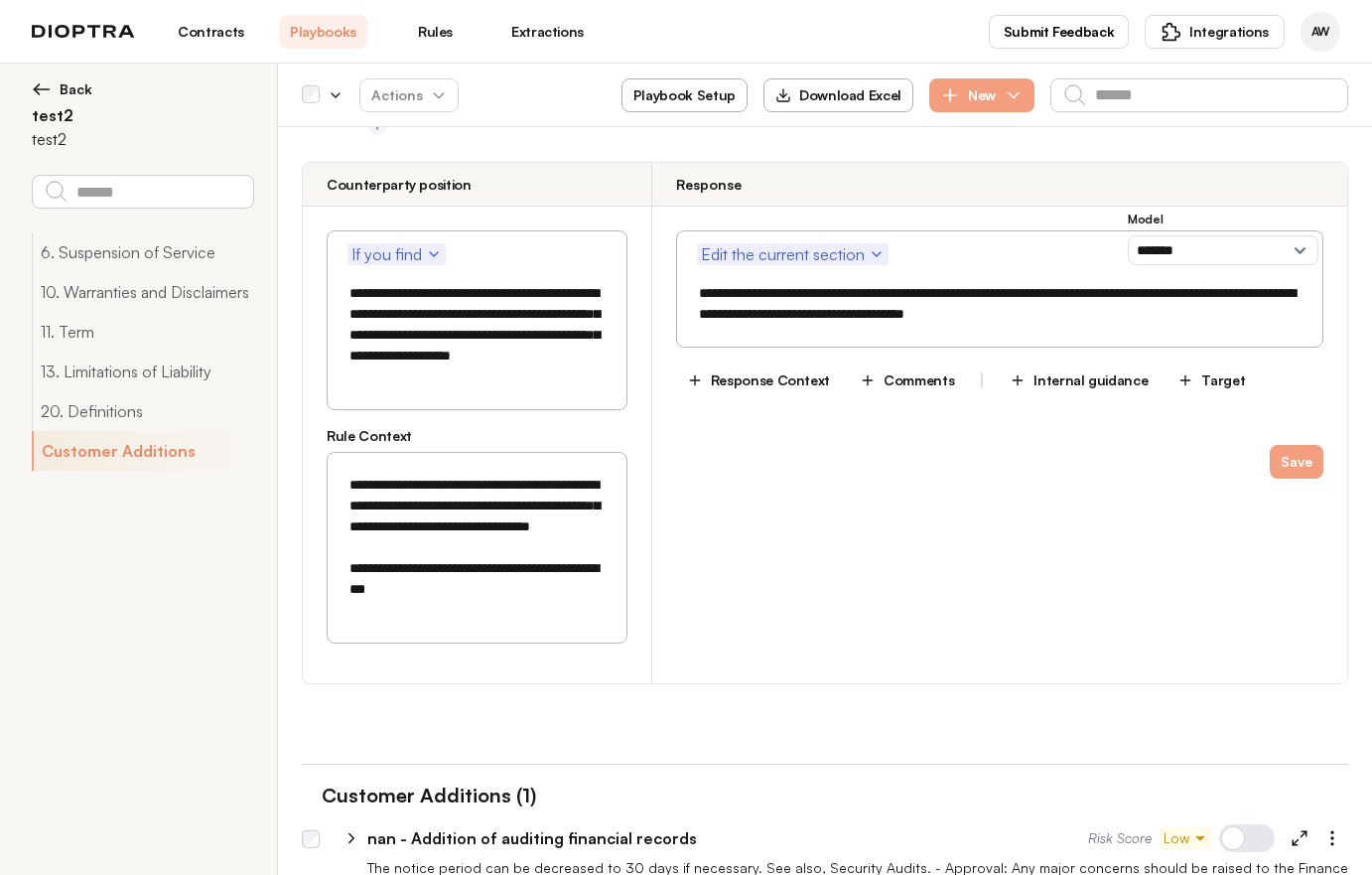 drag, startPoint x: 530, startPoint y: 568, endPoint x: 422, endPoint y: 590, distance: 110.21797 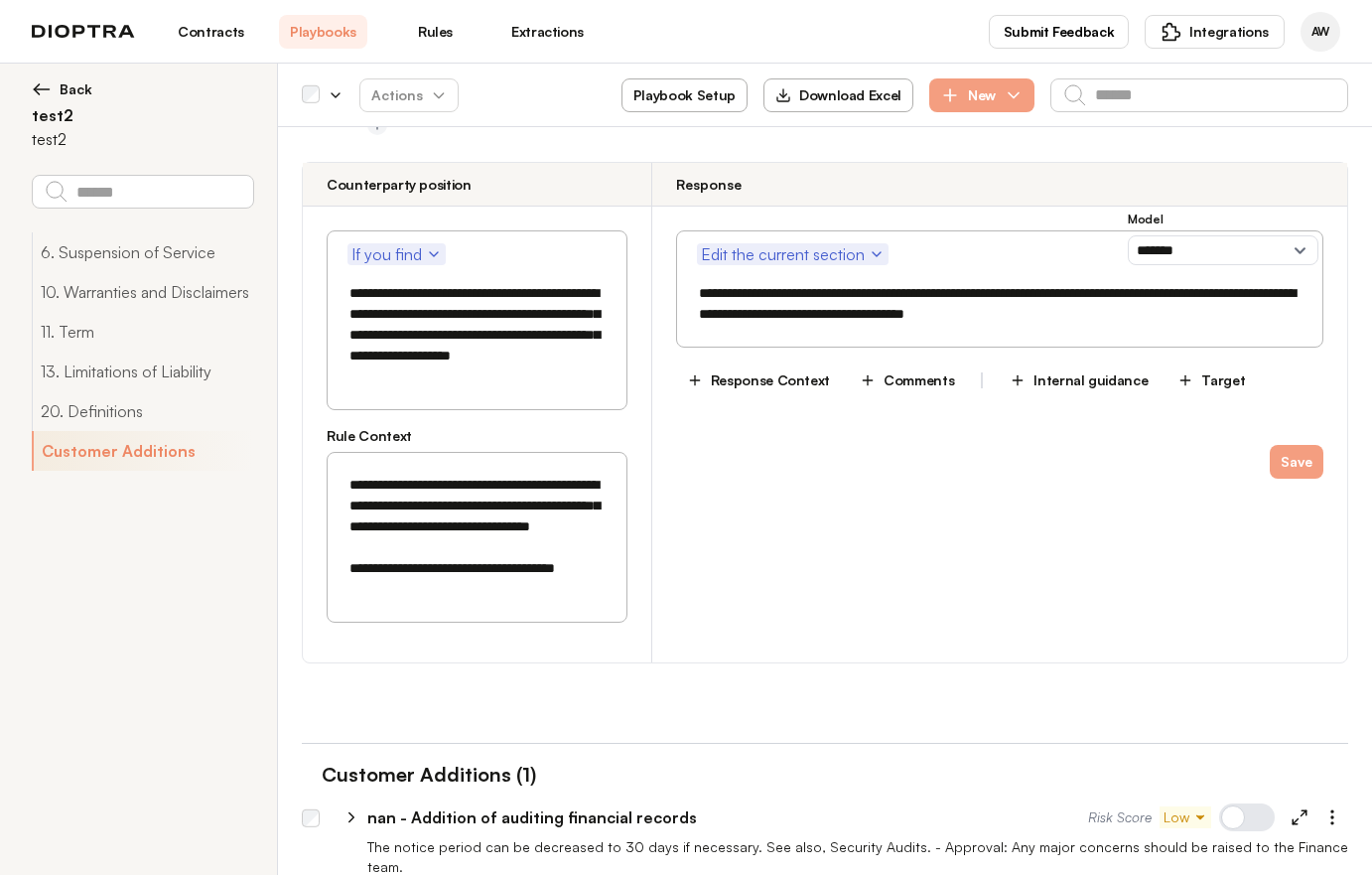 click on "**********" at bounding box center (475, 537) 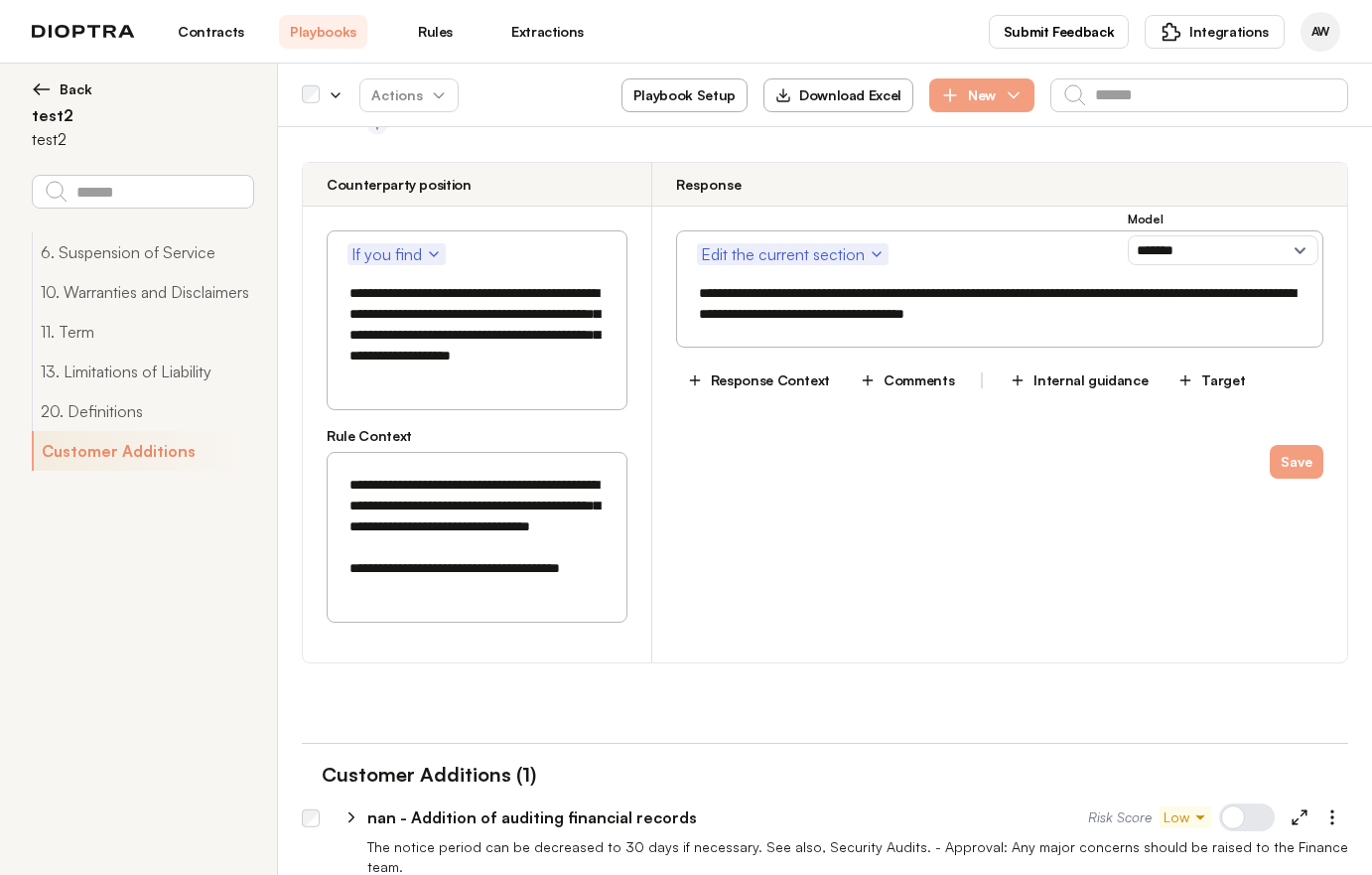 paste on "**********" 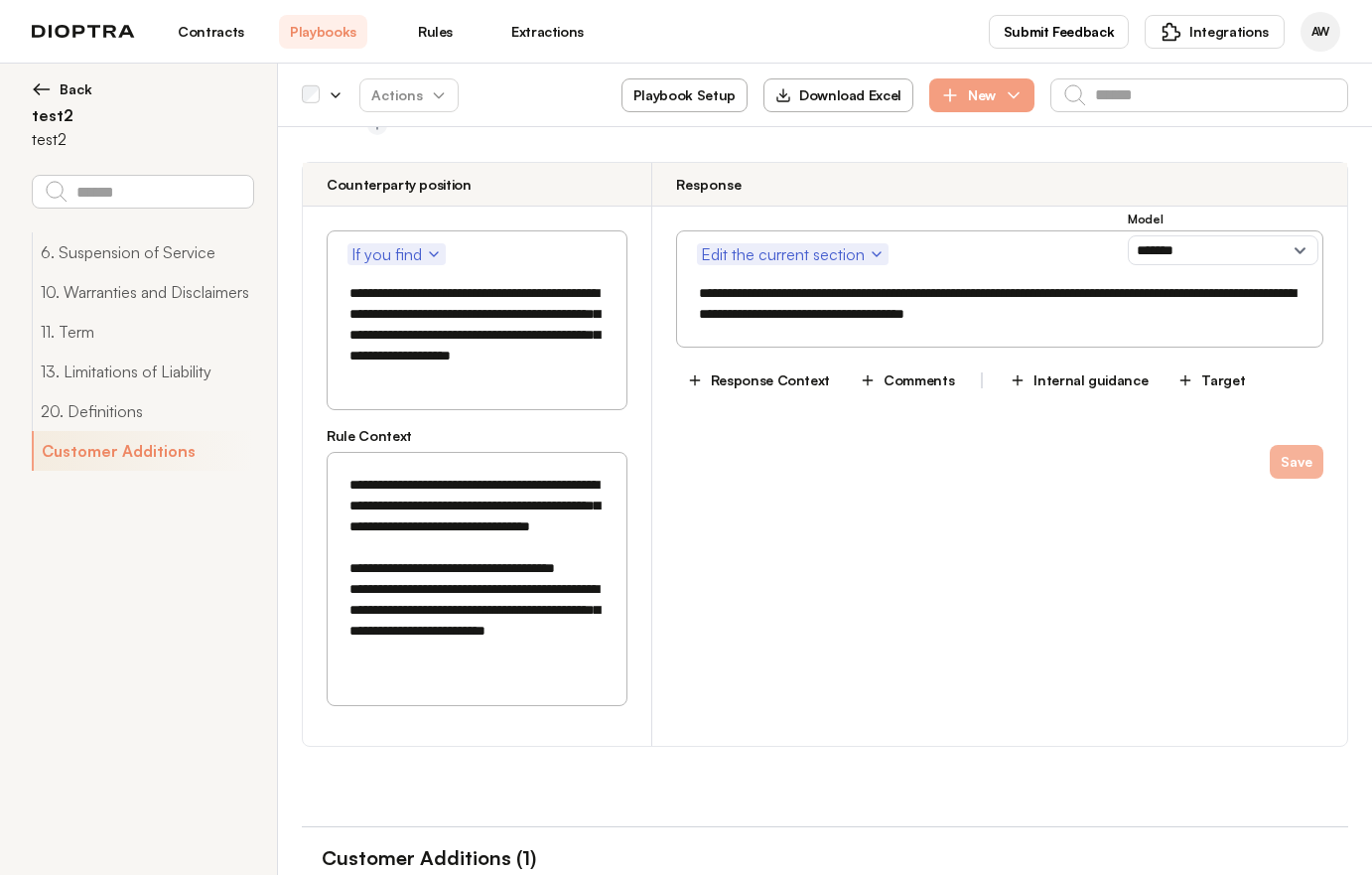 type on "**********" 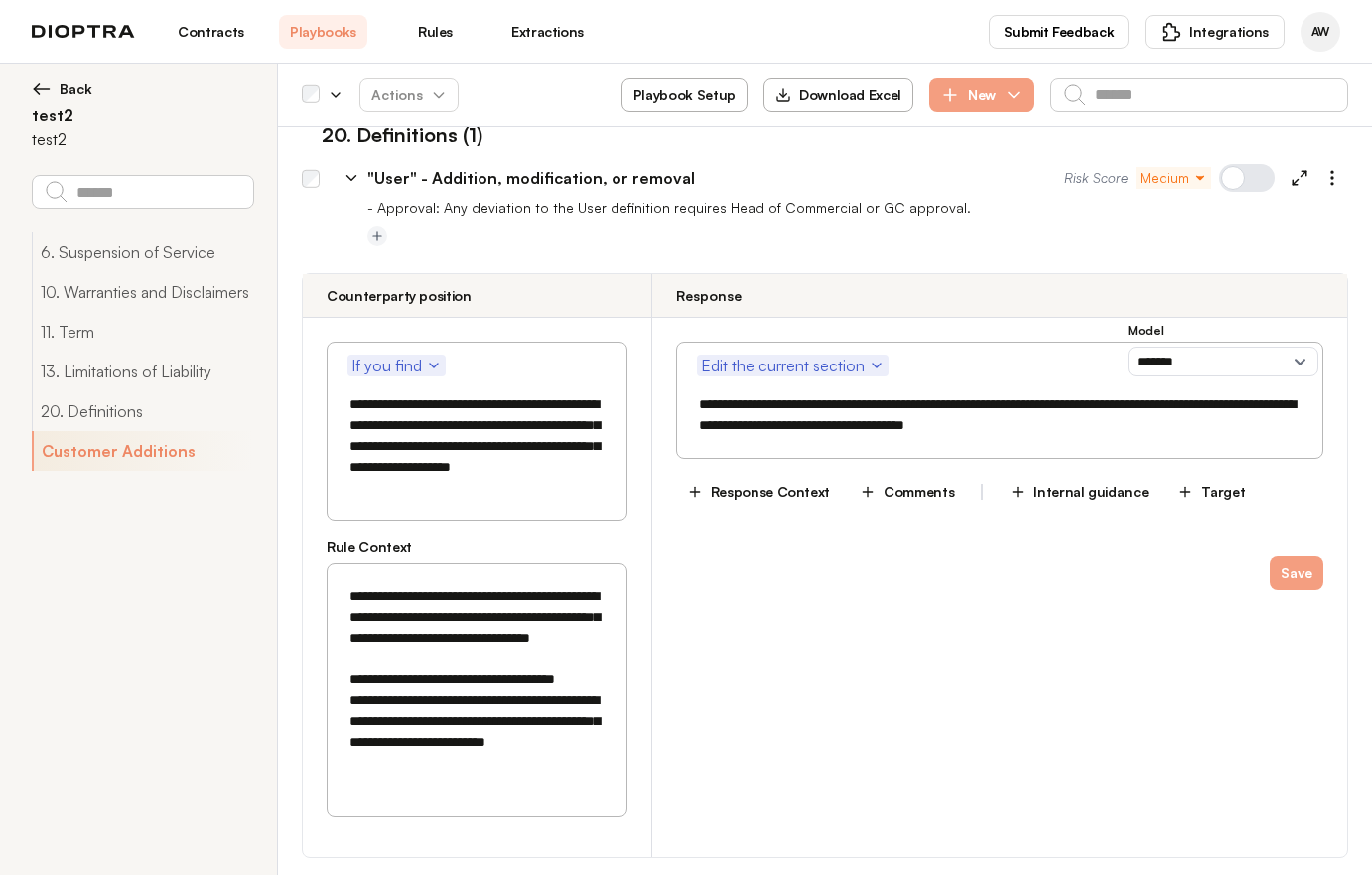 click 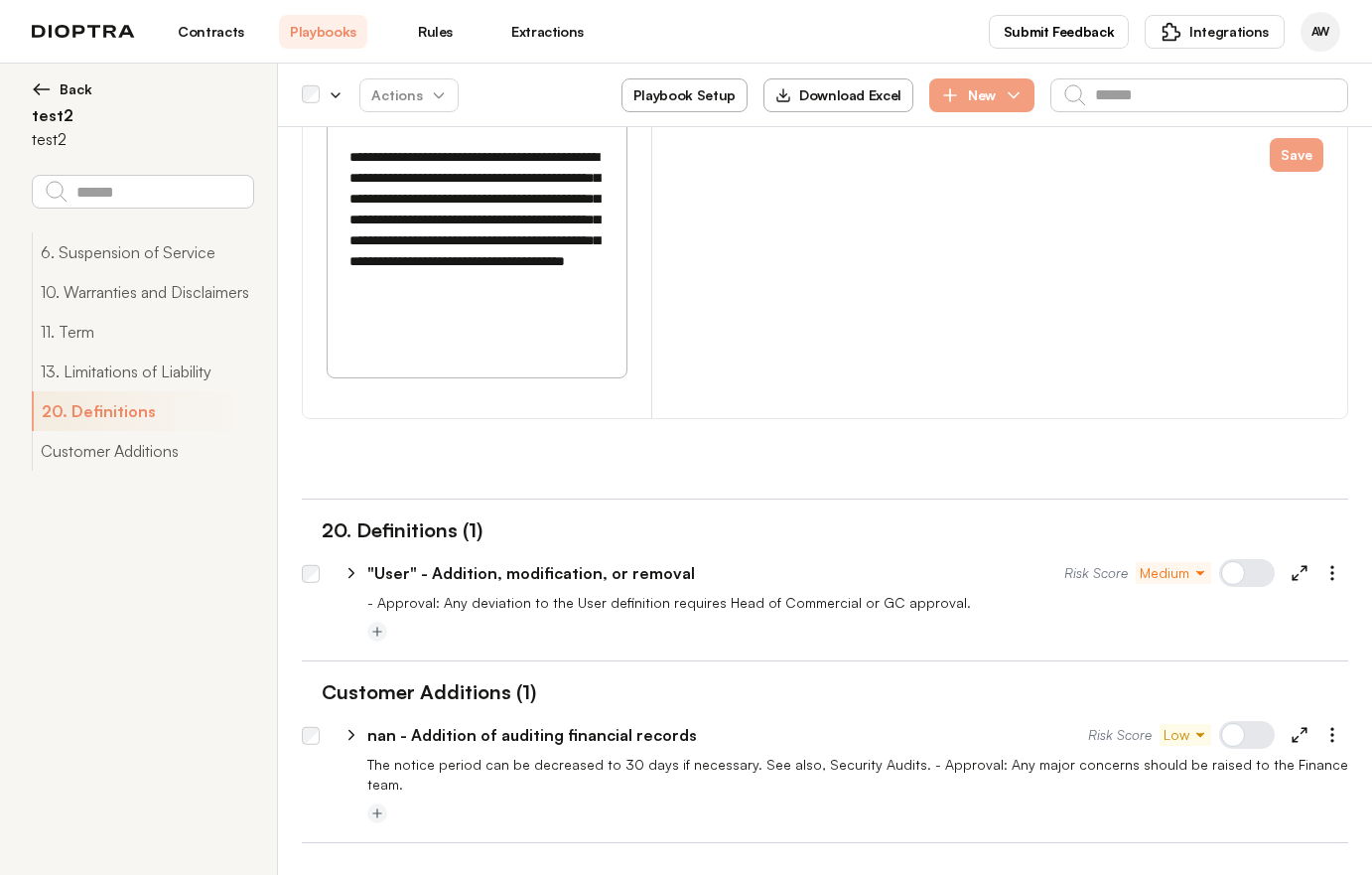 scroll, scrollTop: 2039, scrollLeft: 0, axis: vertical 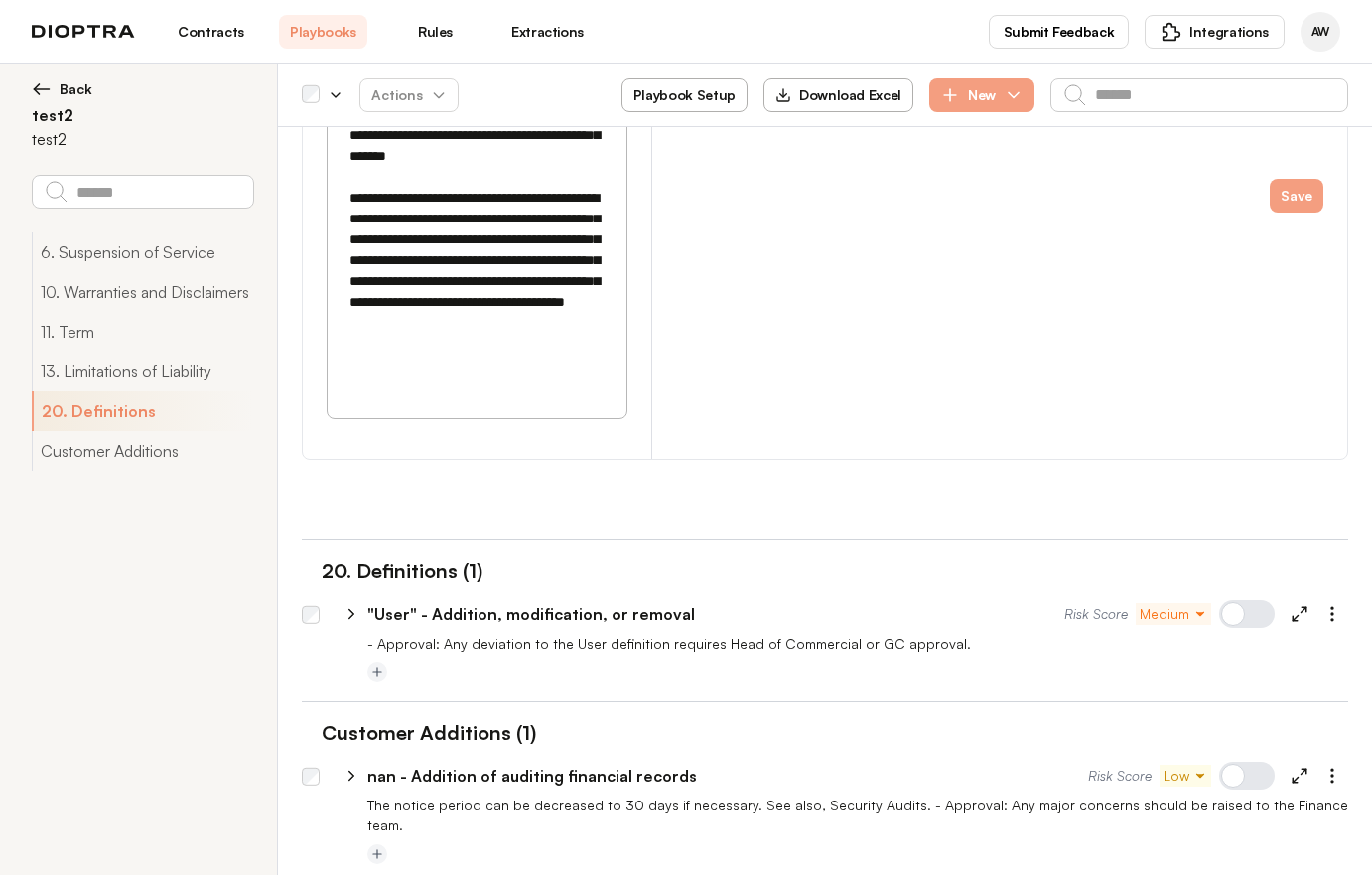 click 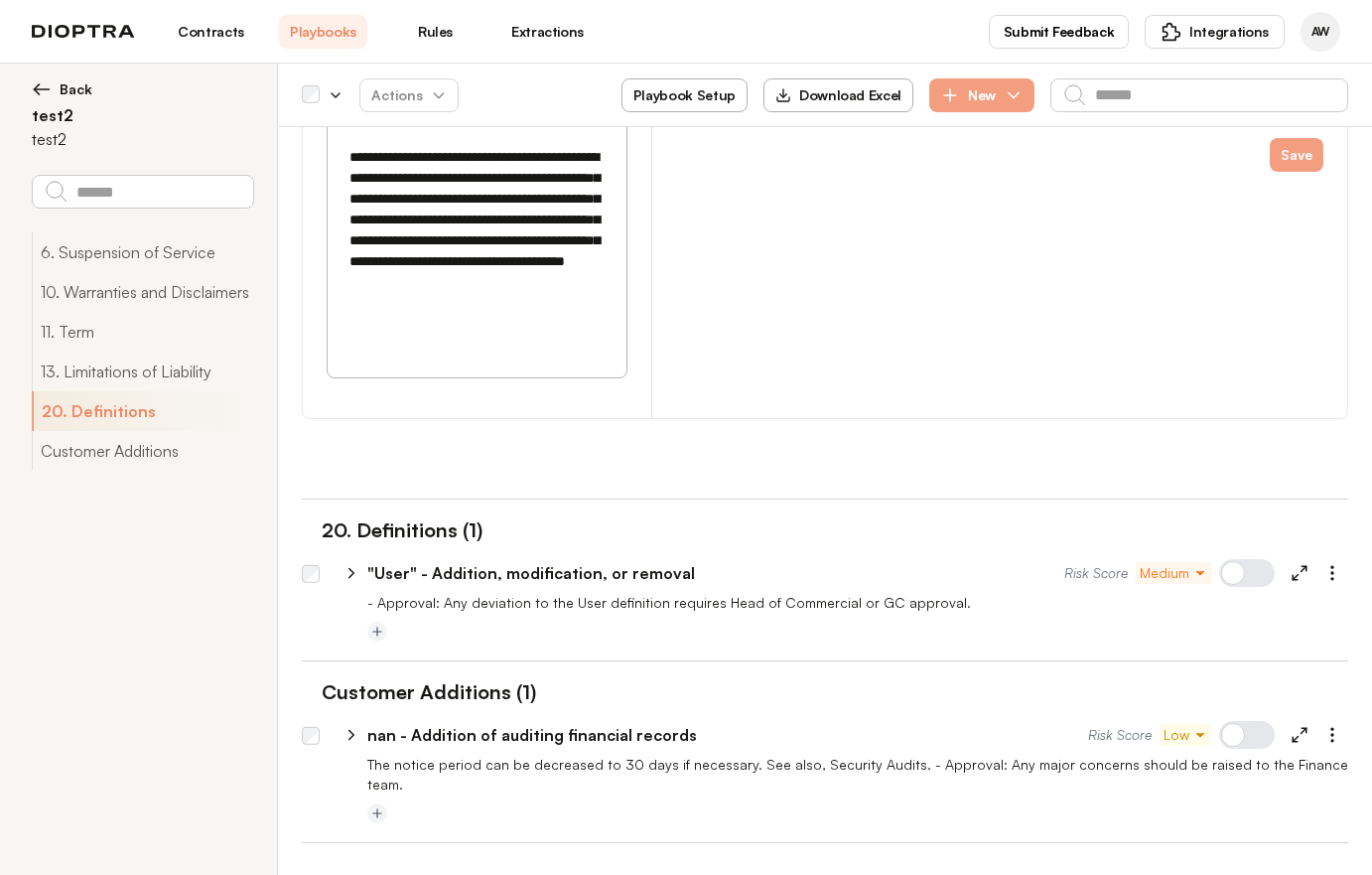 select on "*******" 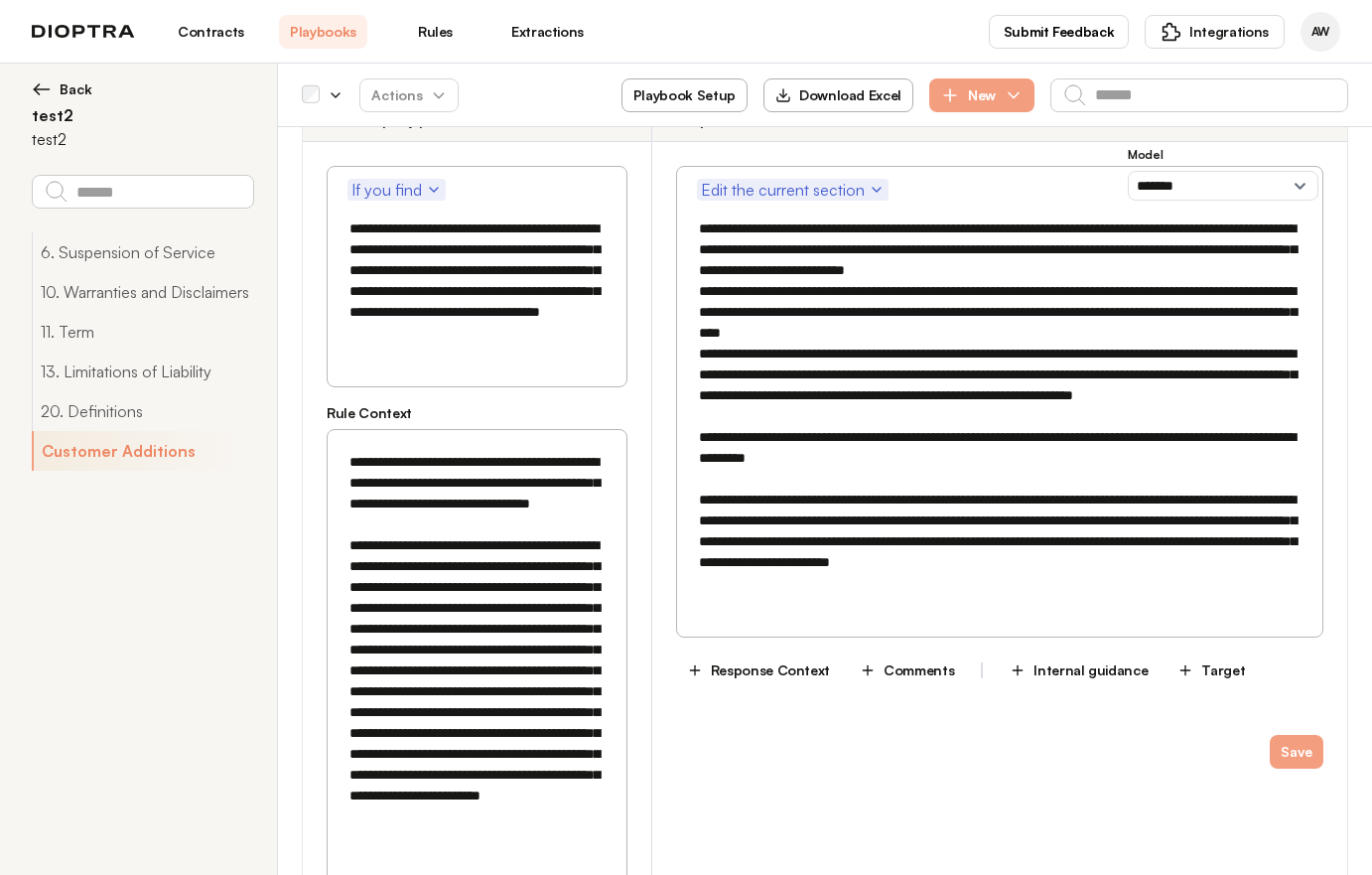scroll, scrollTop: 2862, scrollLeft: 0, axis: vertical 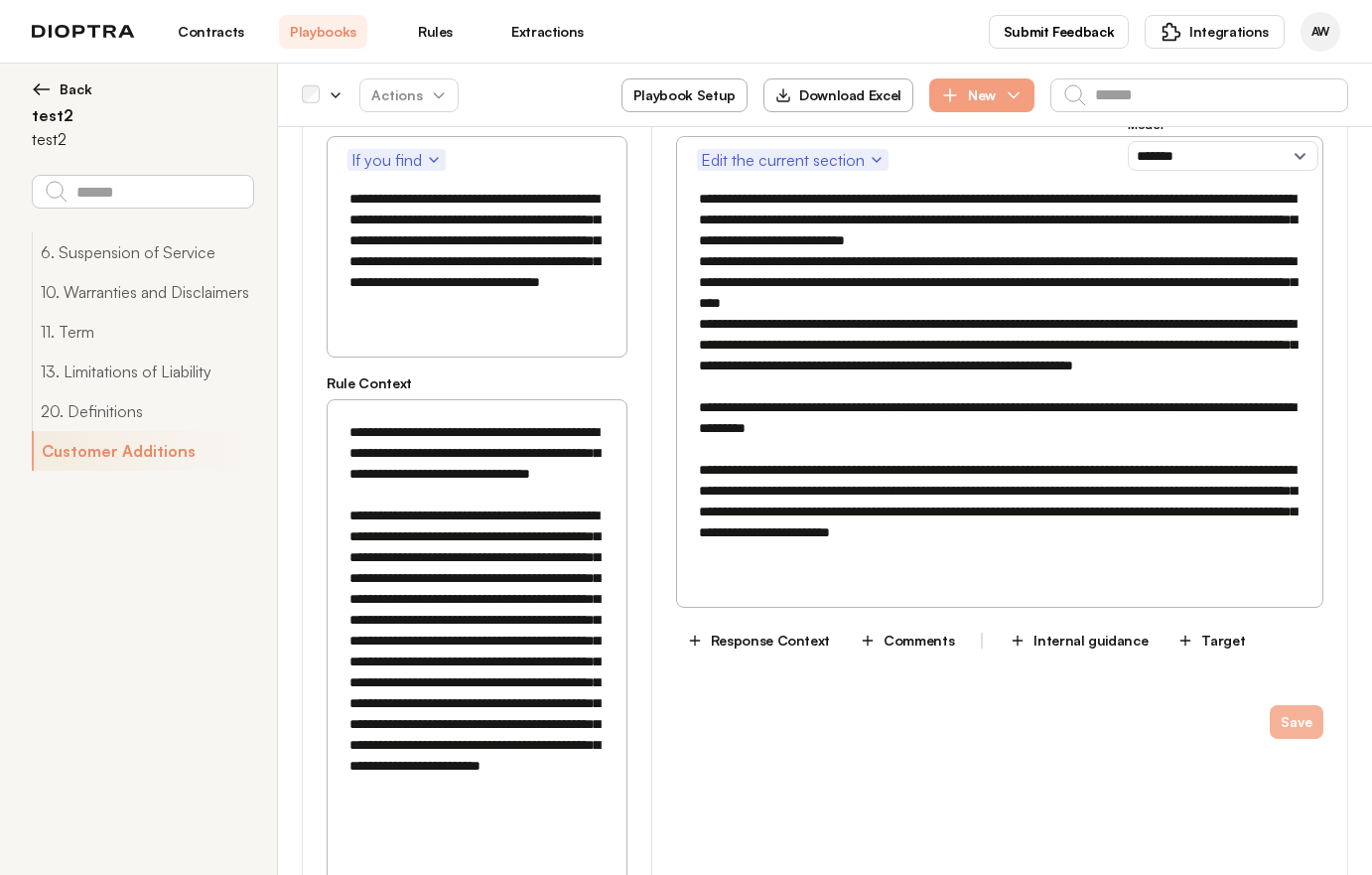 click on "Save" at bounding box center (1297, 722) 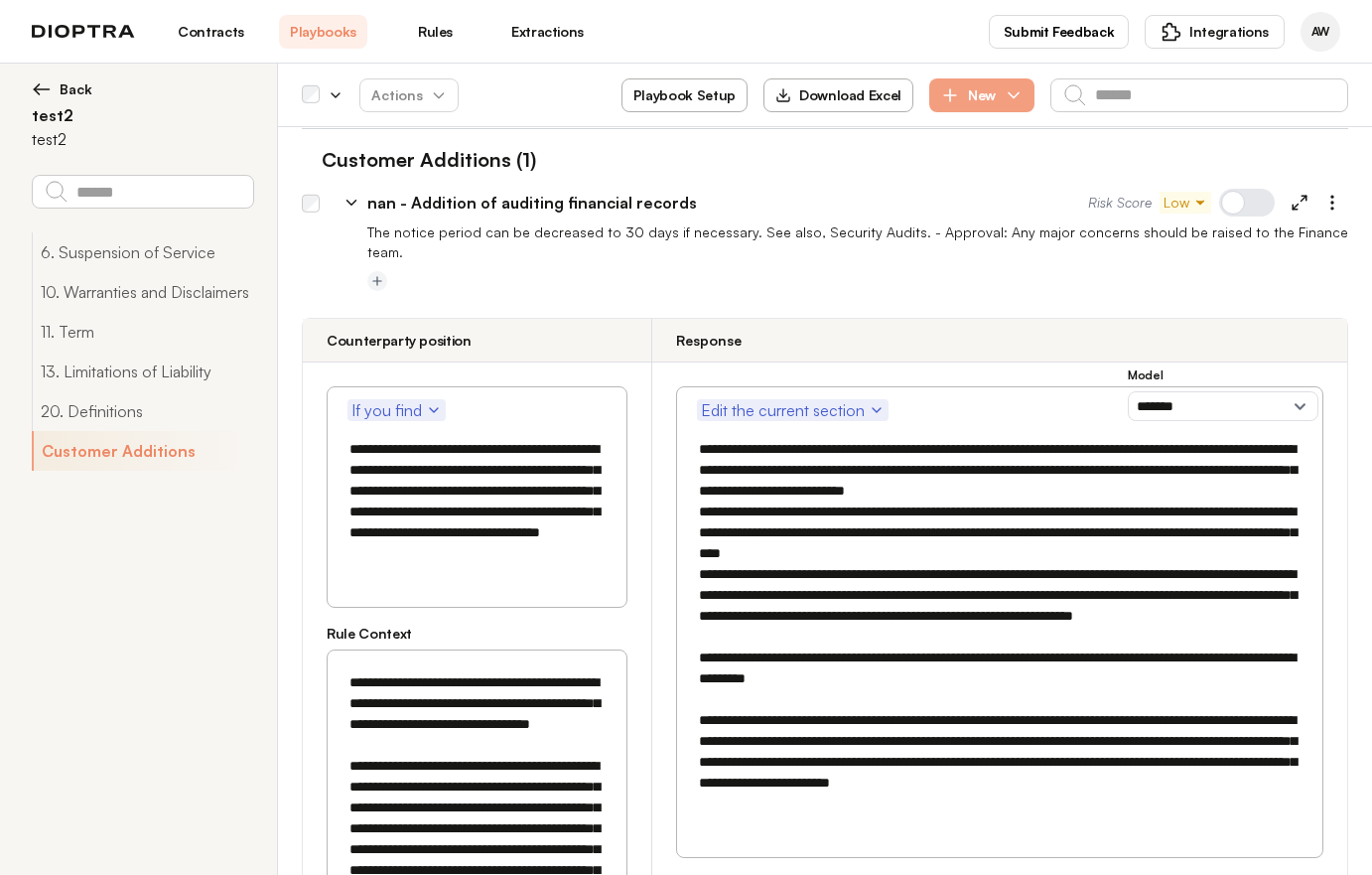 scroll, scrollTop: 2444, scrollLeft: 0, axis: vertical 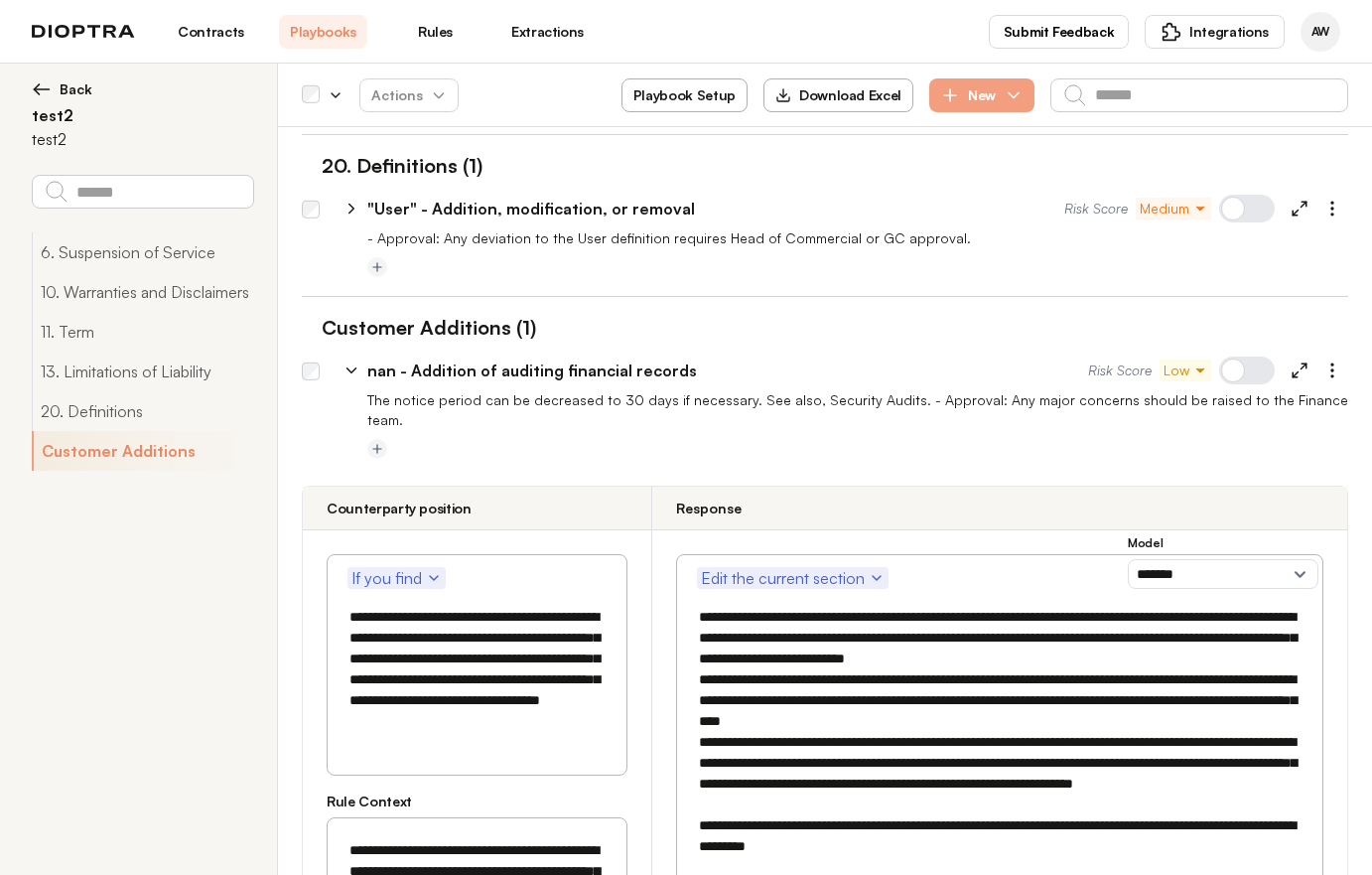 click 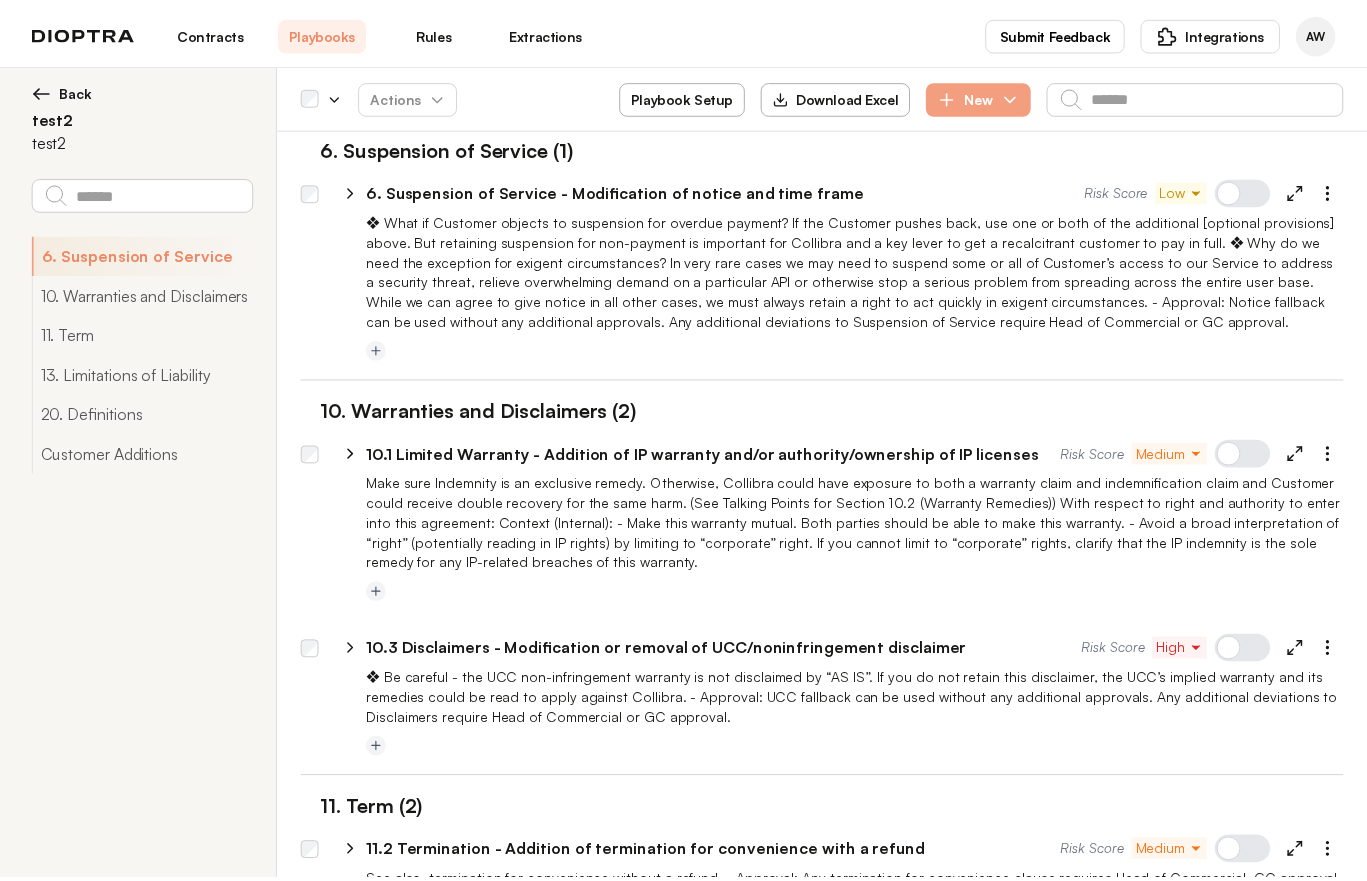 scroll, scrollTop: 0, scrollLeft: 0, axis: both 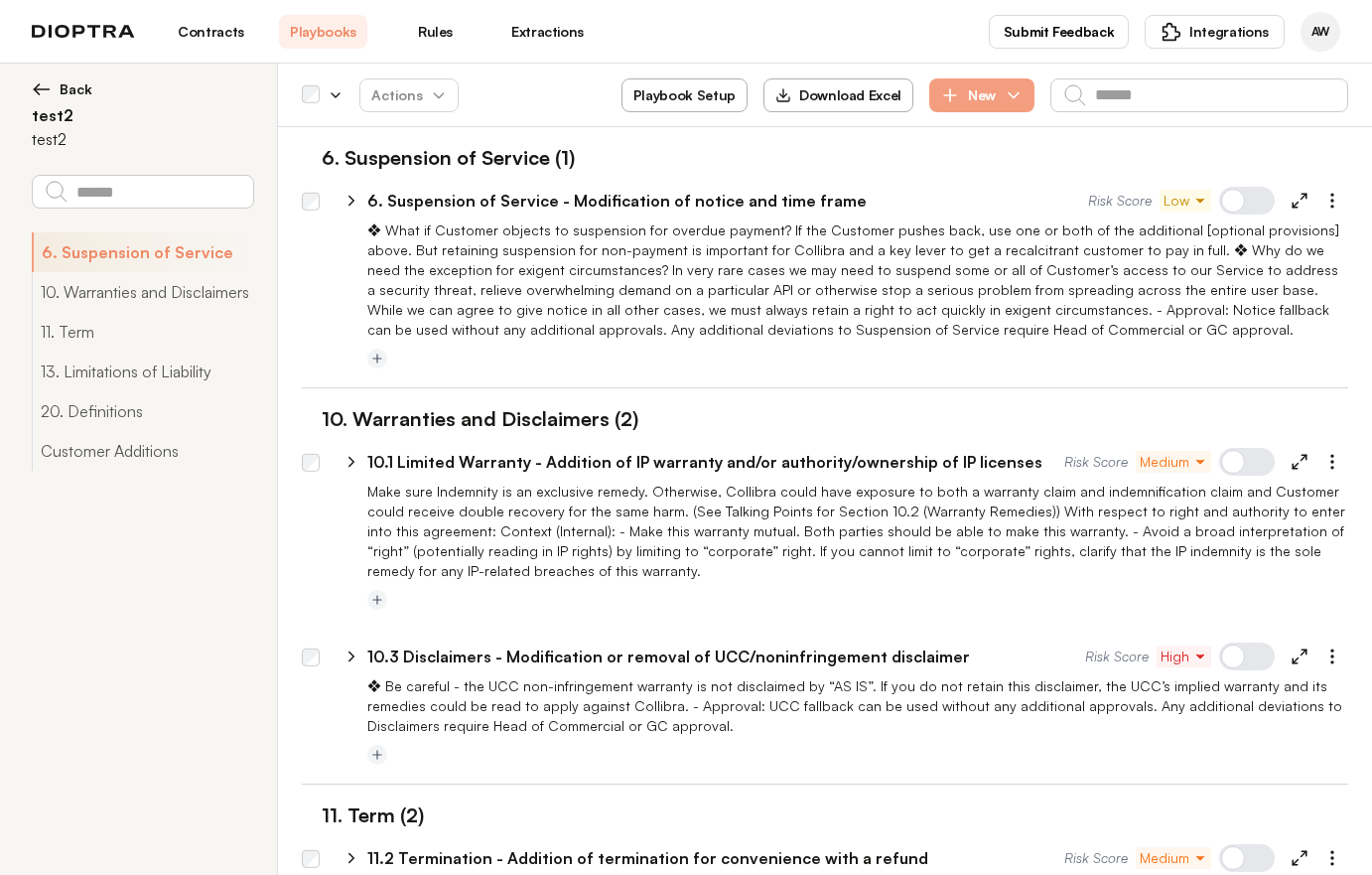 click on "Contracts" at bounding box center (210, 32) 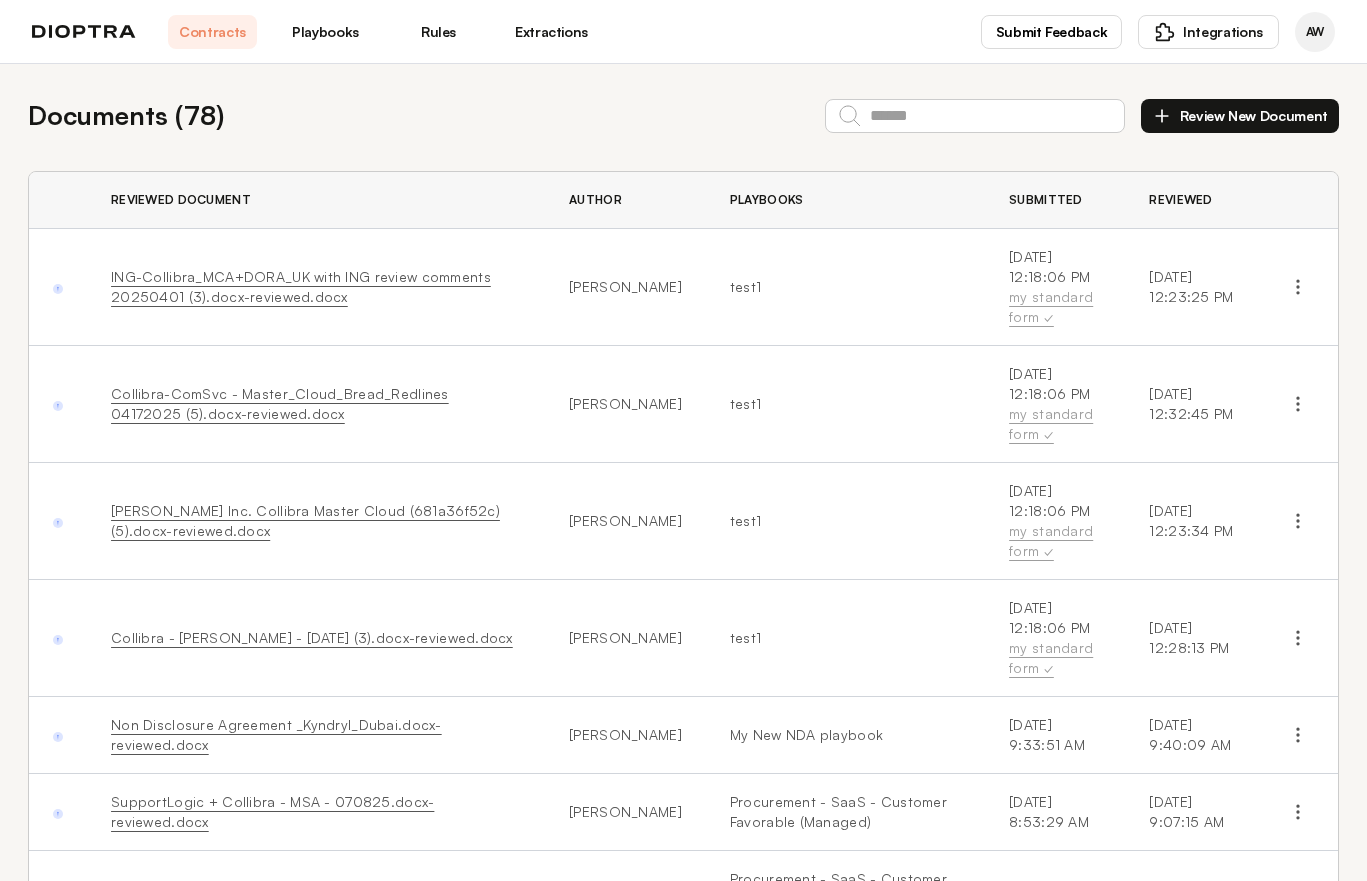 click on "Review New Document" at bounding box center [1240, 116] 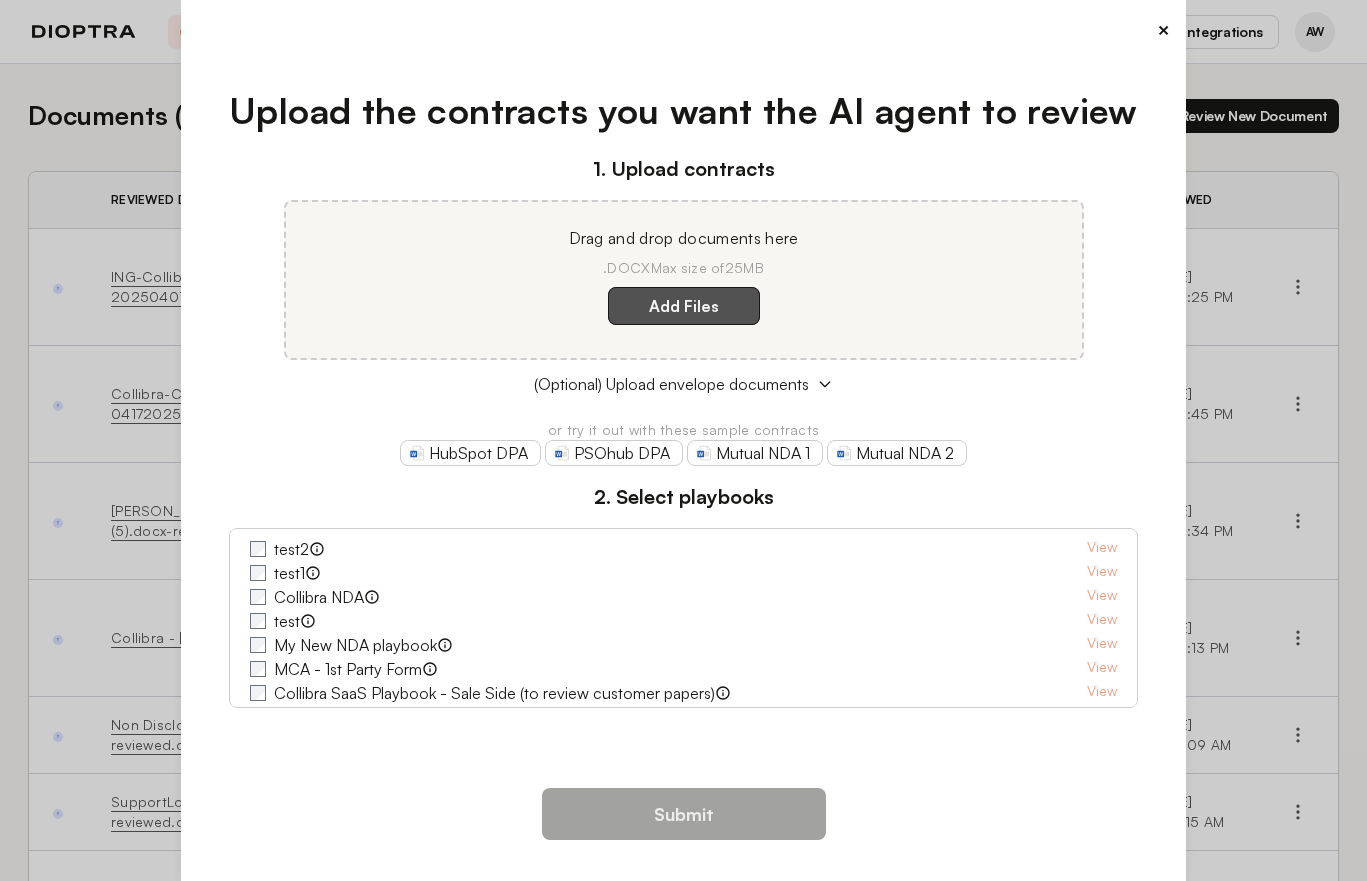 click on "Add Files" at bounding box center [684, 306] 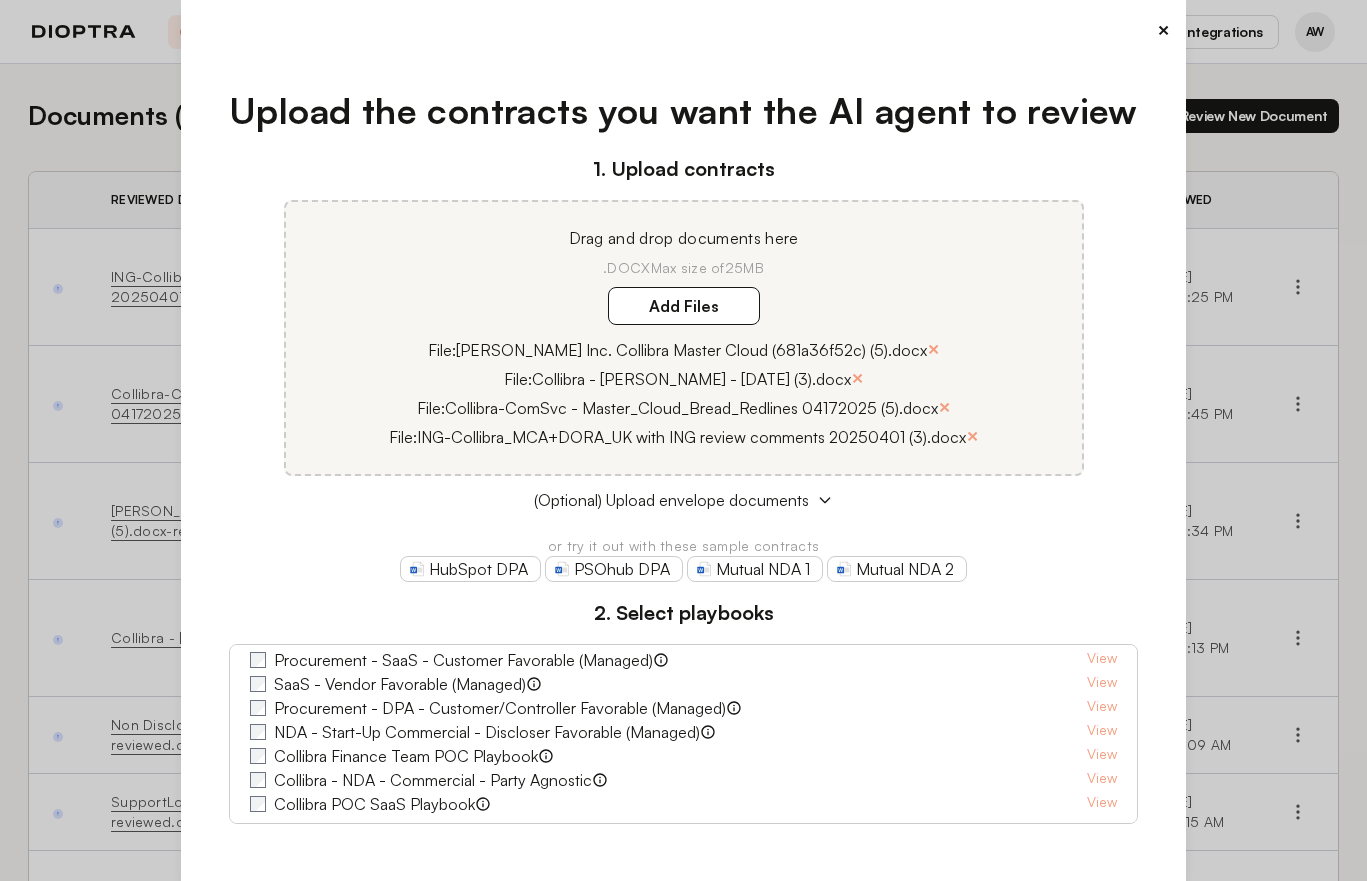 scroll, scrollTop: 222, scrollLeft: 0, axis: vertical 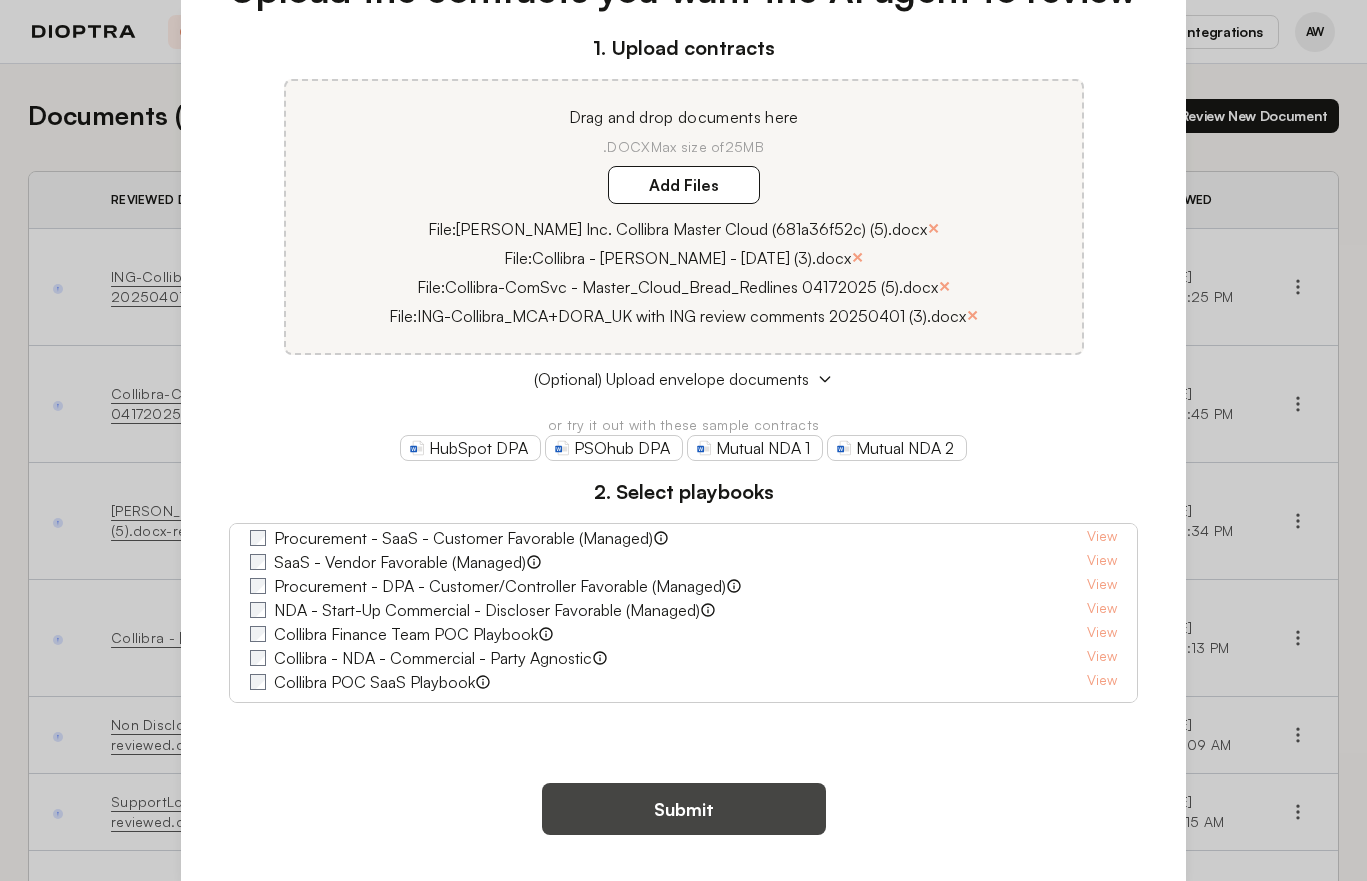 click on "Submit" at bounding box center [684, 809] 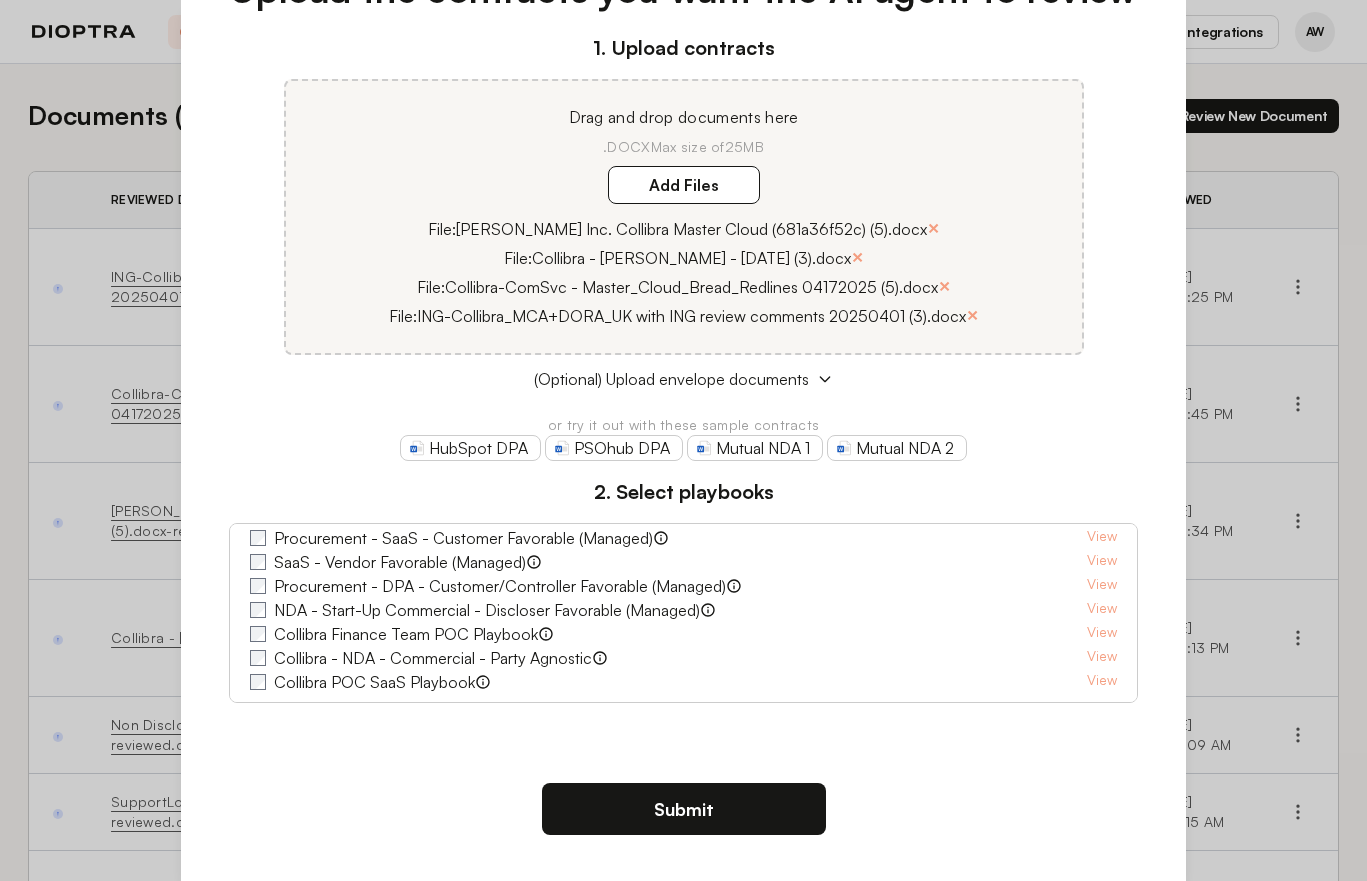 scroll, scrollTop: 0, scrollLeft: 0, axis: both 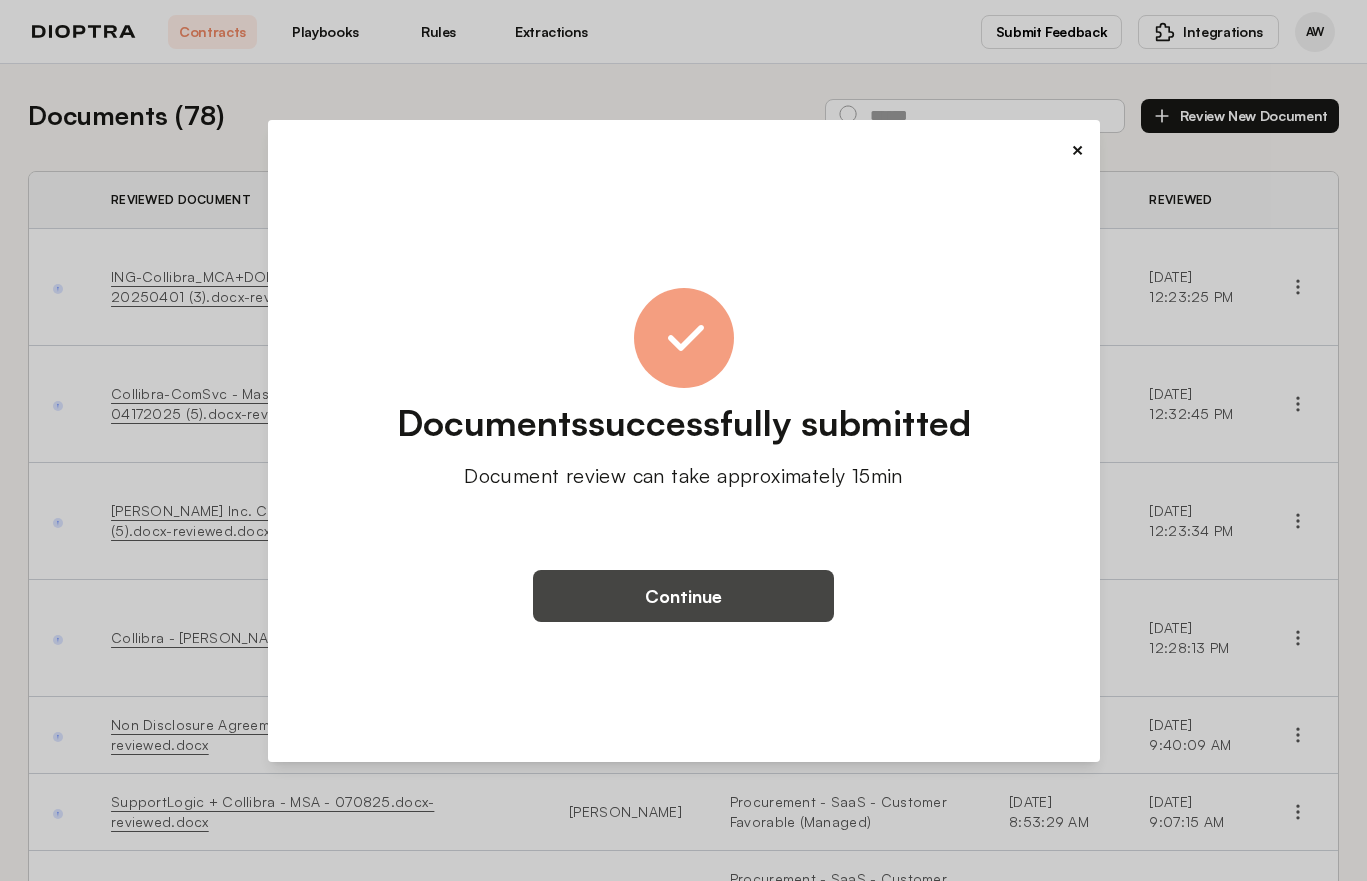 click on "Continue" at bounding box center [683, 596] 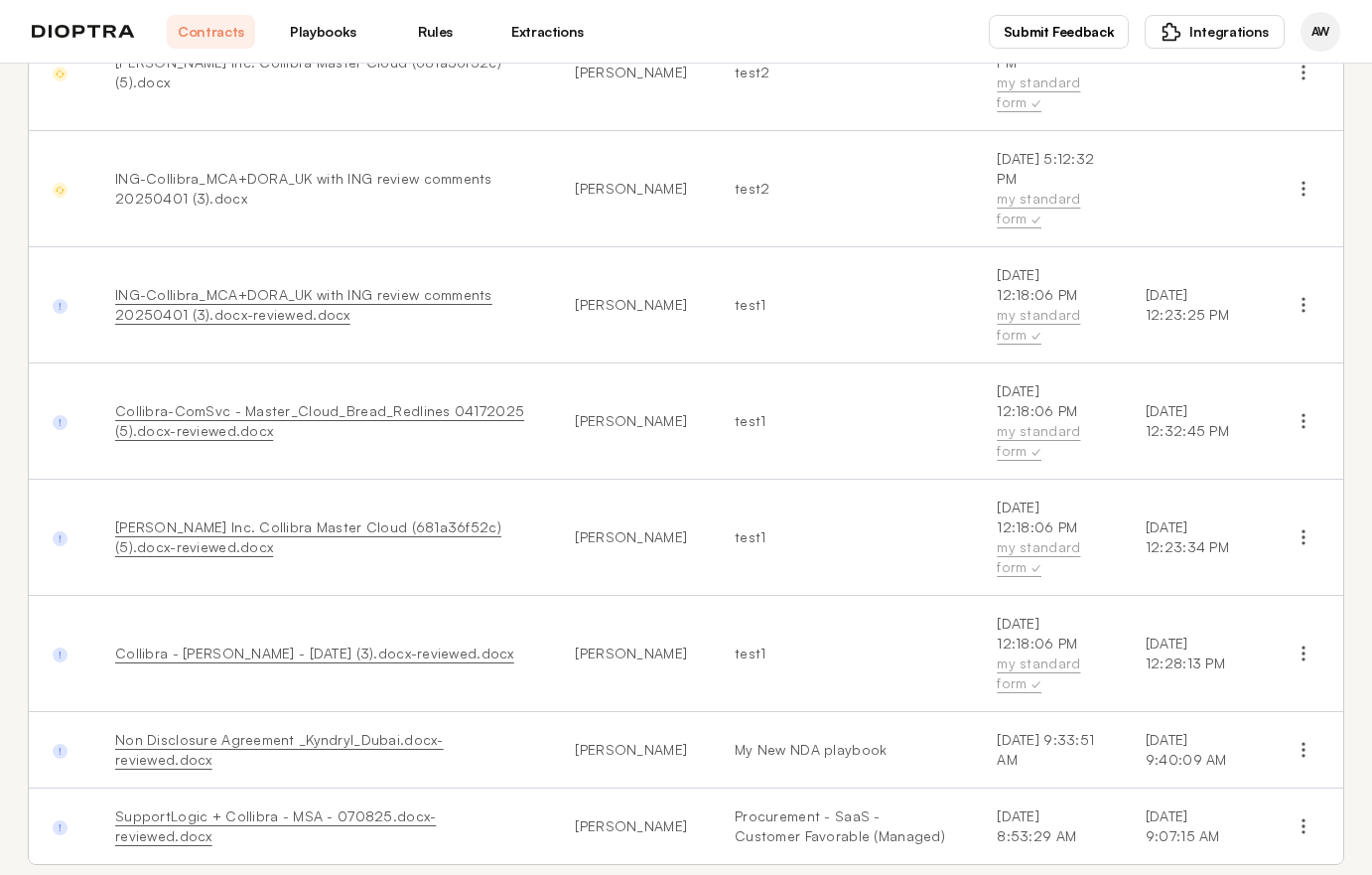 scroll, scrollTop: 446, scrollLeft: 0, axis: vertical 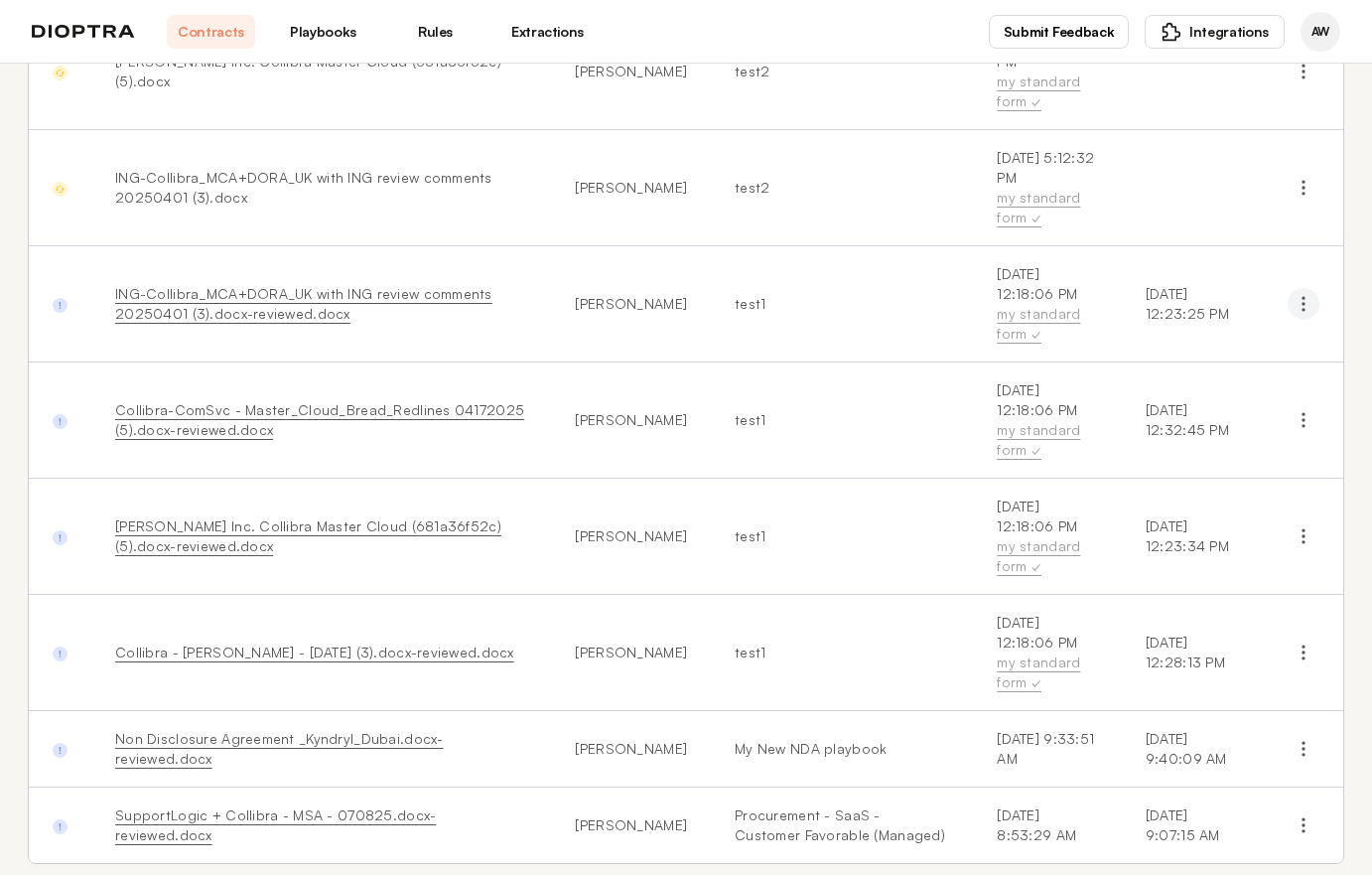 click 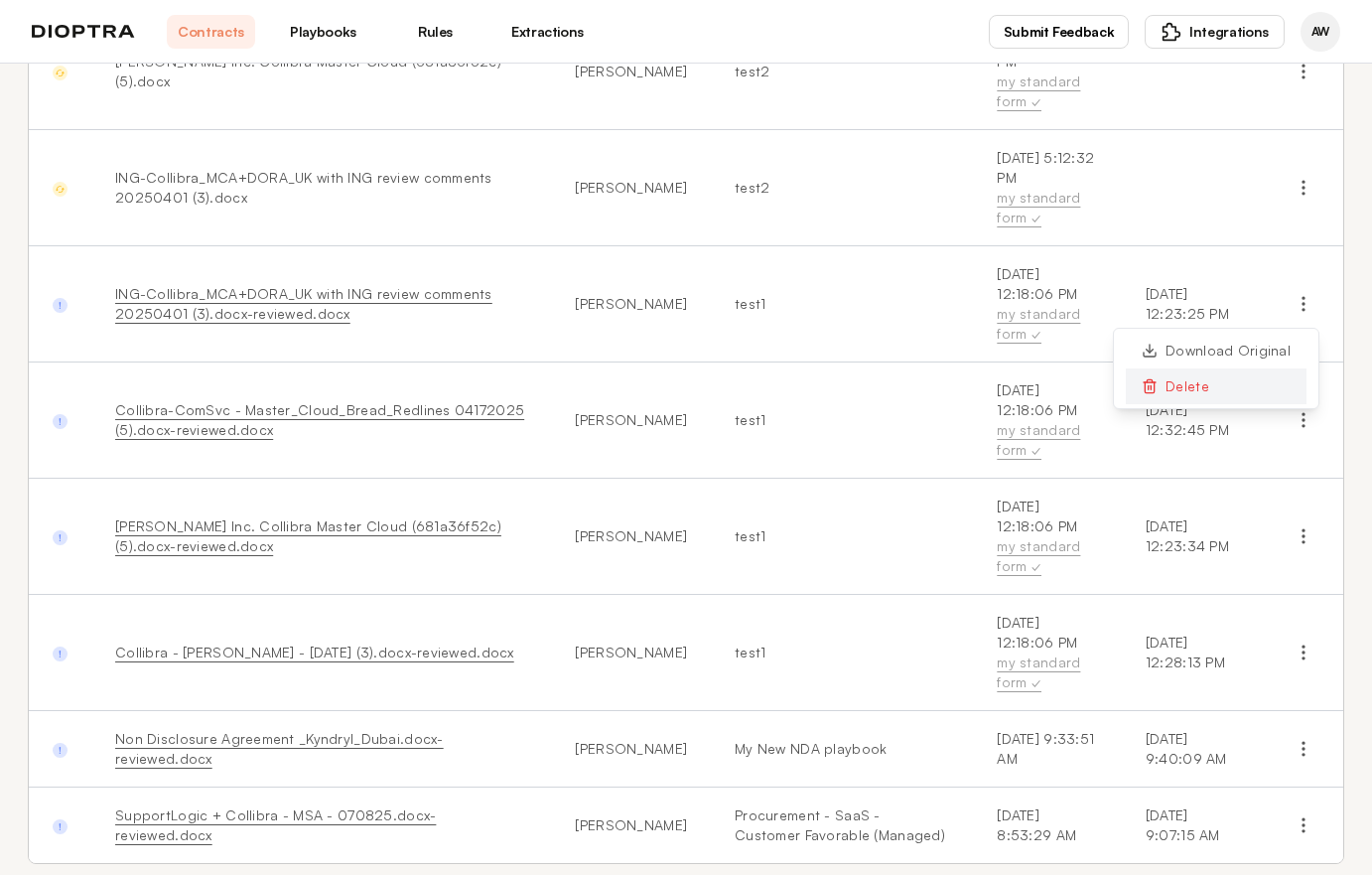 click on "Delete" at bounding box center (1216, 386) 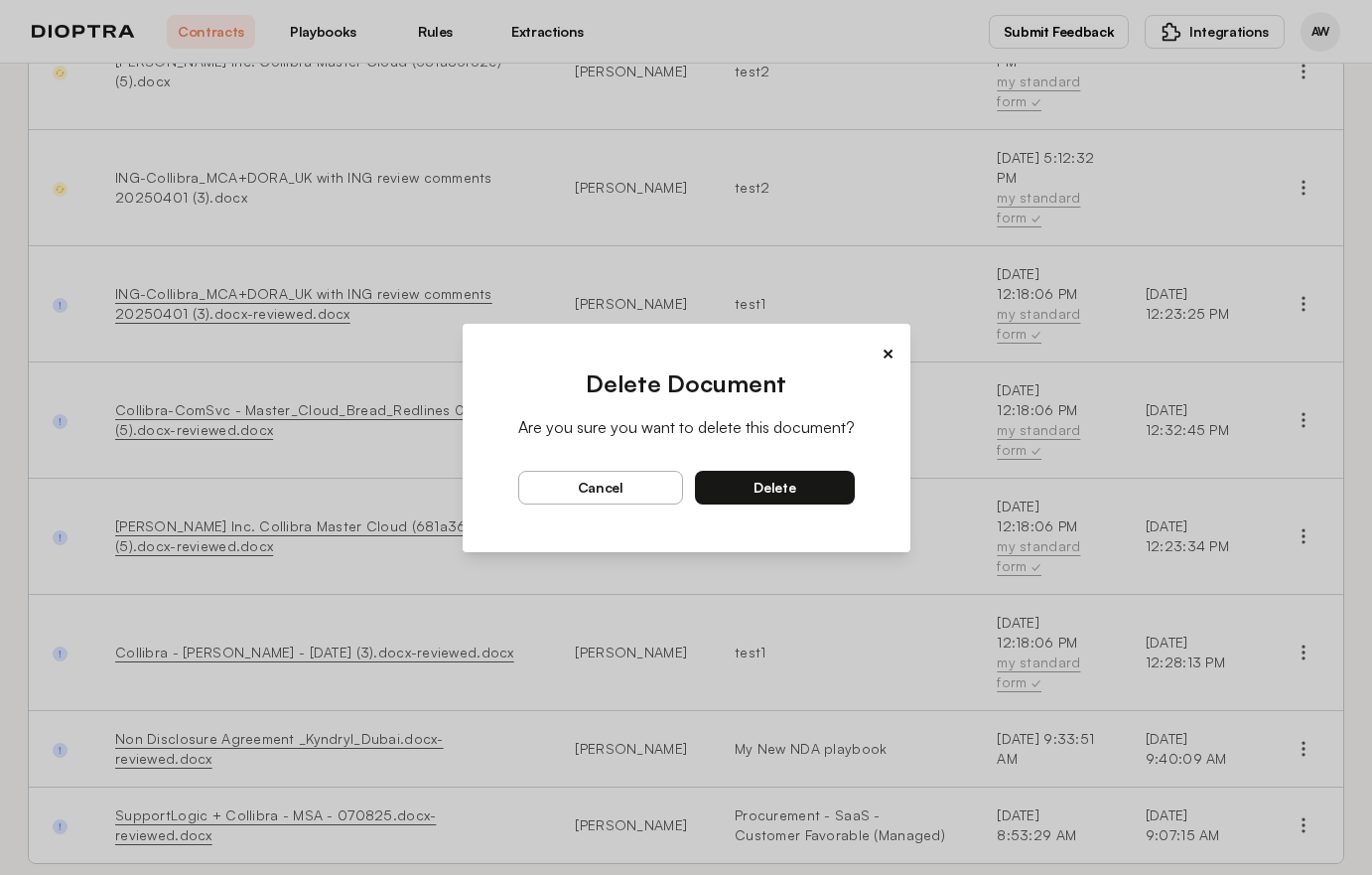 click on "delete" at bounding box center [774, 488] 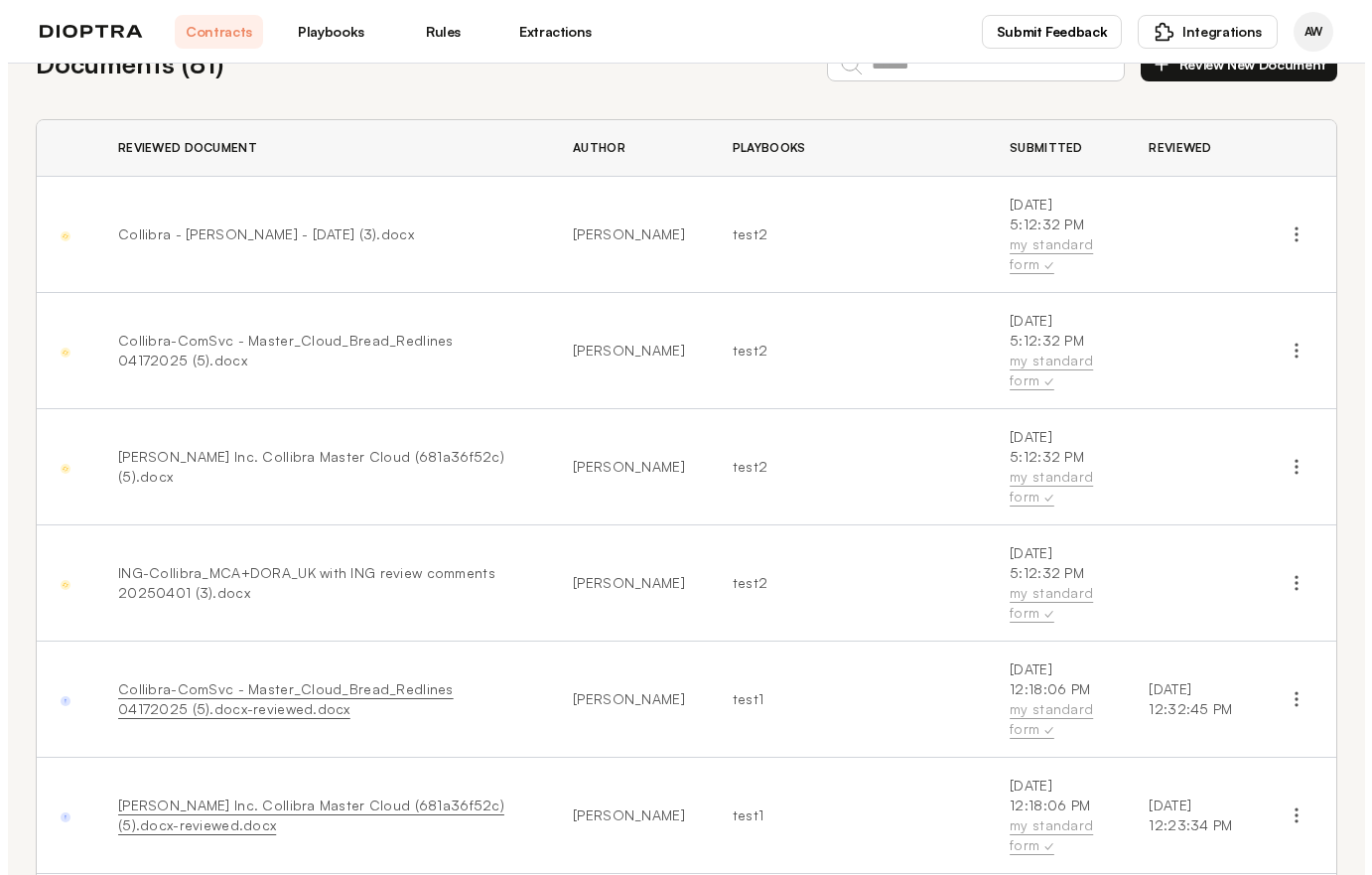 scroll, scrollTop: 324, scrollLeft: 0, axis: vertical 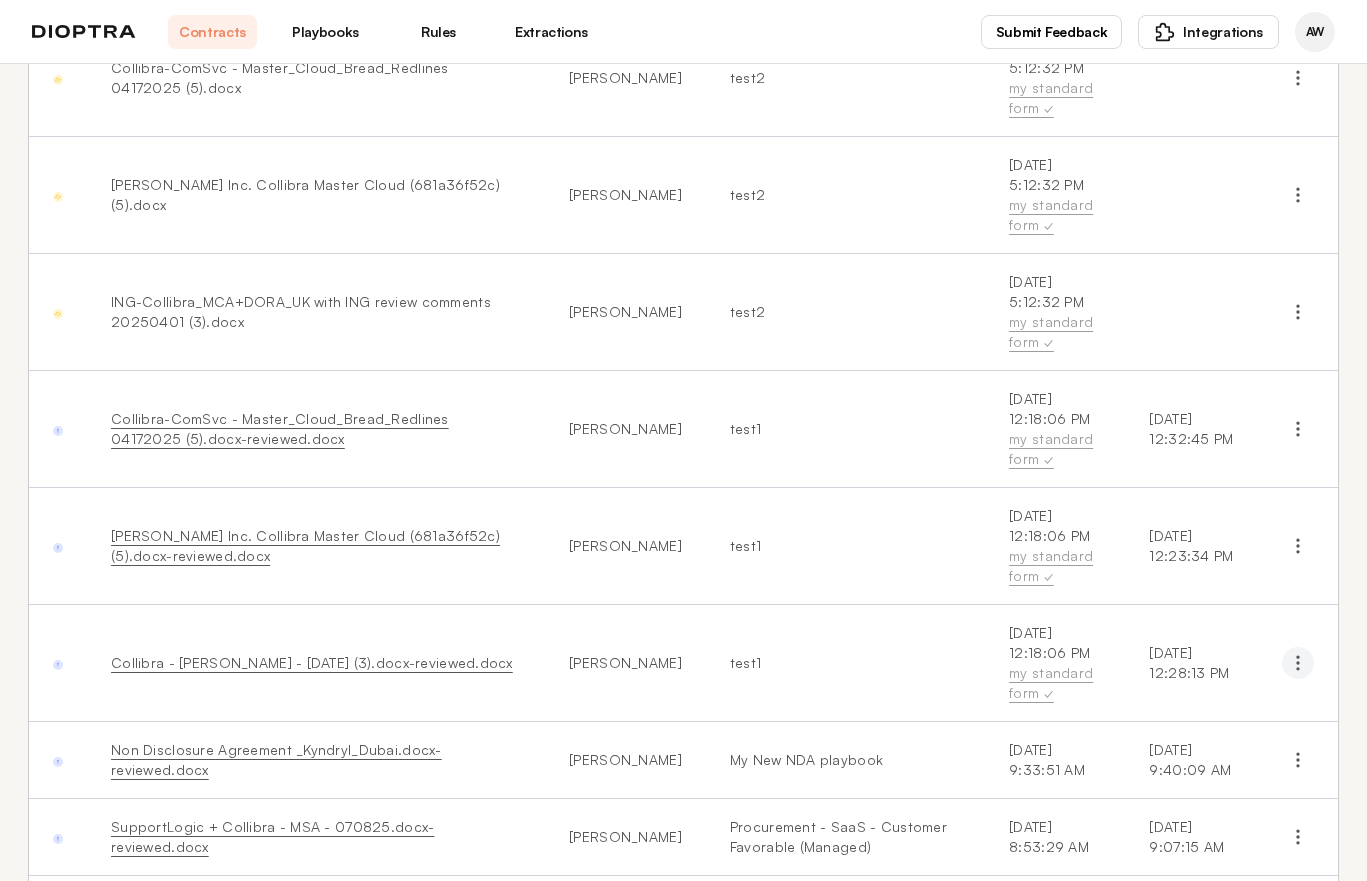 click 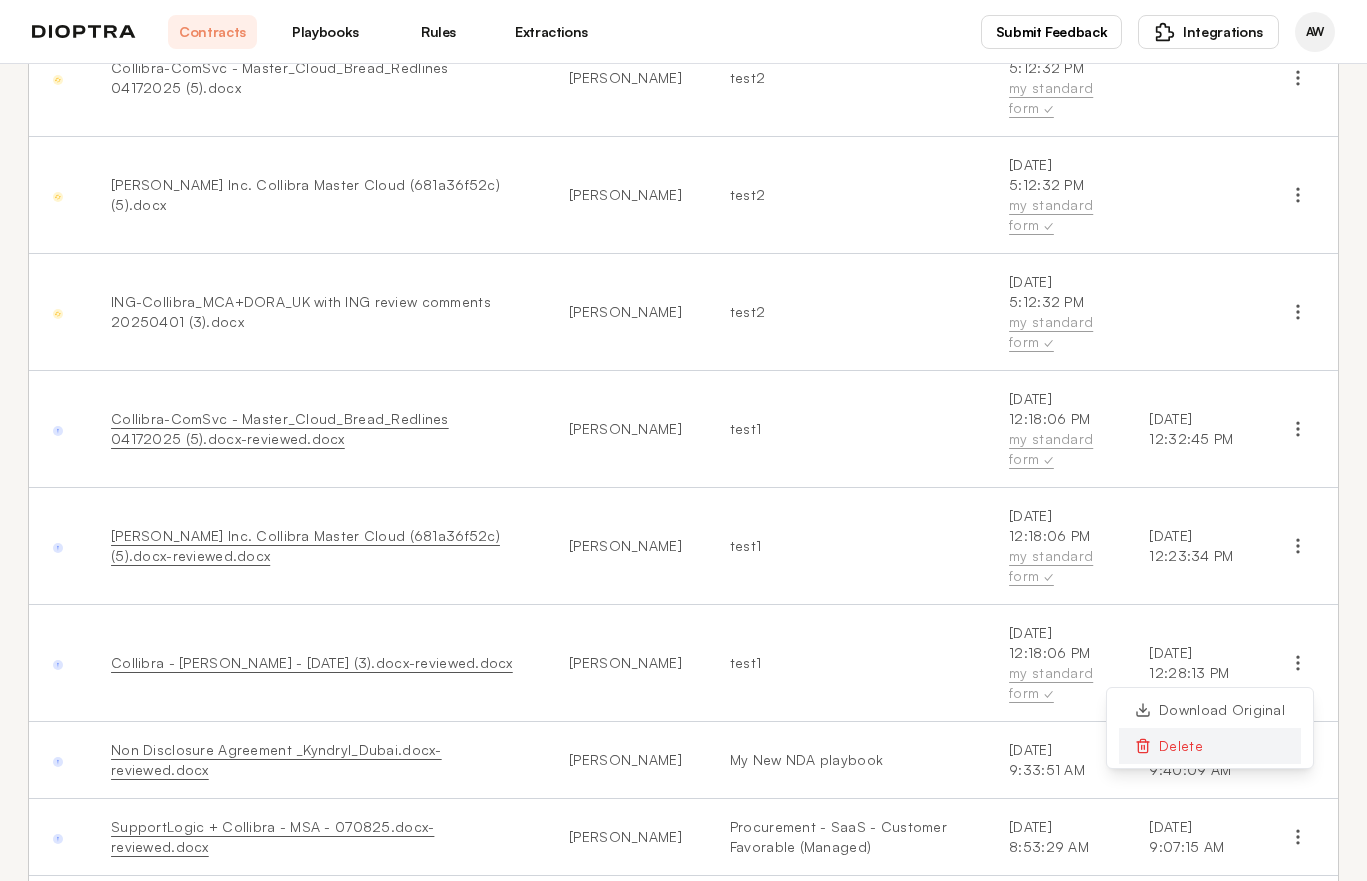 click on "Delete" at bounding box center (1210, 746) 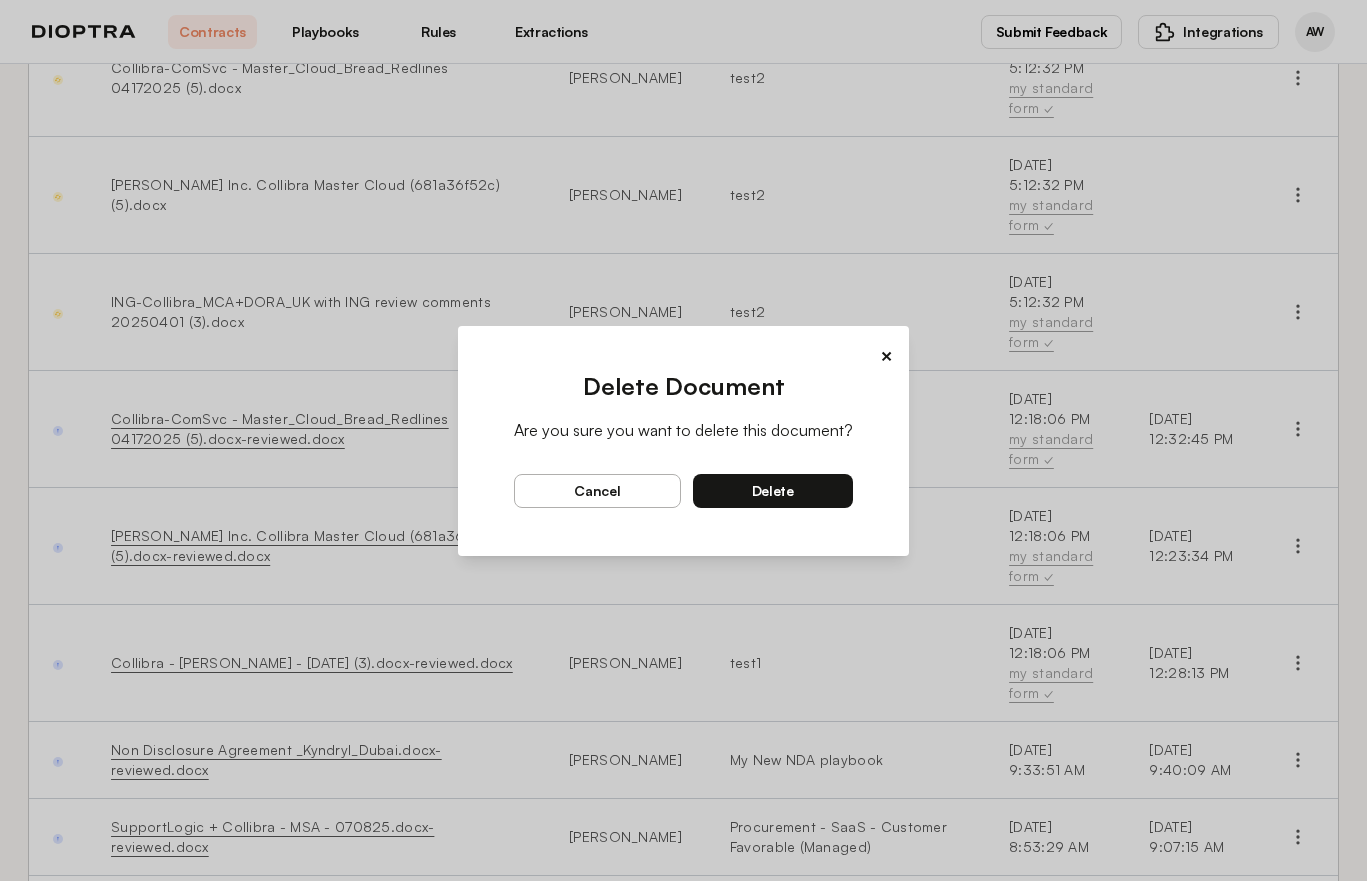 click on "delete" at bounding box center [773, 491] 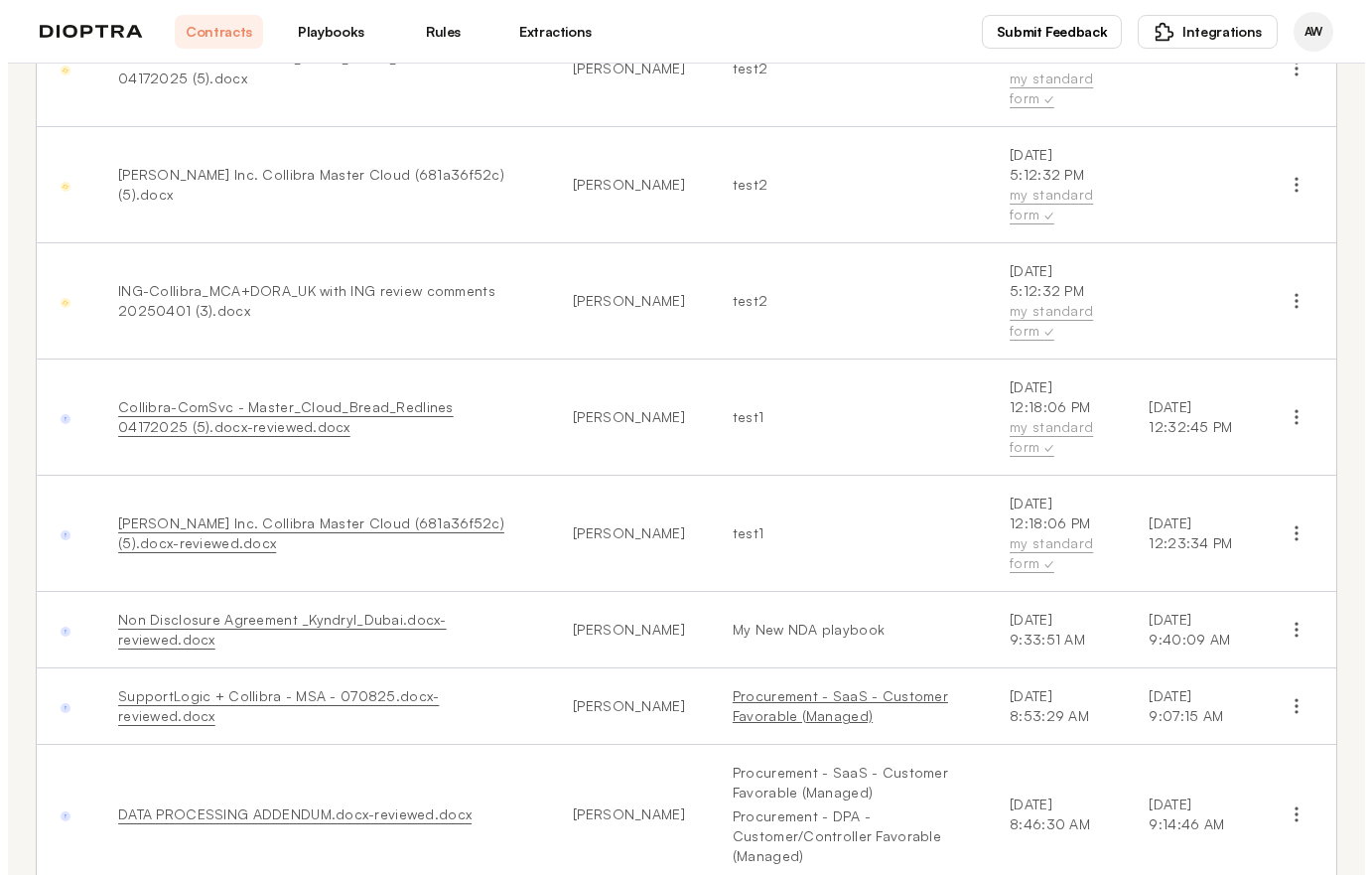 scroll, scrollTop: 396, scrollLeft: 0, axis: vertical 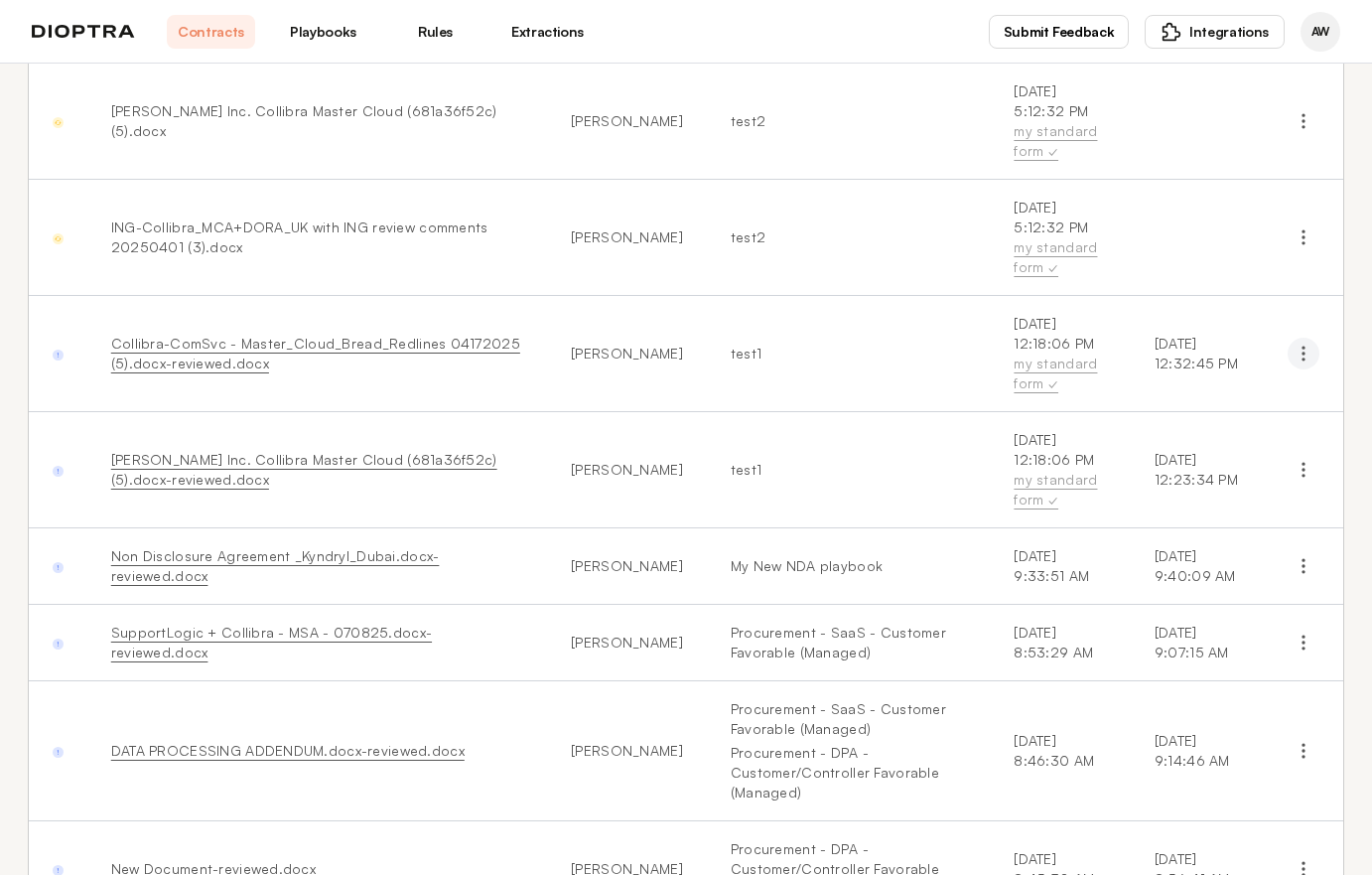 click at bounding box center (1303, 354) 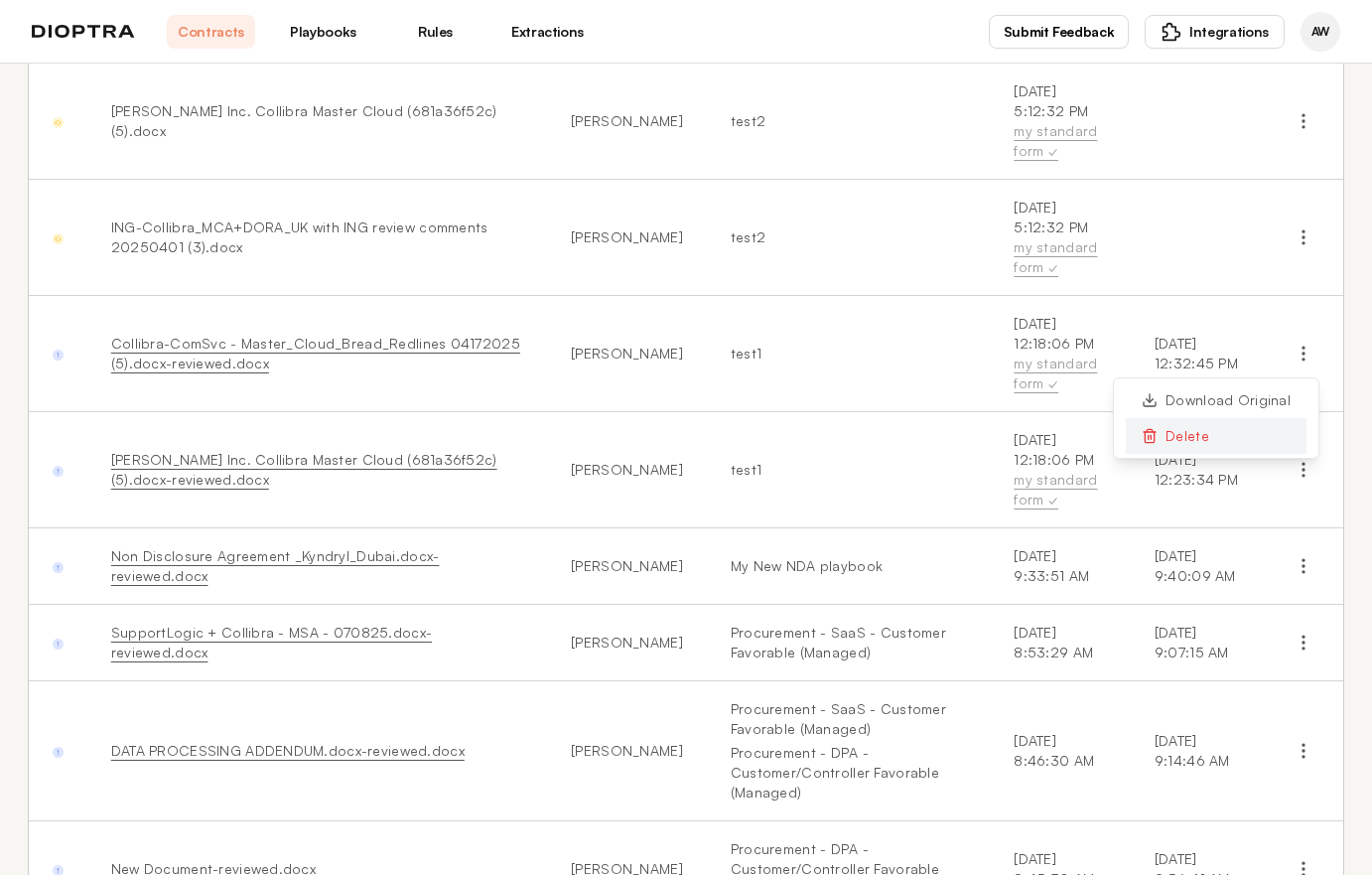 click on "Delete" at bounding box center [1216, 436] 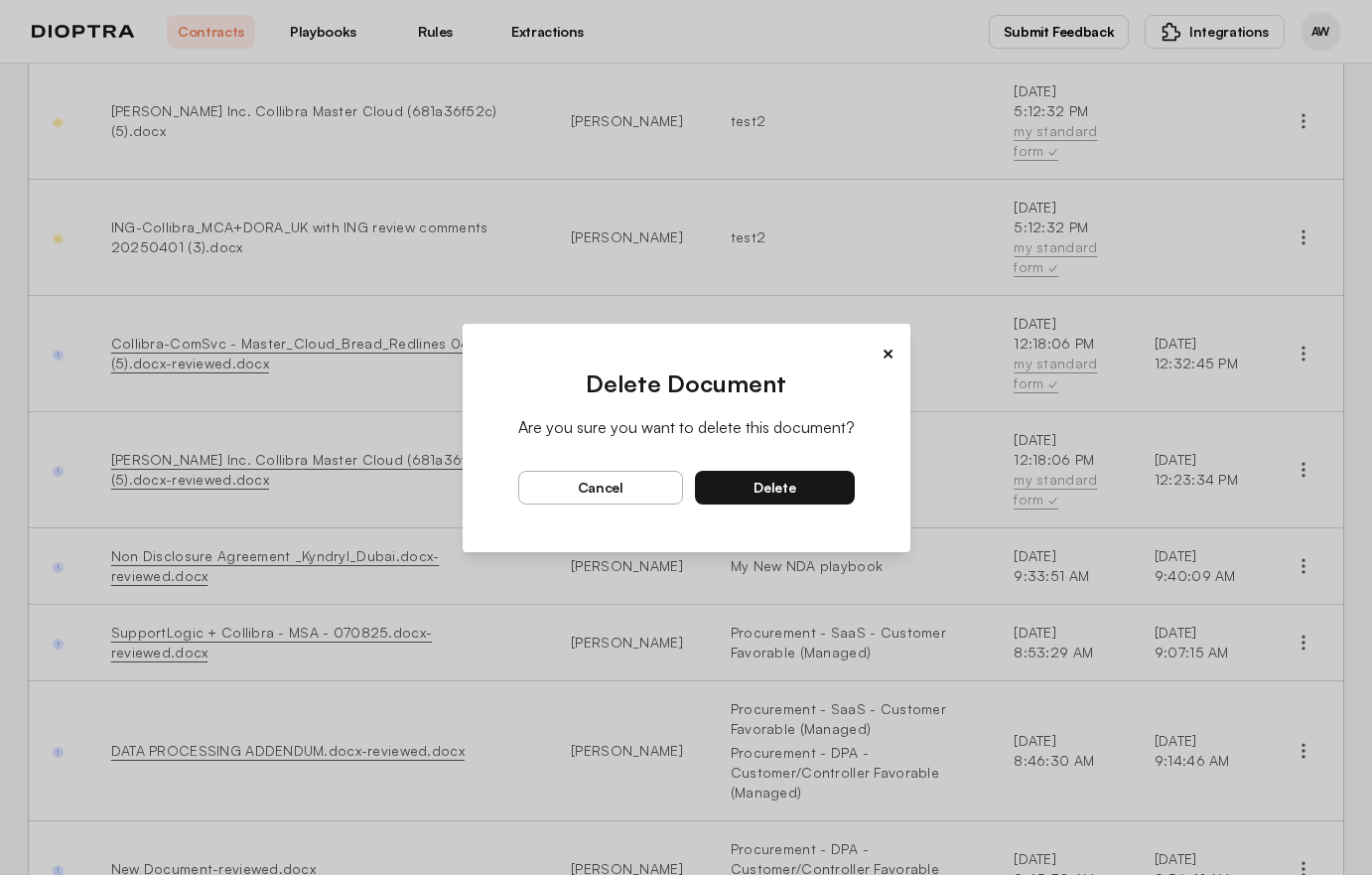 click on "delete" at bounding box center [774, 488] 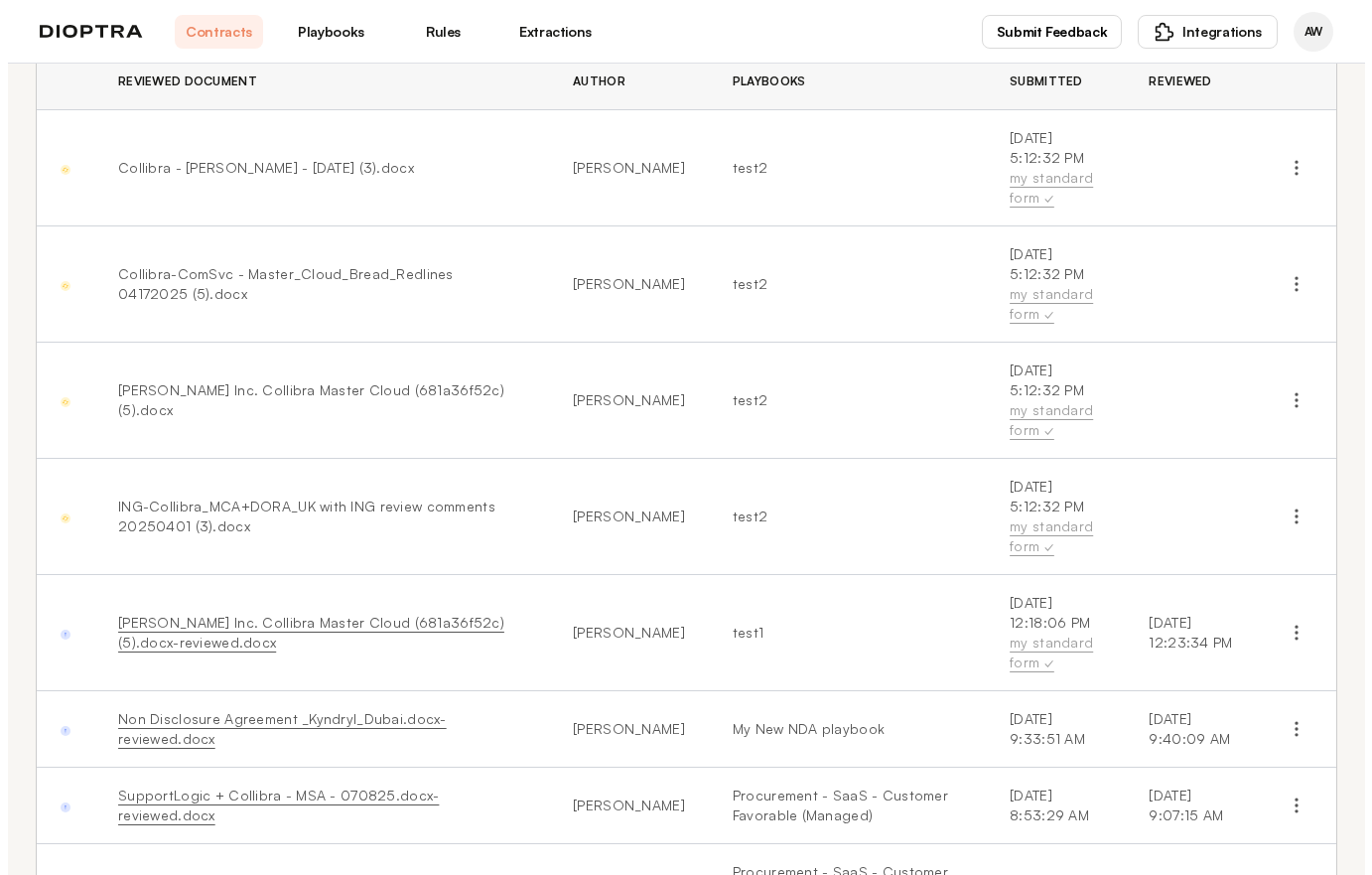 scroll, scrollTop: 116, scrollLeft: 0, axis: vertical 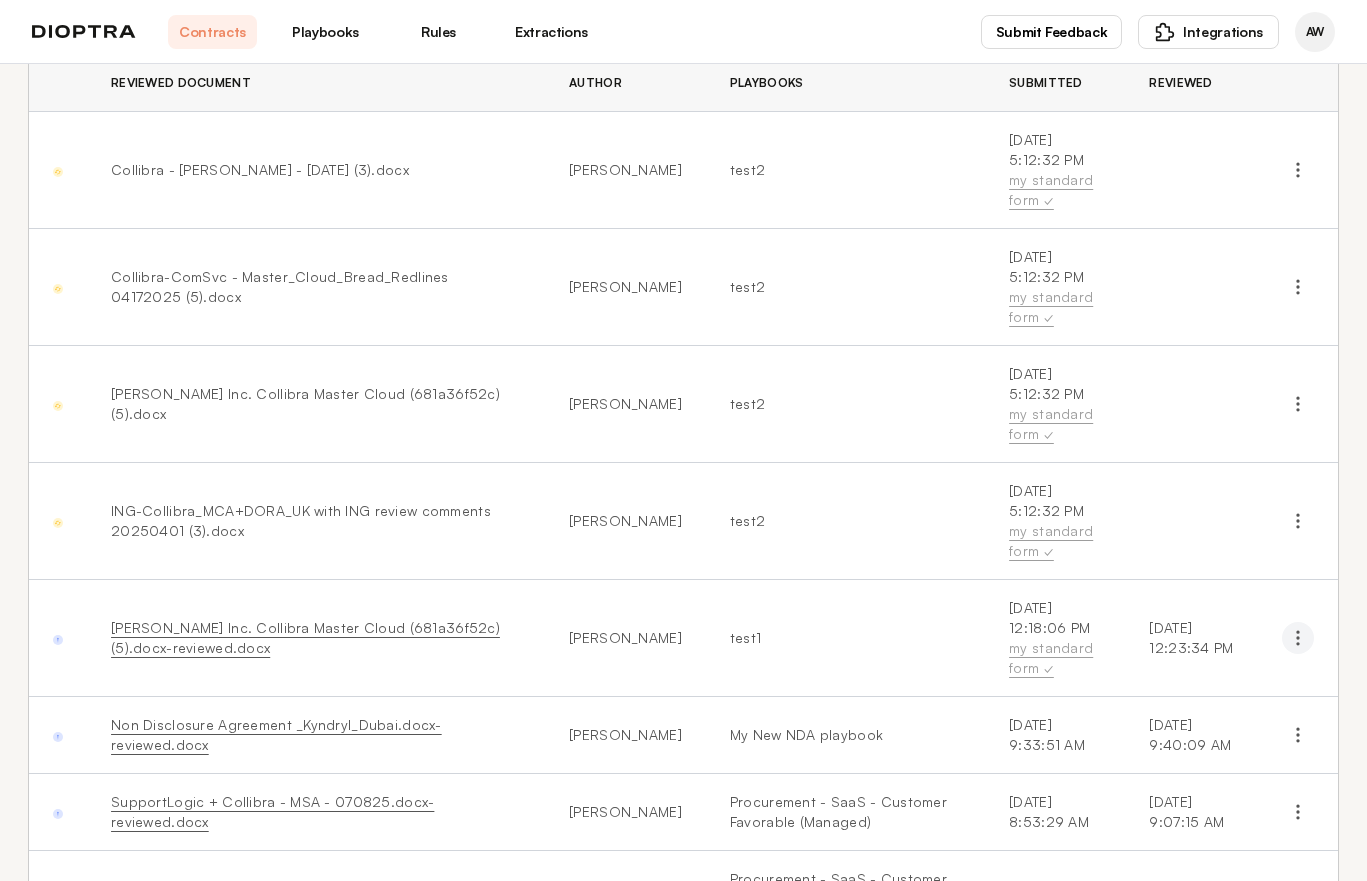 click 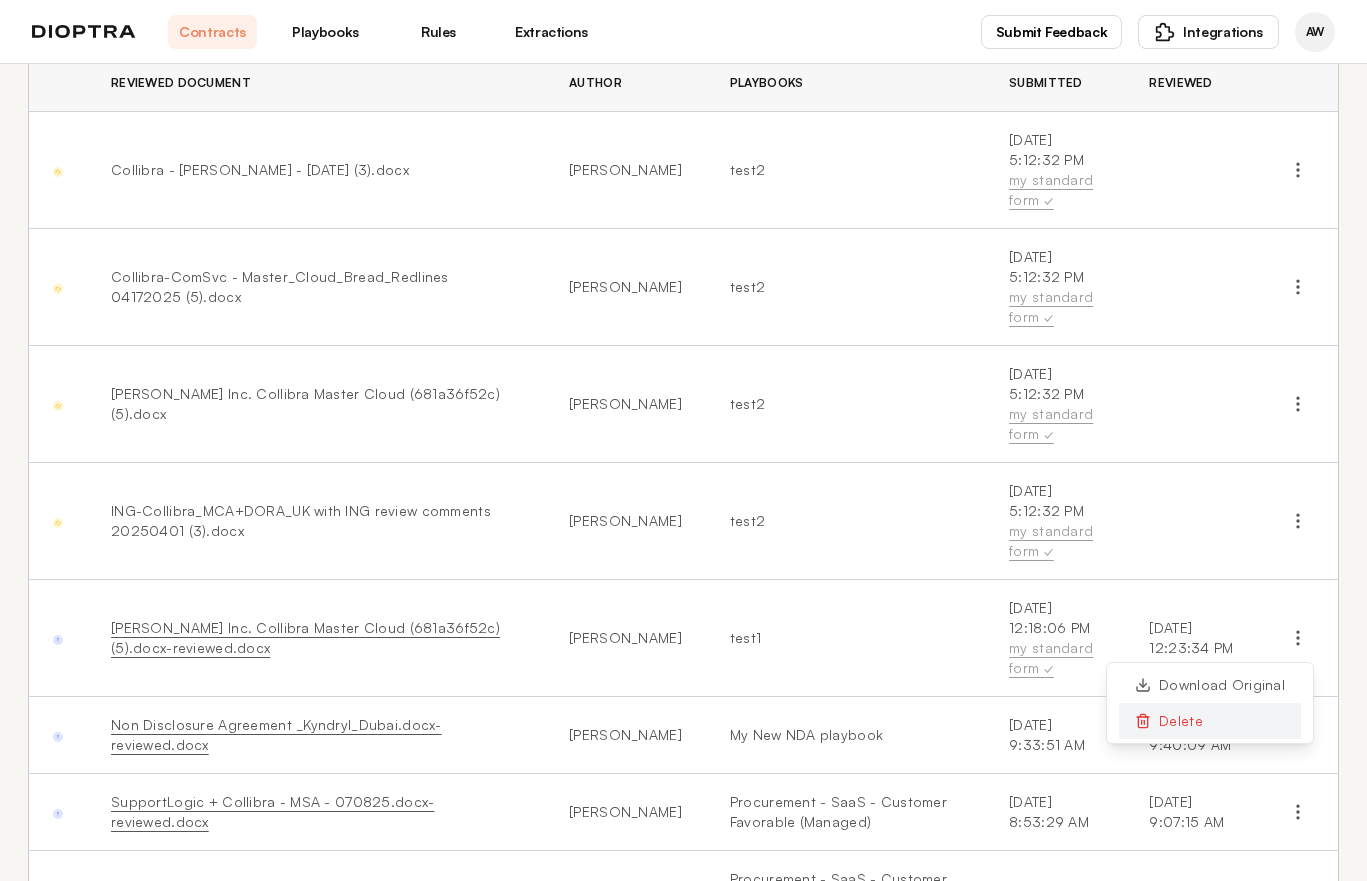 click on "Delete" at bounding box center [1210, 721] 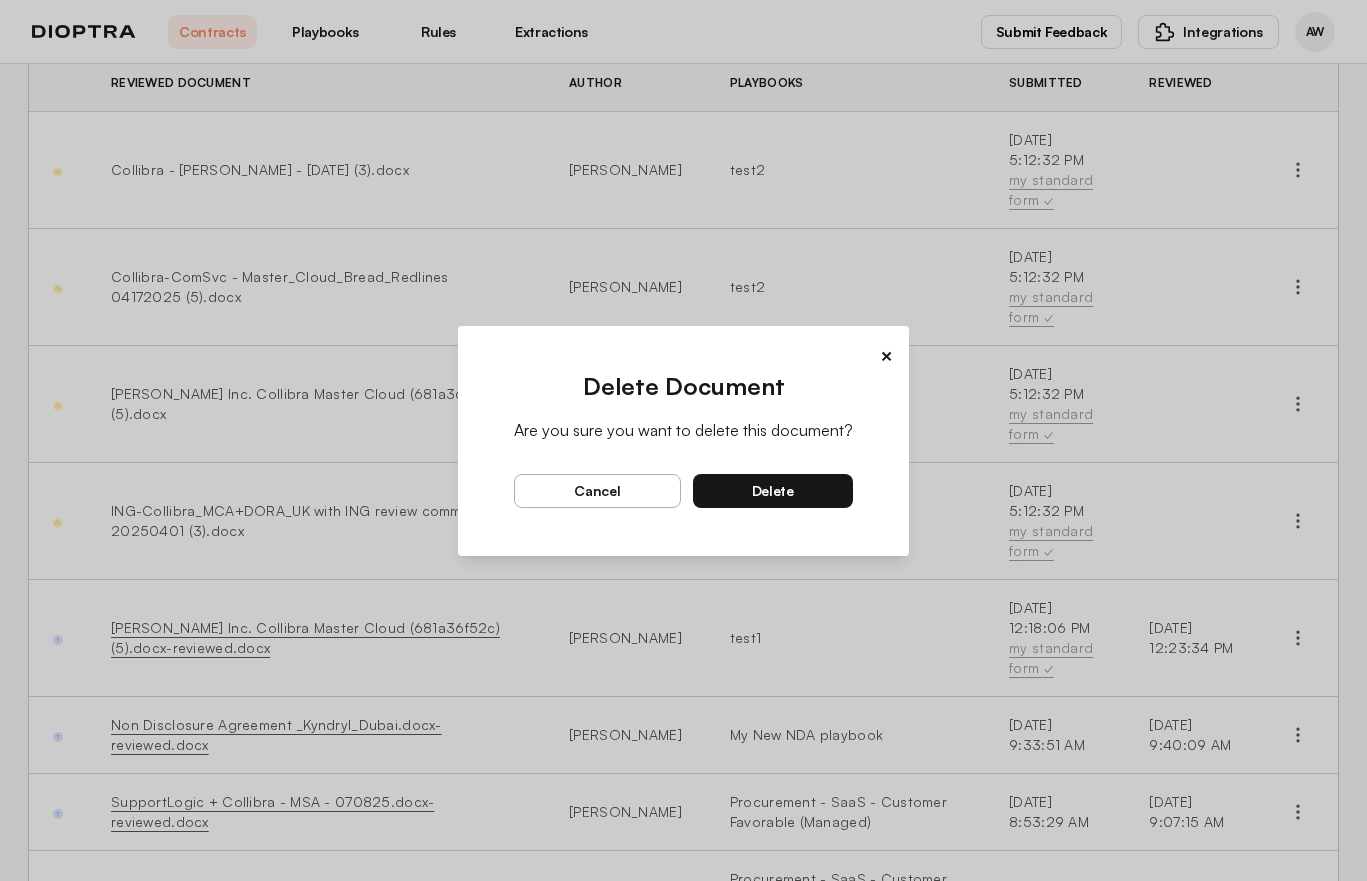 click on "delete" at bounding box center (773, 491) 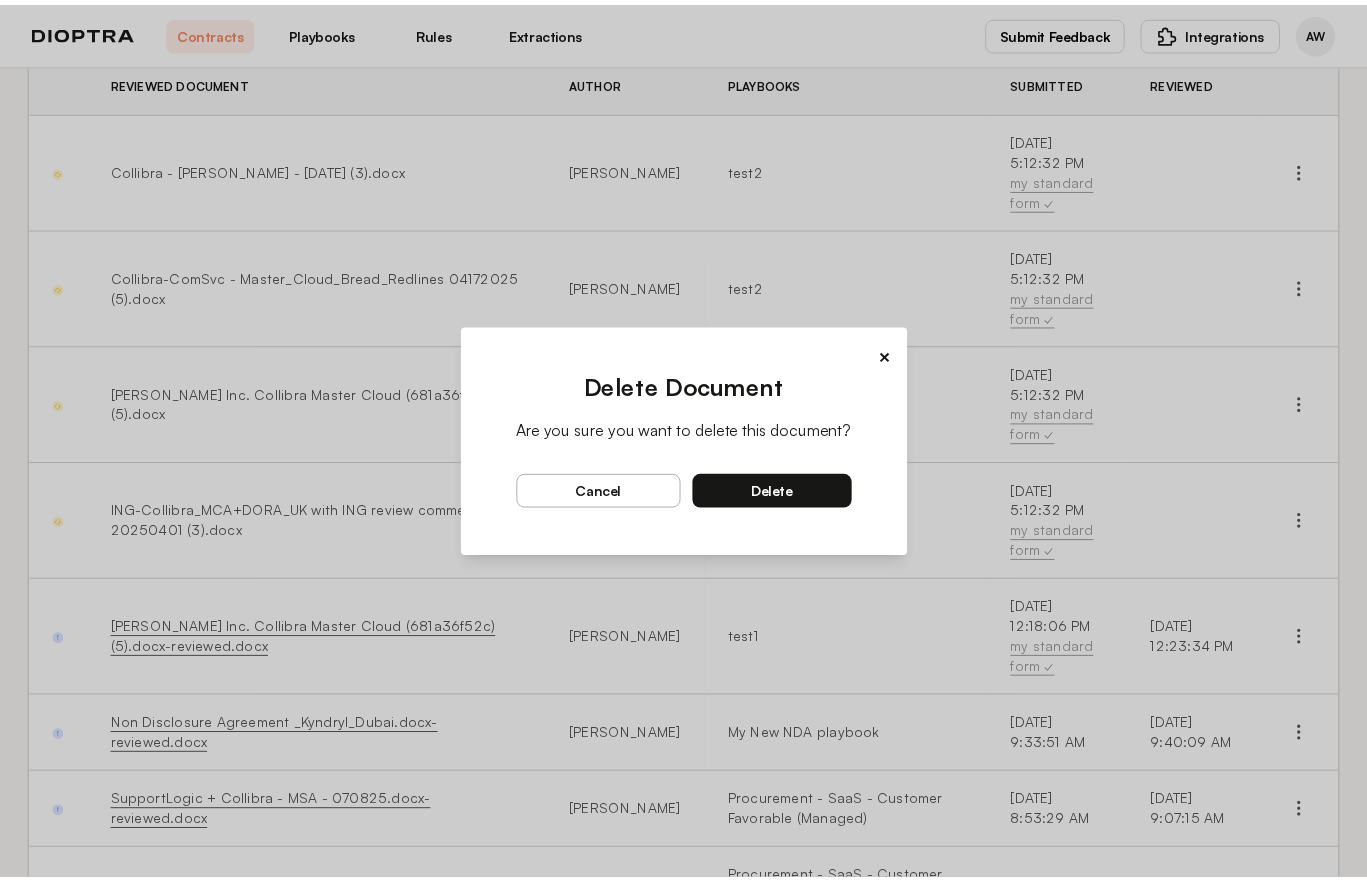scroll, scrollTop: 0, scrollLeft: 0, axis: both 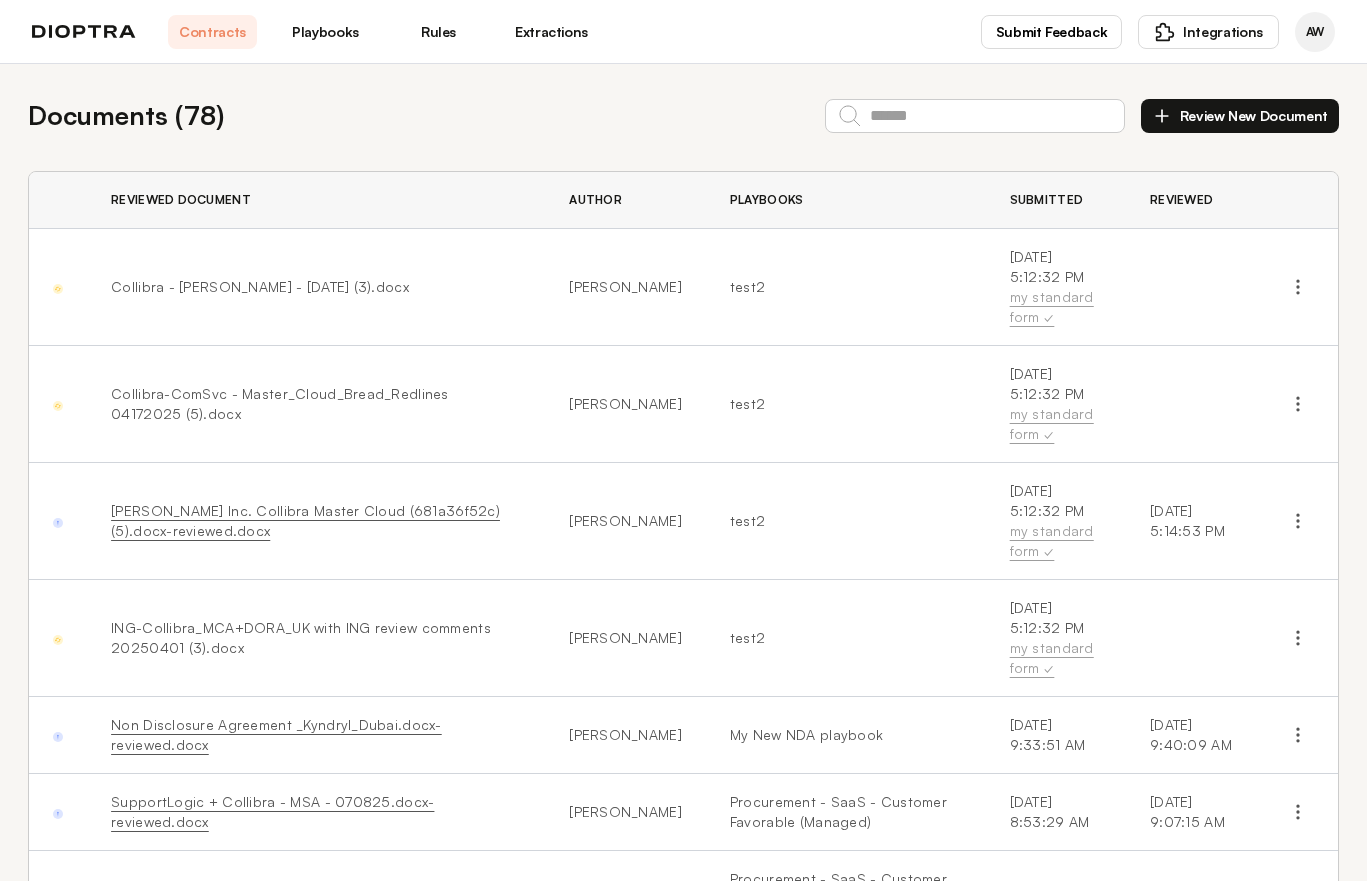 click on "[PERSON_NAME] Inc. Collibra Master Cloud (681a36f52c) (5).docx-reviewed.docx" at bounding box center [305, 520] 